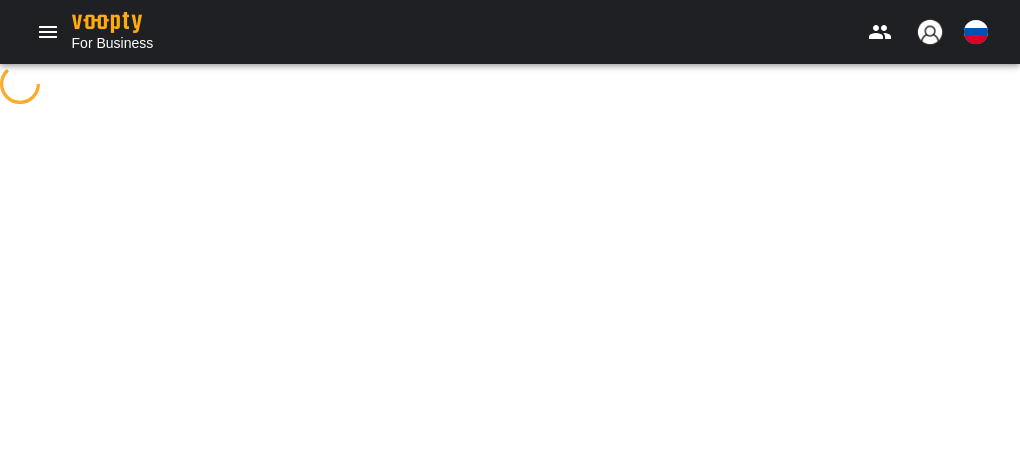 scroll, scrollTop: 0, scrollLeft: 0, axis: both 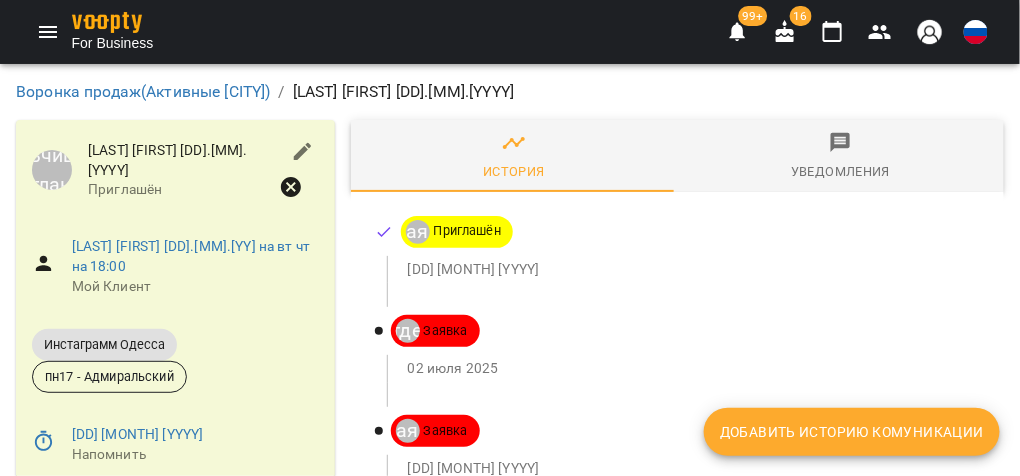 click 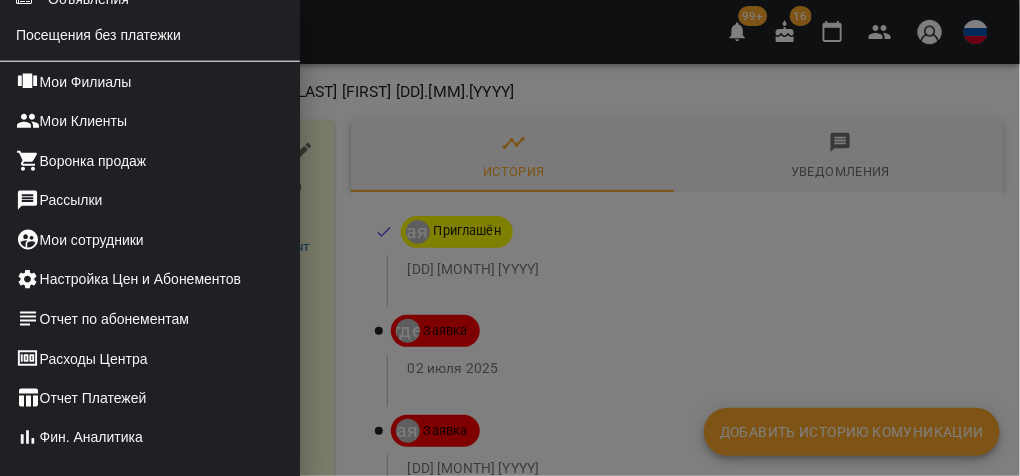 scroll, scrollTop: 502, scrollLeft: 0, axis: vertical 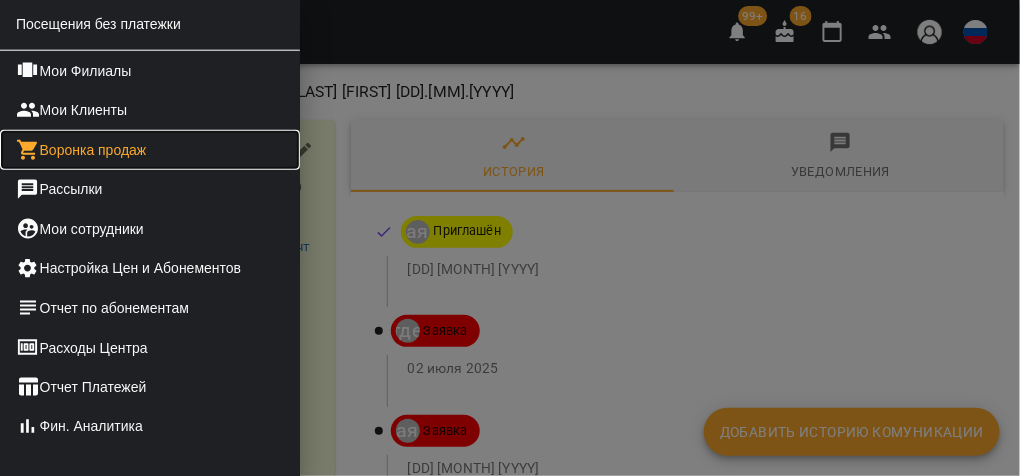 click on "Воронка продаж" at bounding box center (150, 150) 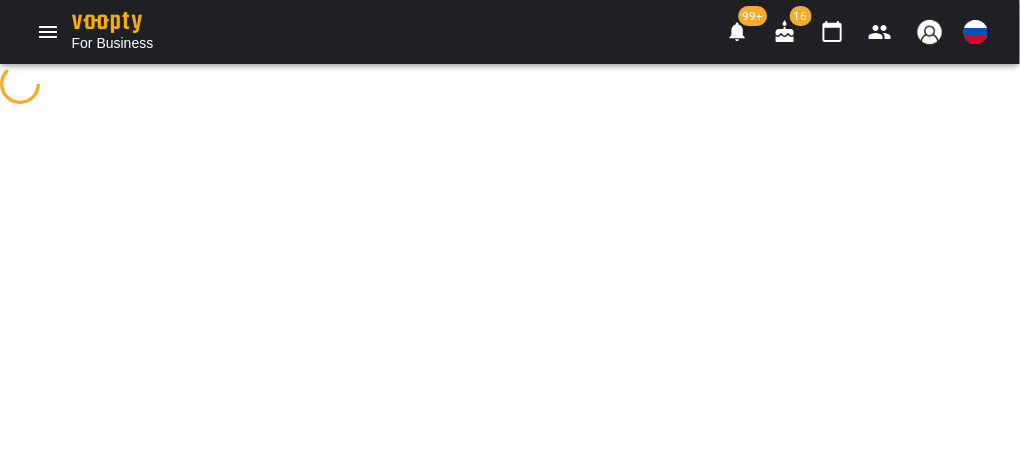 select on "**********" 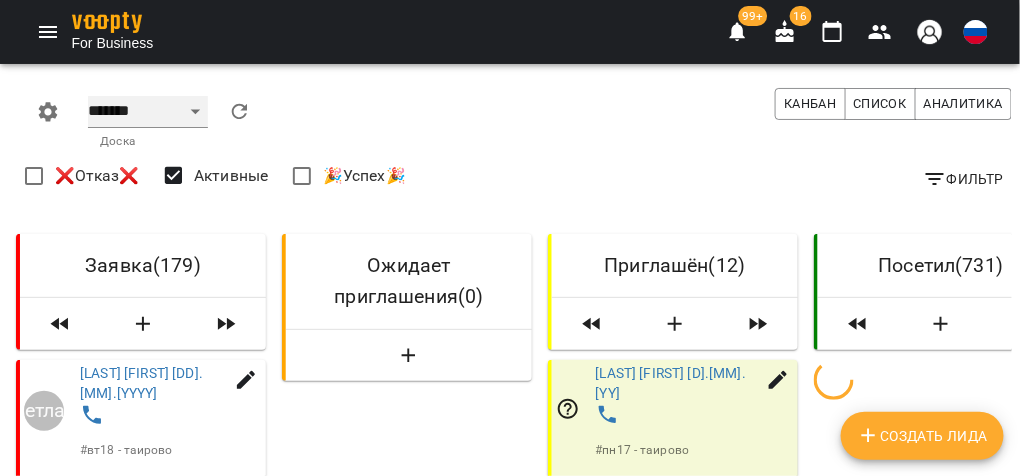 click on "******* ******** **** ****** *****" at bounding box center [148, 112] 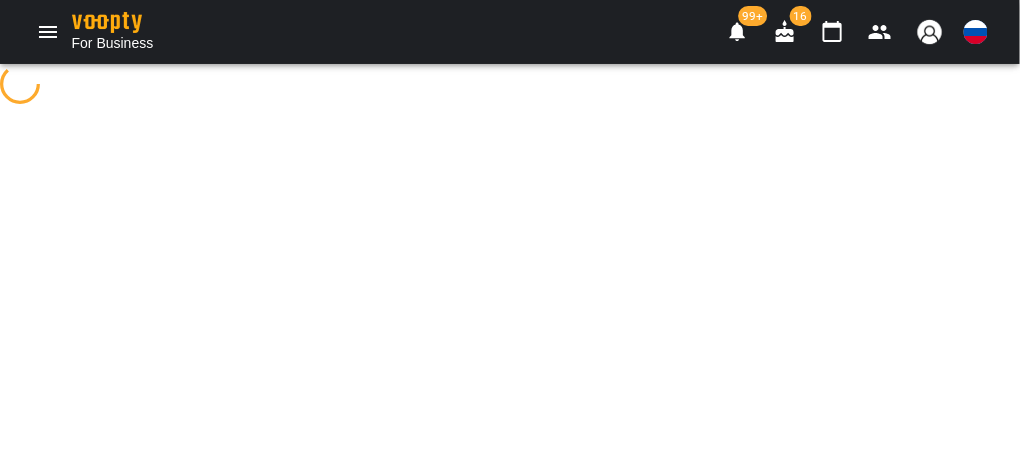 select on "**********" 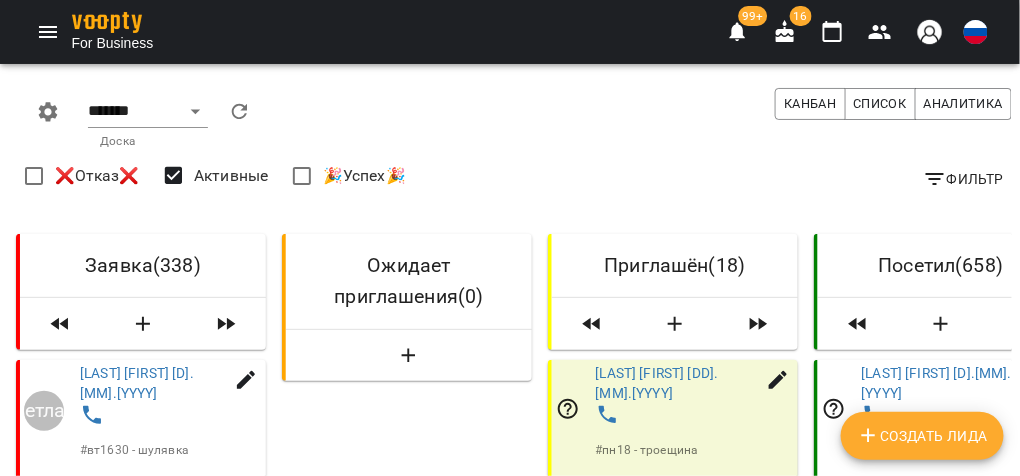 click on "Фильтр" at bounding box center (963, 179) 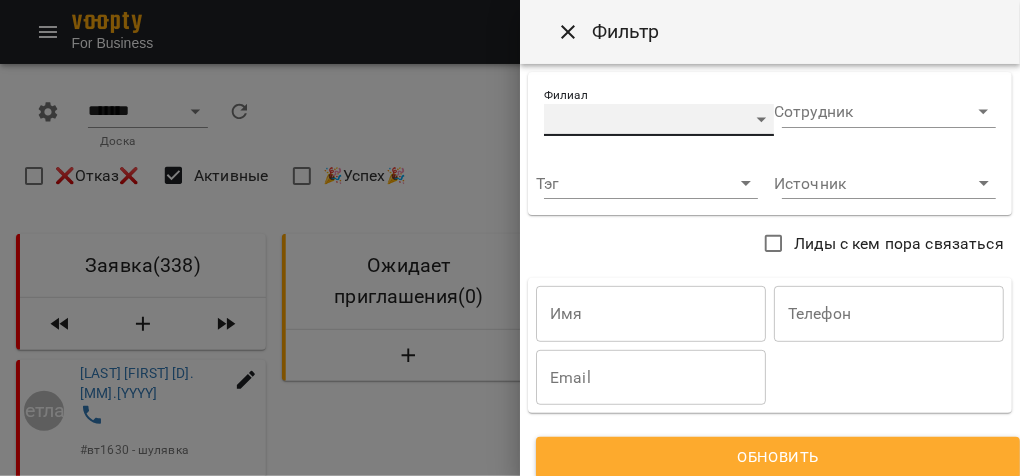click on "​" at bounding box center [659, 120] 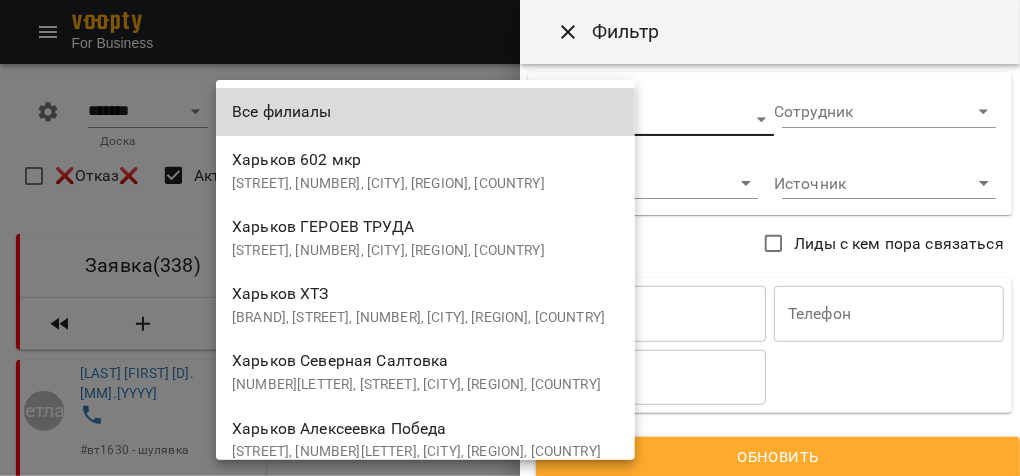 type 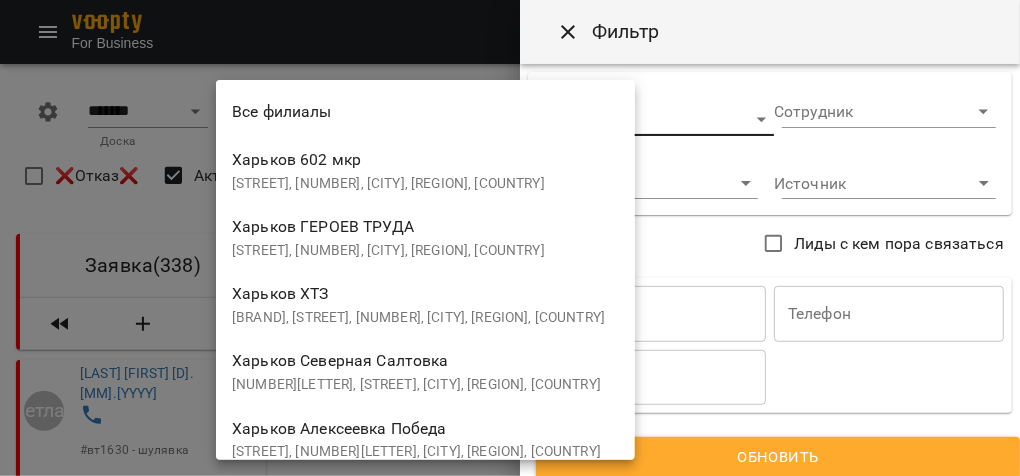 type 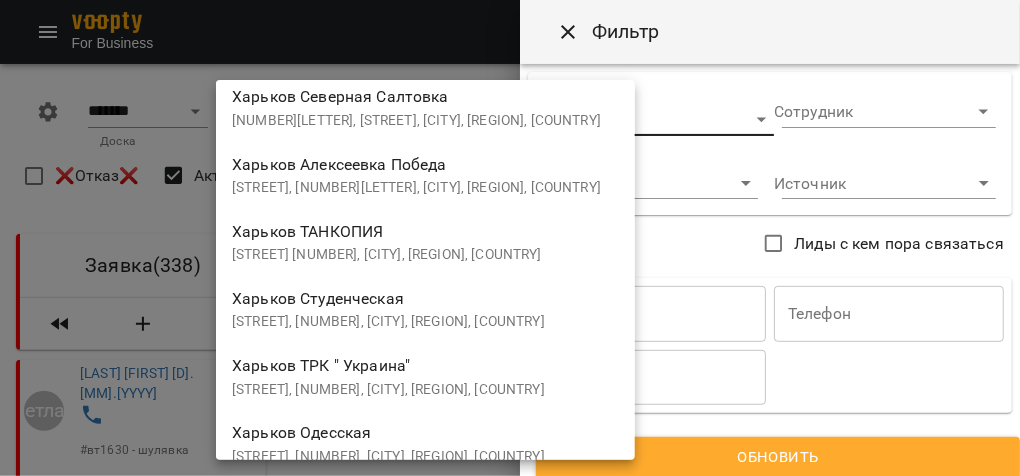 type 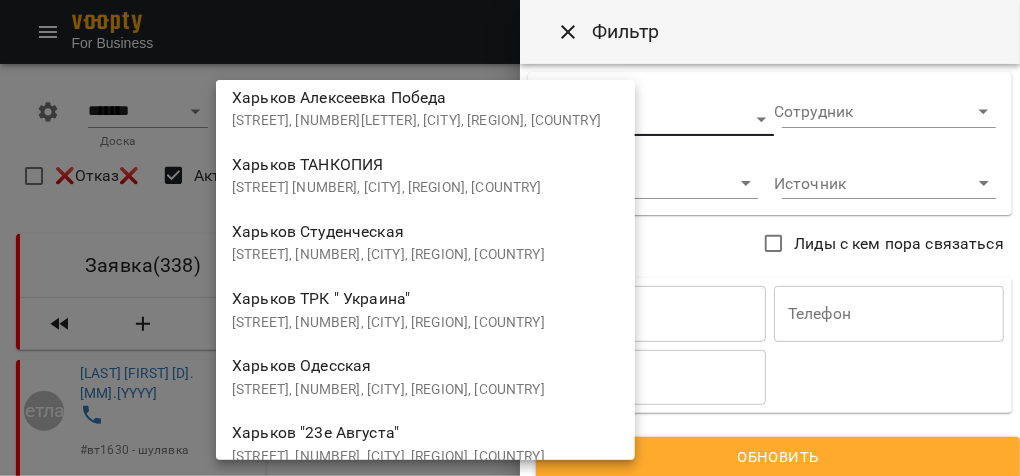 type 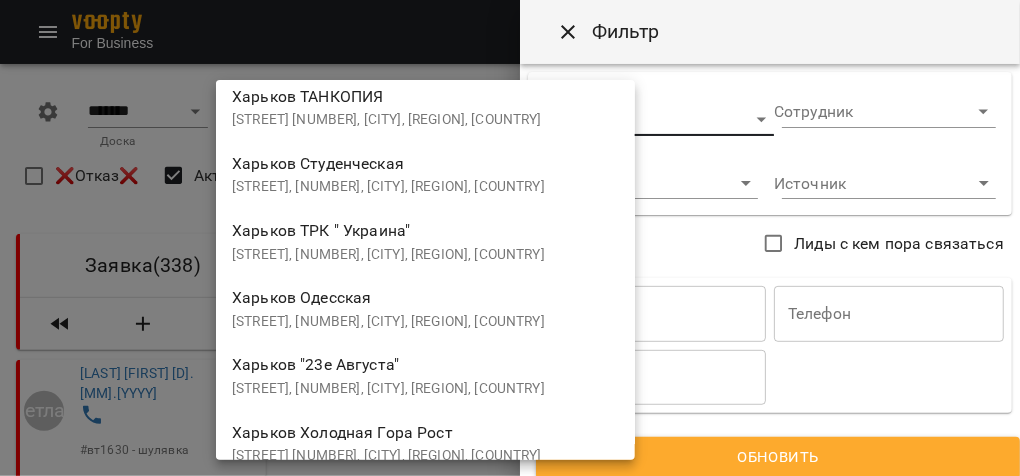 type 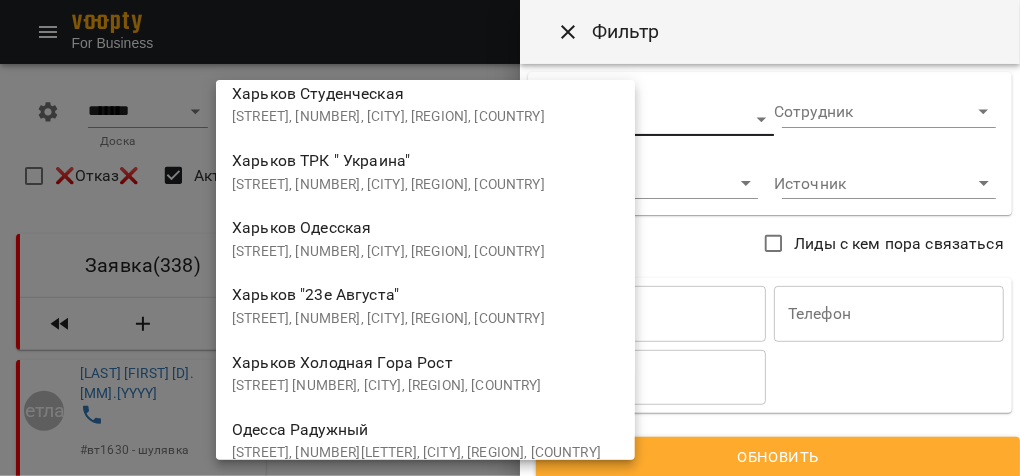 type 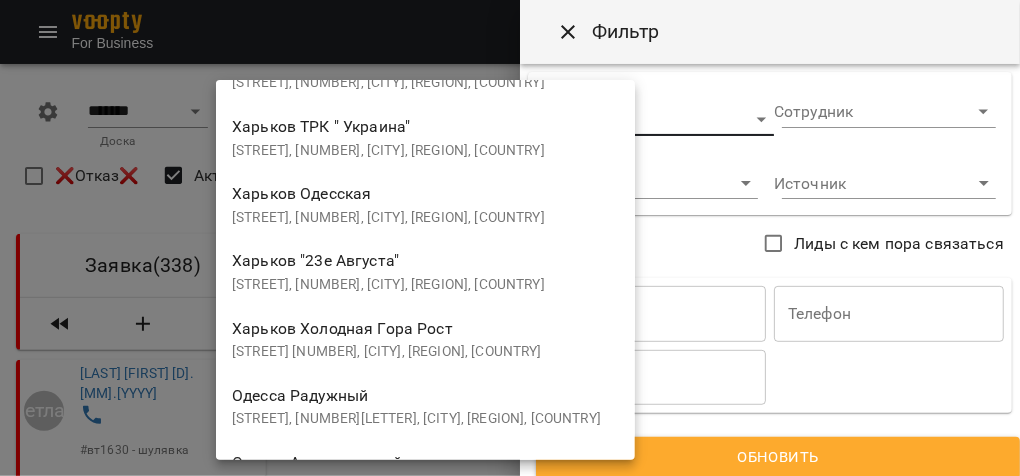 type 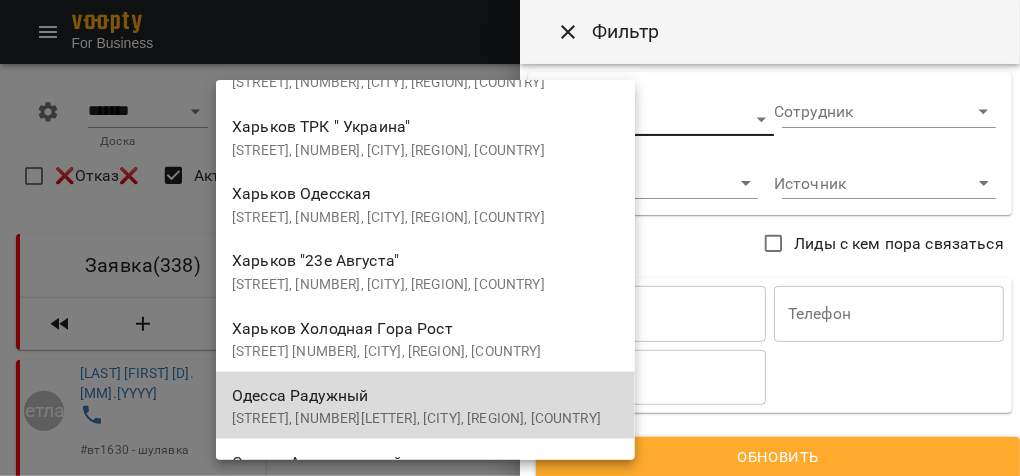 type 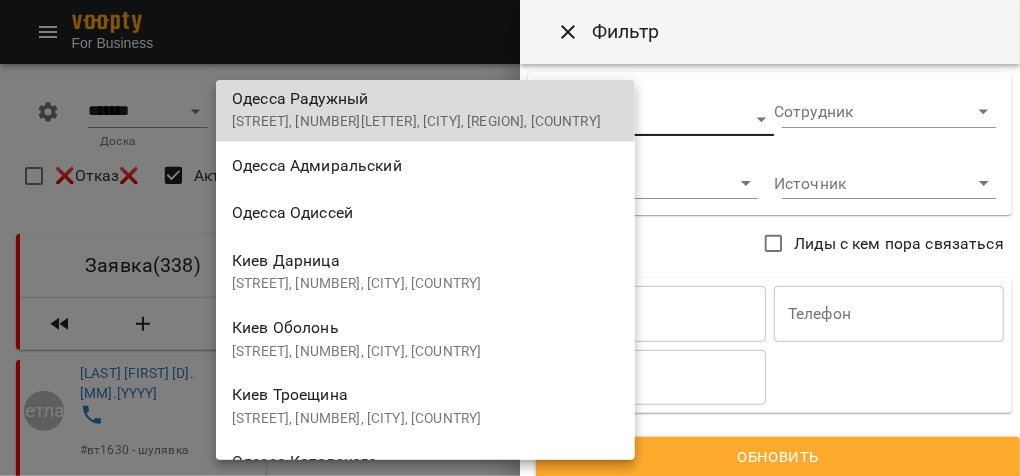 type 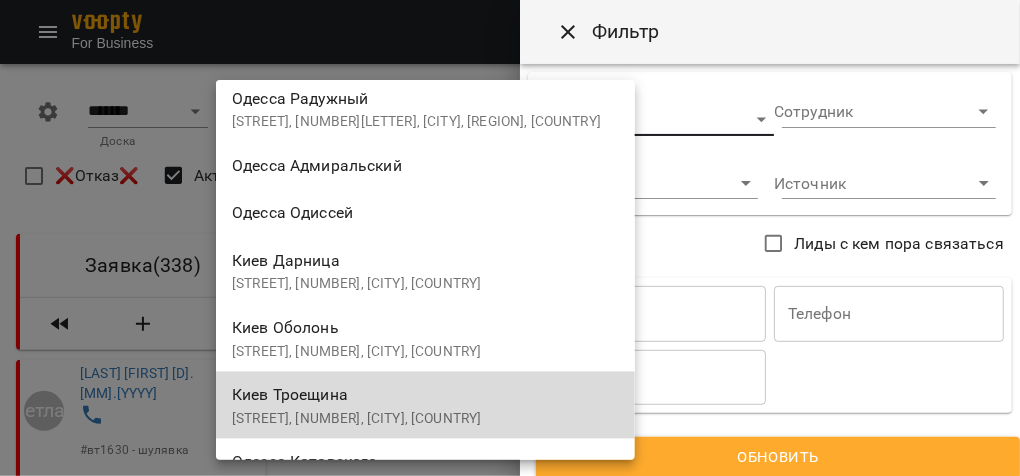 scroll, scrollTop: 845, scrollLeft: 0, axis: vertical 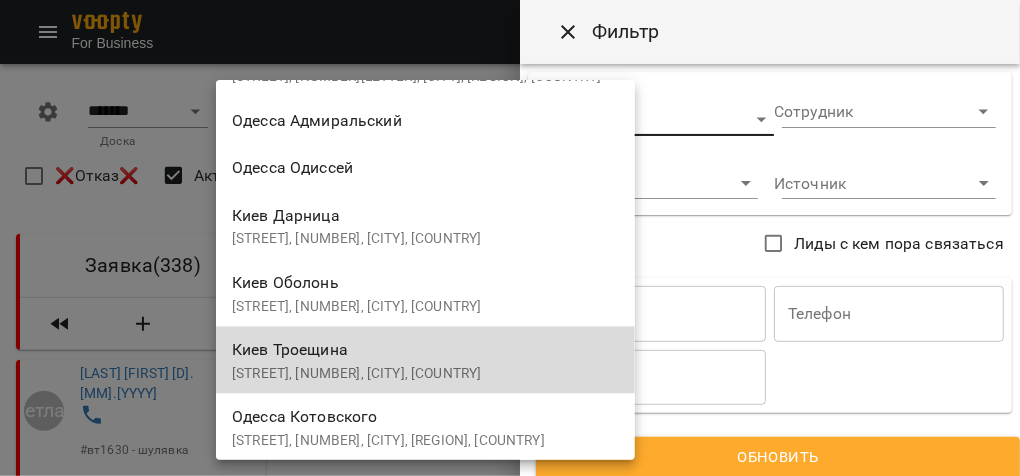 type 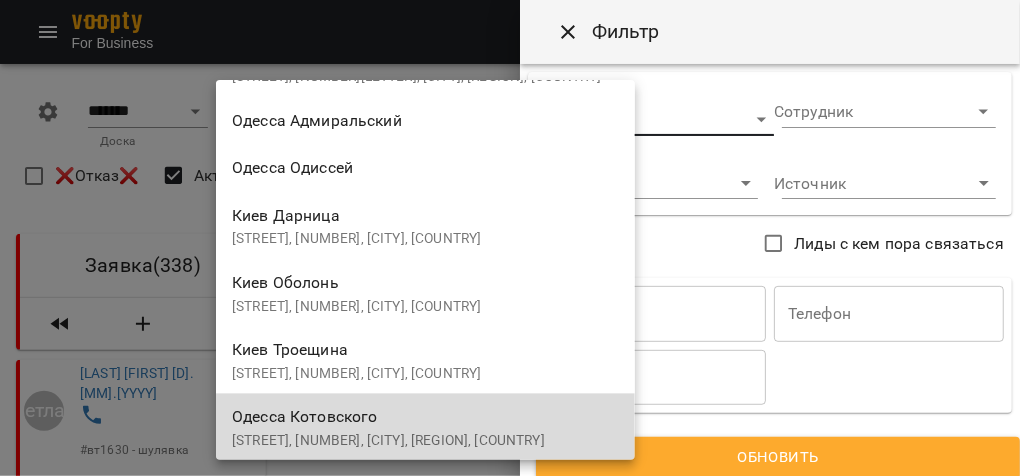 click on "[STREET], [NUMBER], [CITY], [COUNTRY]" at bounding box center [425, 240] 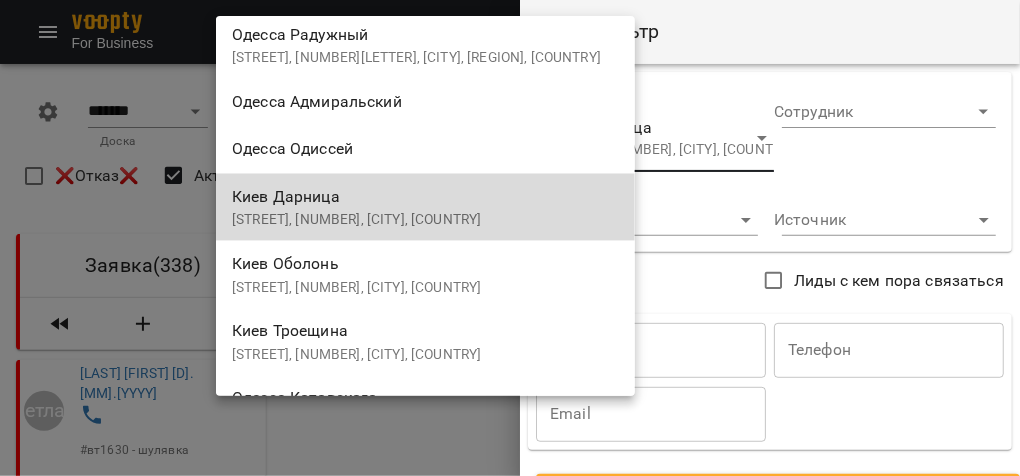 type 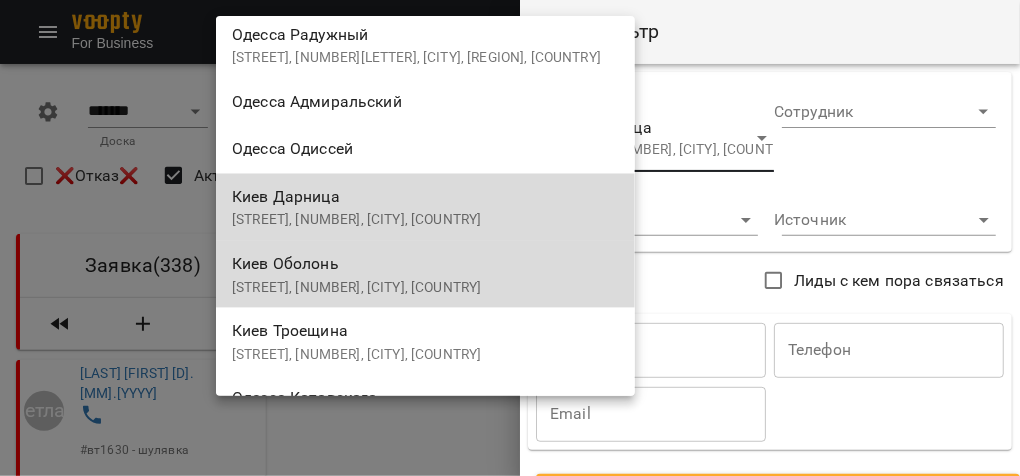 type 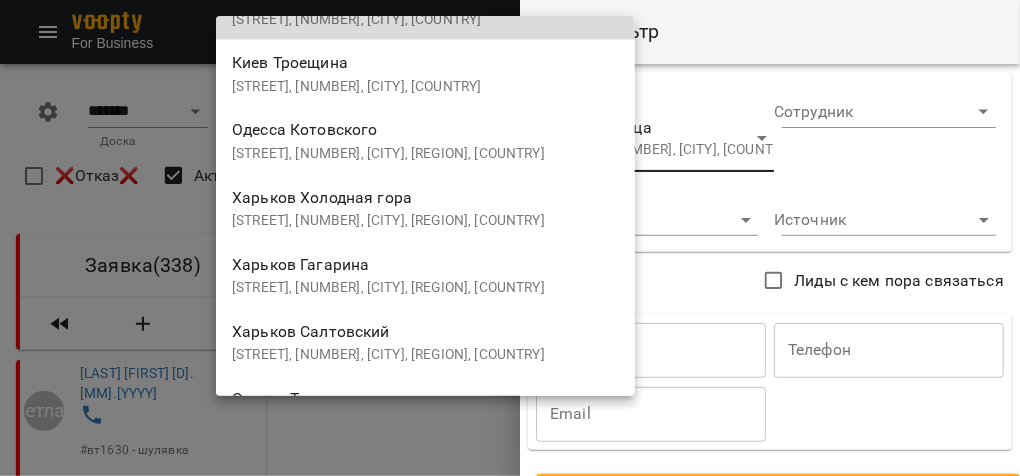 type 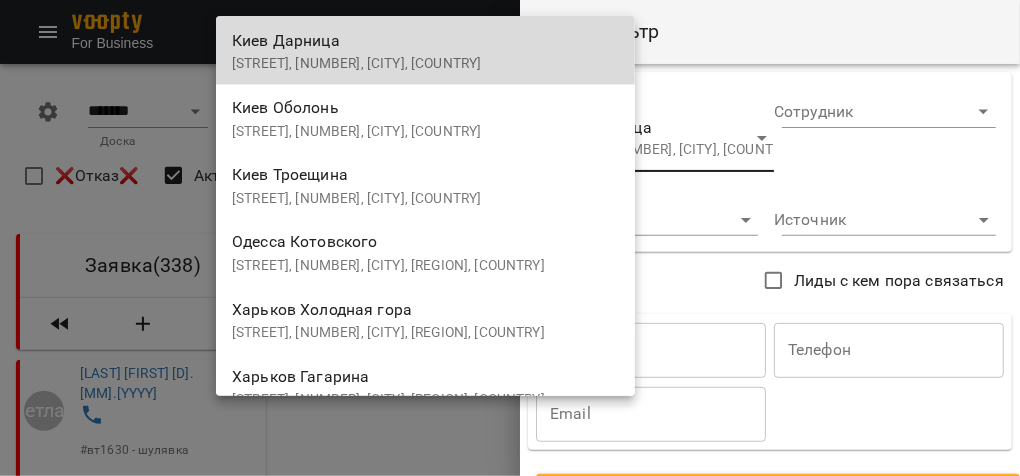 scroll, scrollTop: 743, scrollLeft: 0, axis: vertical 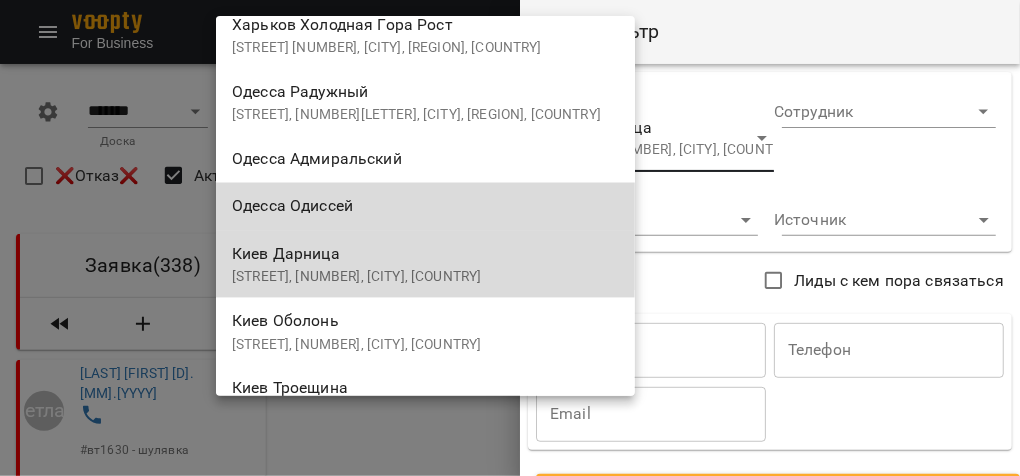 type 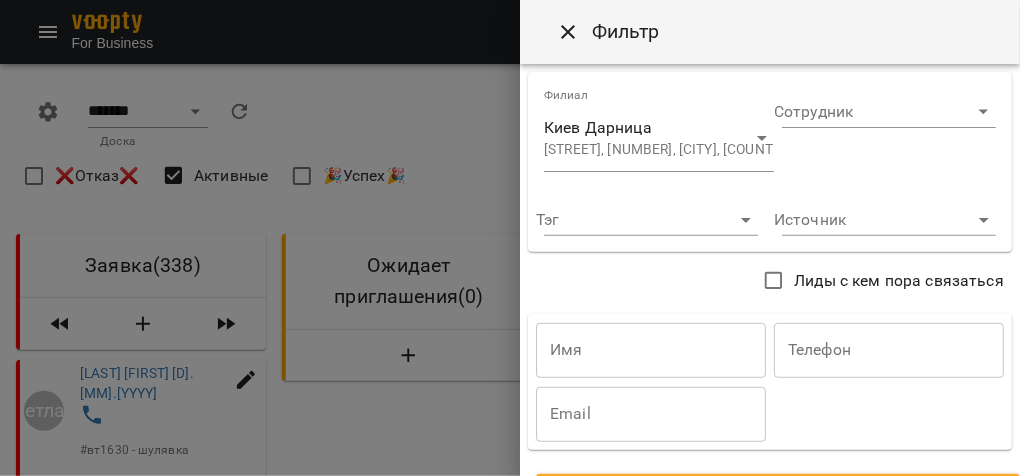 scroll, scrollTop: 67, scrollLeft: 0, axis: vertical 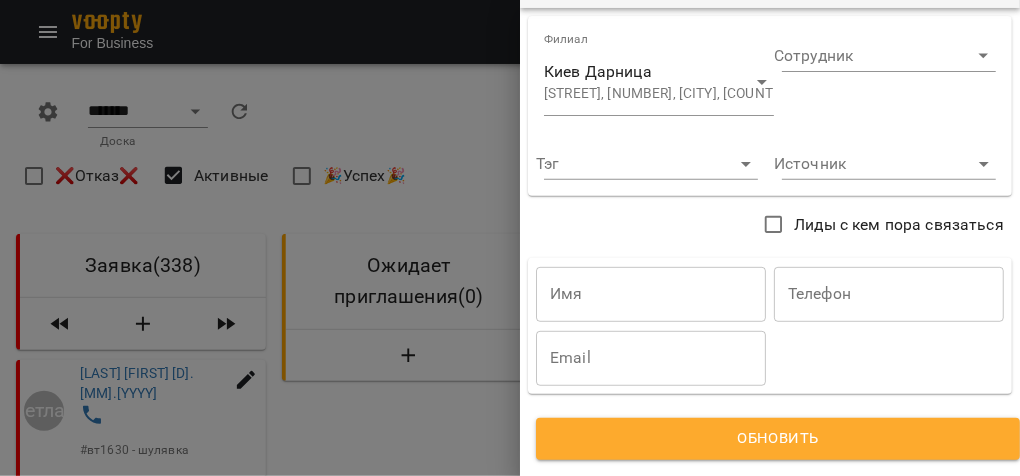 click on "**********" at bounding box center [770, 238] 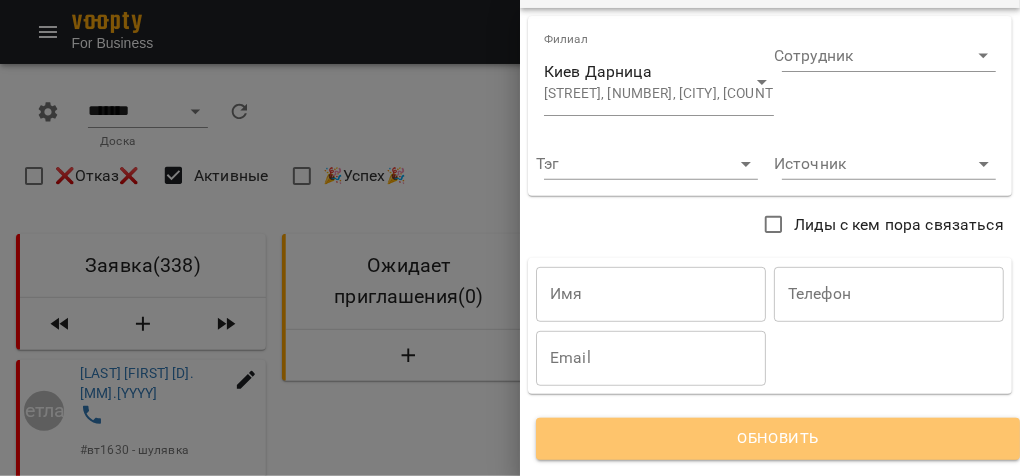 click on "Обновить" at bounding box center (778, 439) 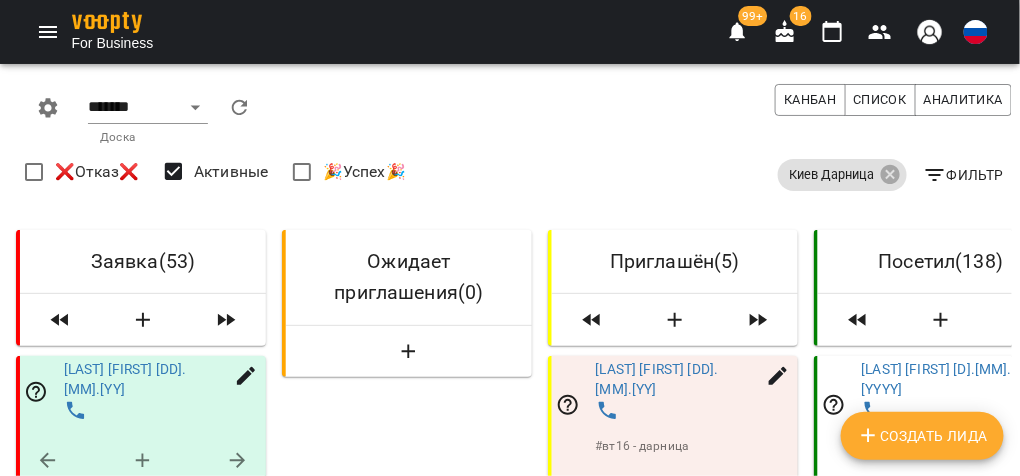 scroll, scrollTop: 3001, scrollLeft: 0, axis: vertical 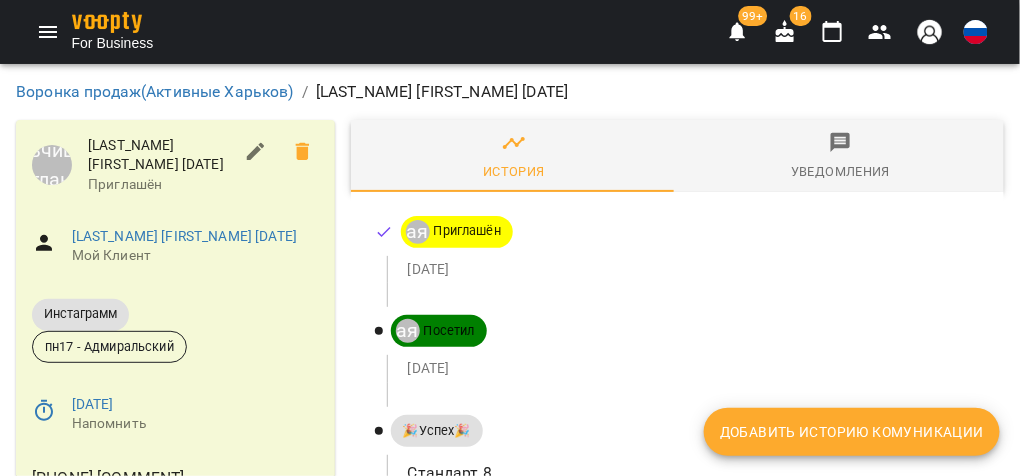 click 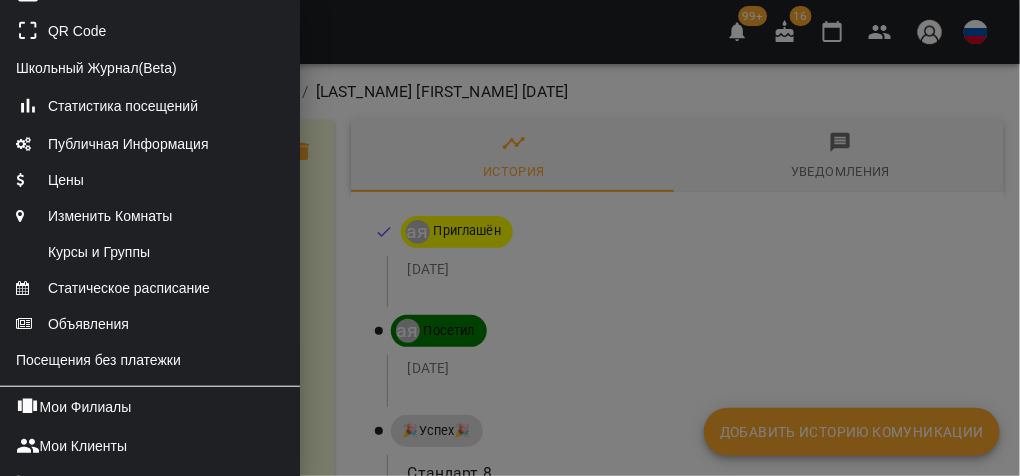 scroll, scrollTop: 0, scrollLeft: 0, axis: both 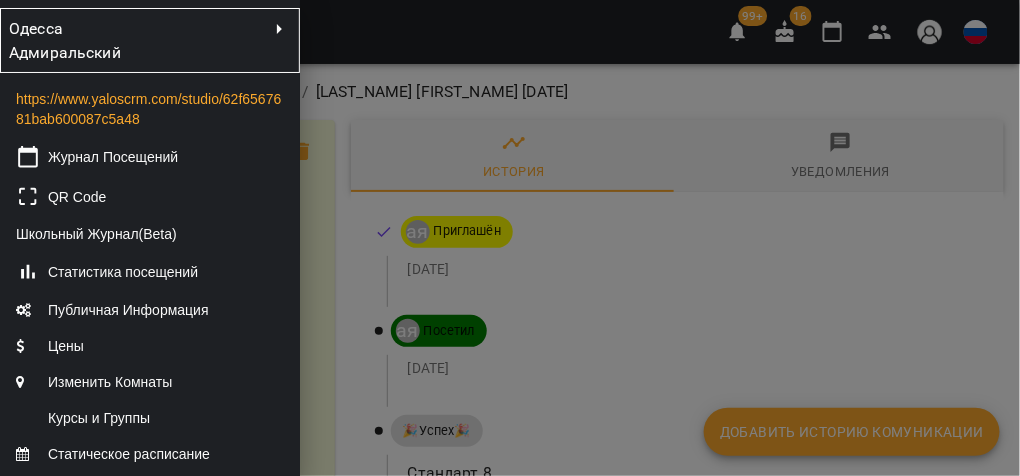click on "Одесса Адмиральский" at bounding box center (79, 40) 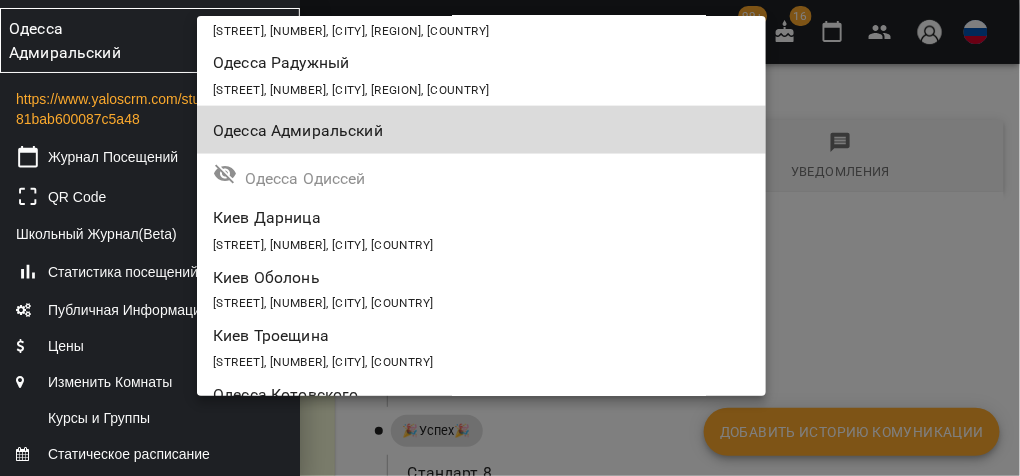 scroll, scrollTop: 639, scrollLeft: 0, axis: vertical 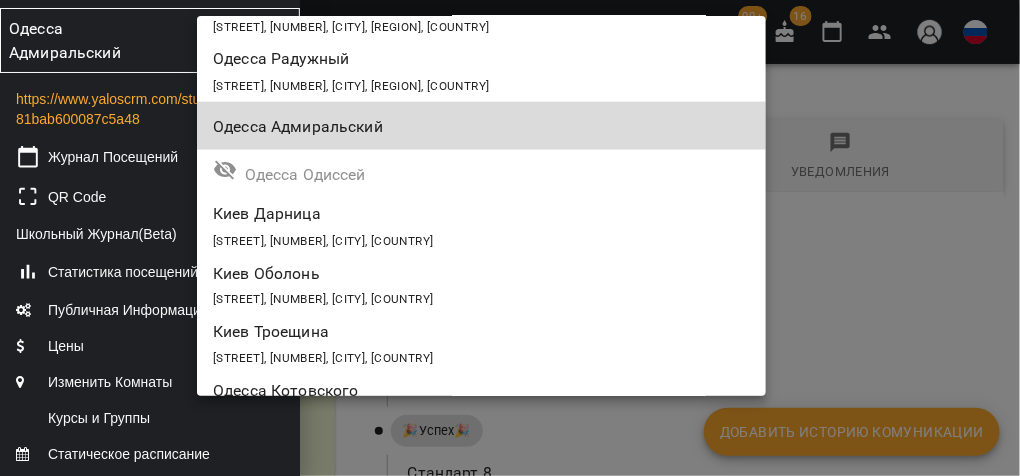 click on "[STREET], [NUMBER], [CITY], [COUNTRY]" at bounding box center [323, 241] 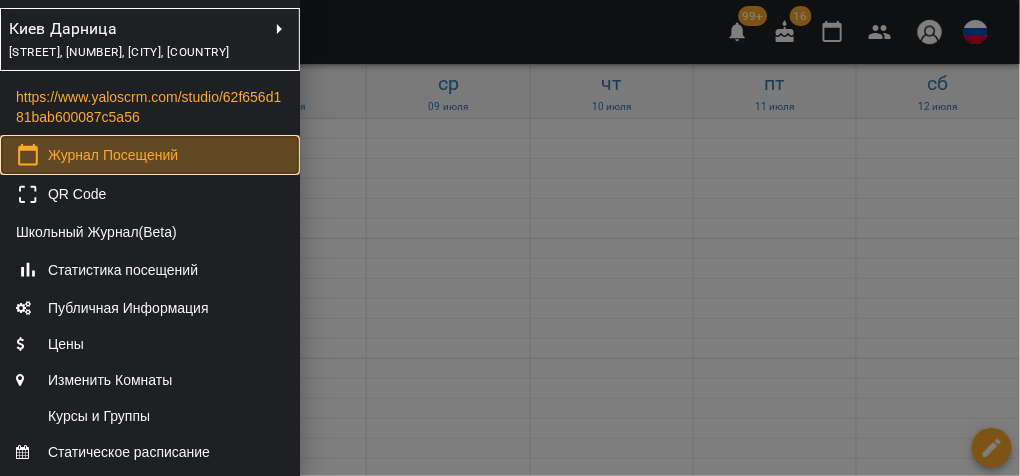 click on "Журнал Посещений" at bounding box center (150, 155) 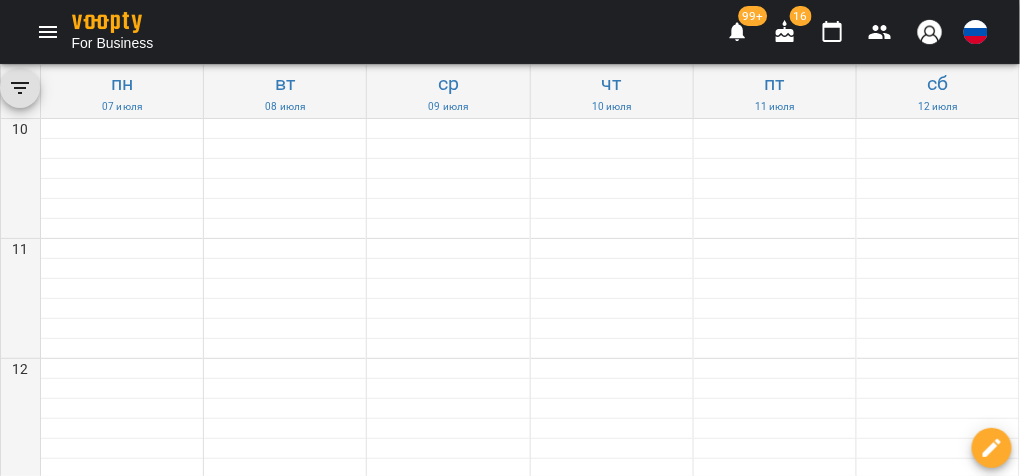 scroll, scrollTop: 860, scrollLeft: 0, axis: vertical 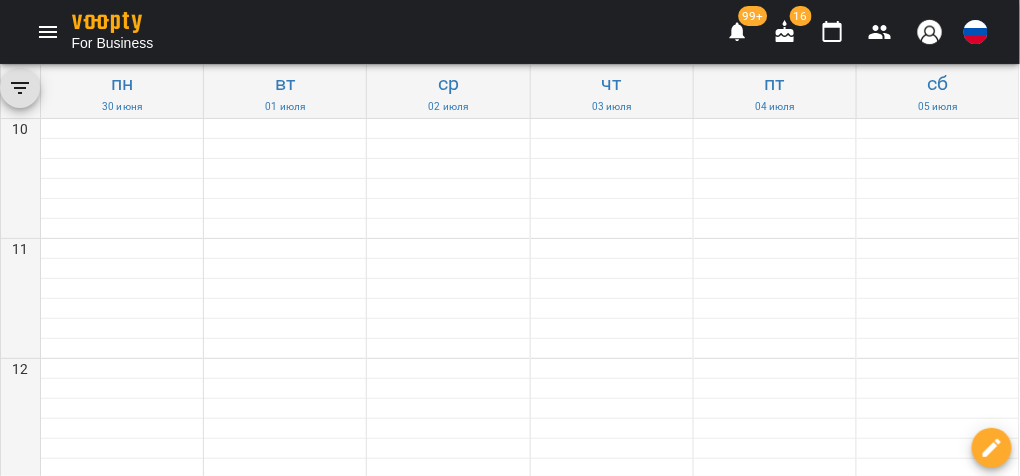 click 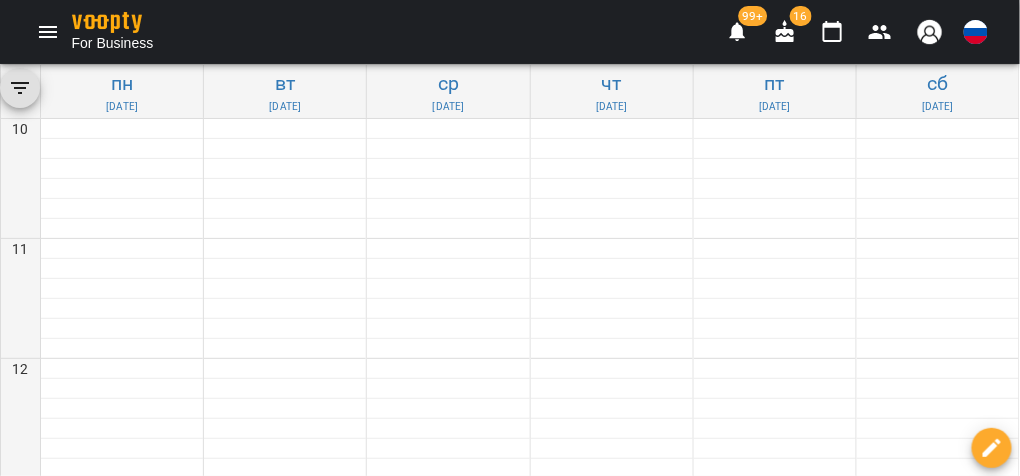 click 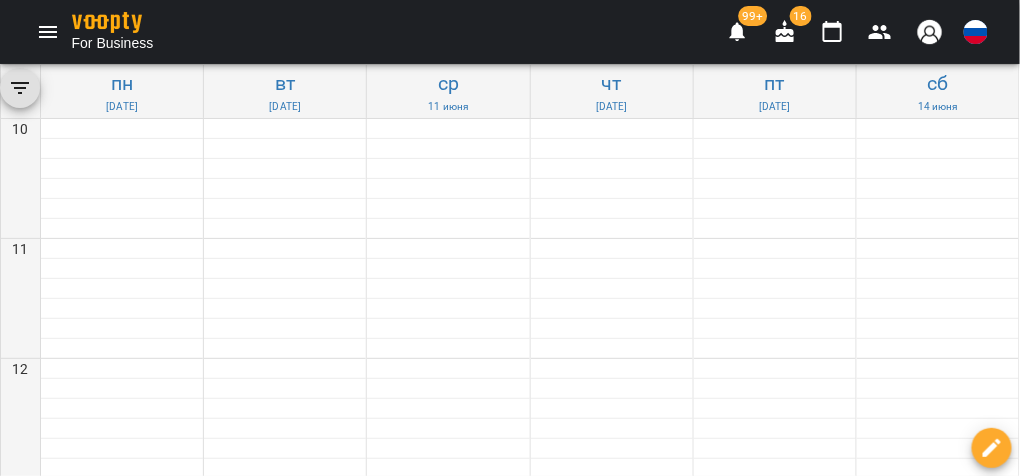 click 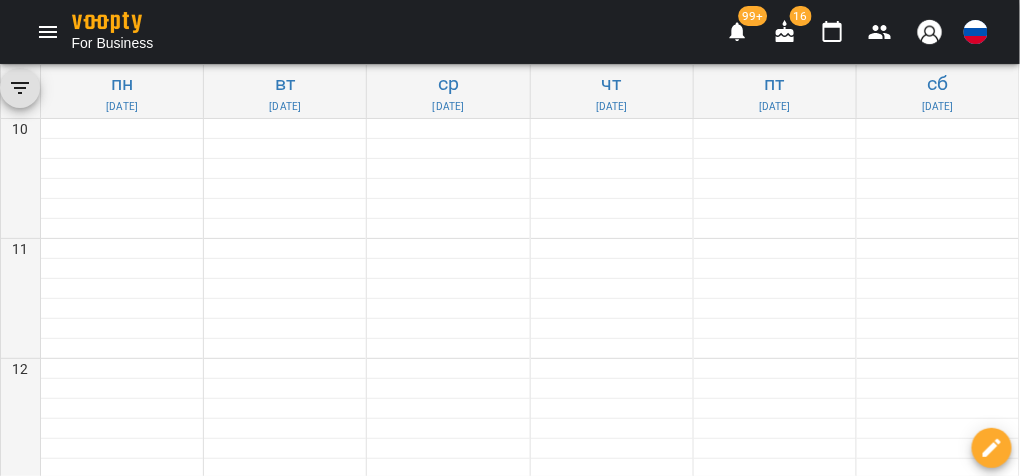 click 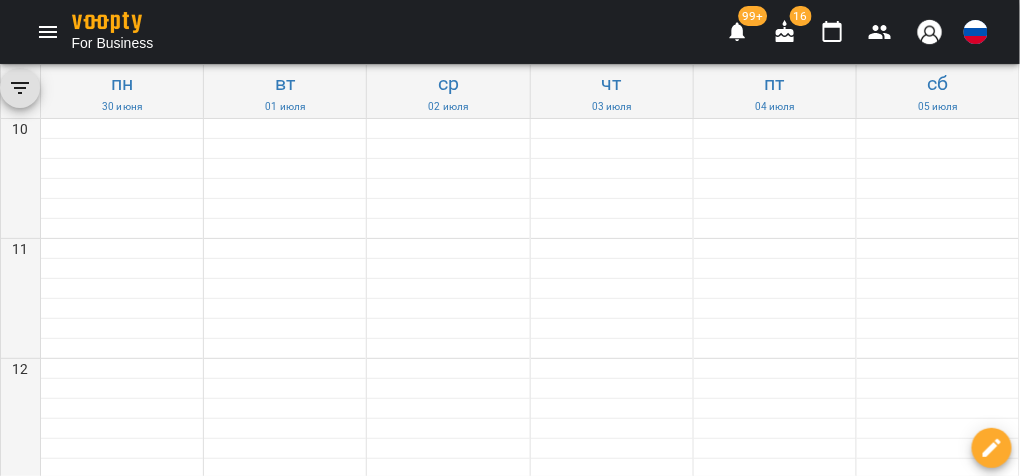 click 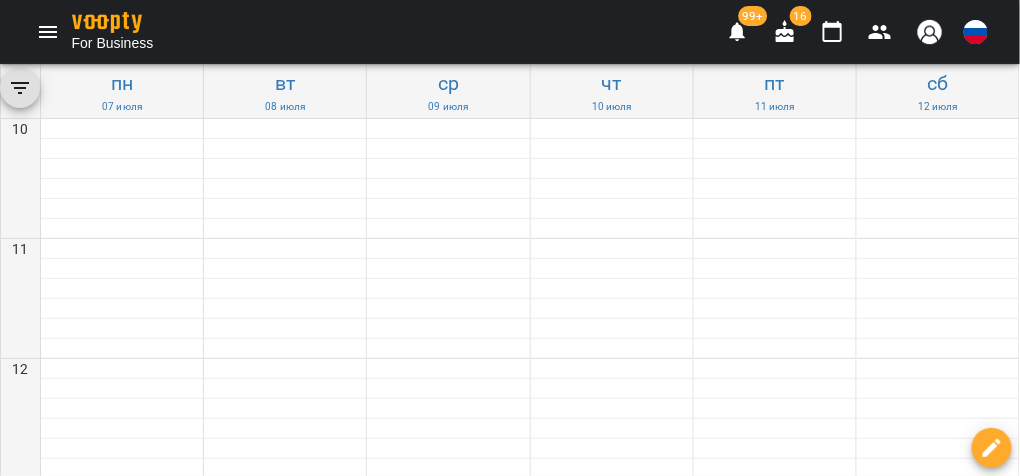 click 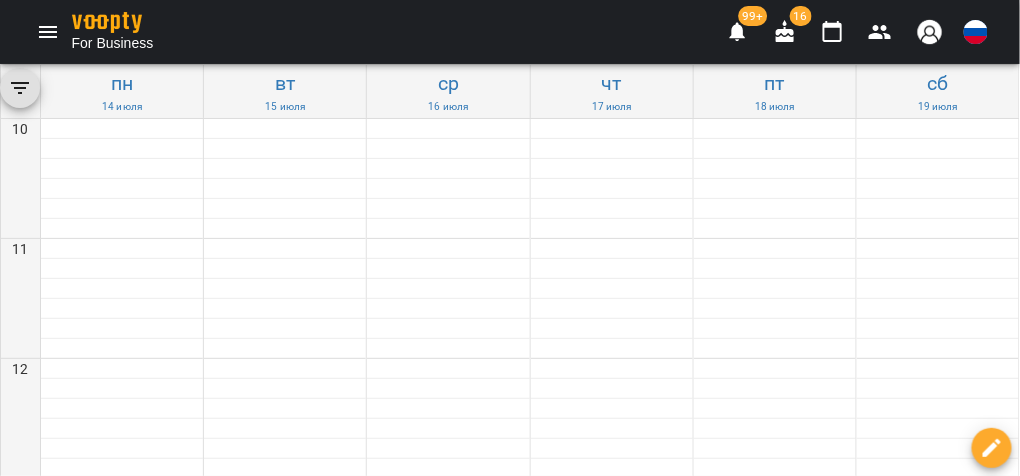 click 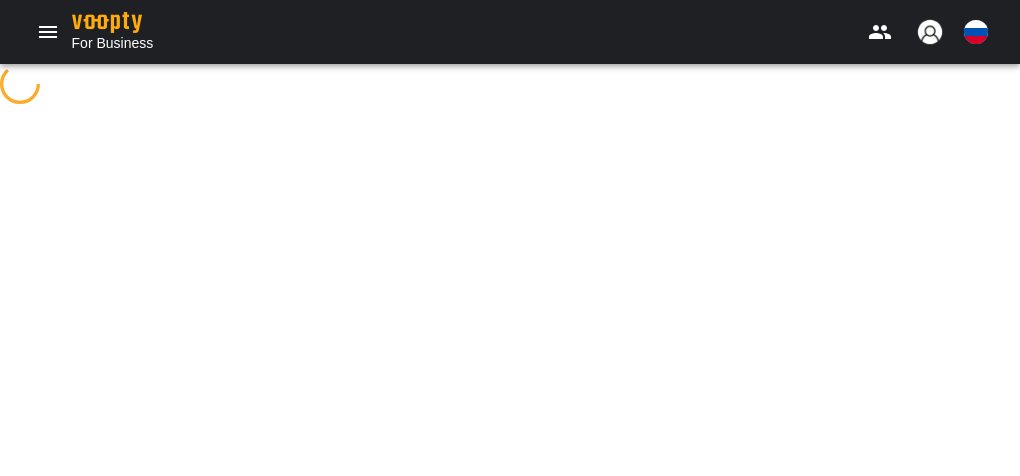 scroll, scrollTop: 0, scrollLeft: 0, axis: both 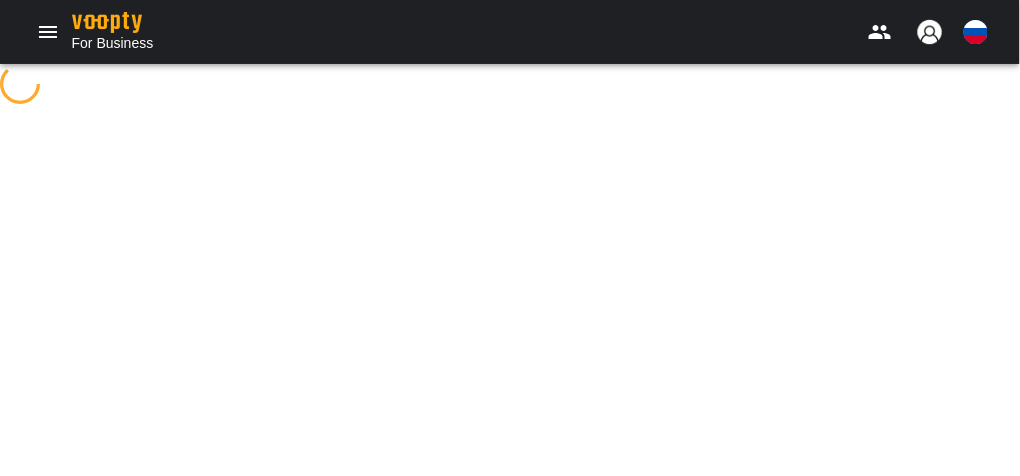 select on "**********" 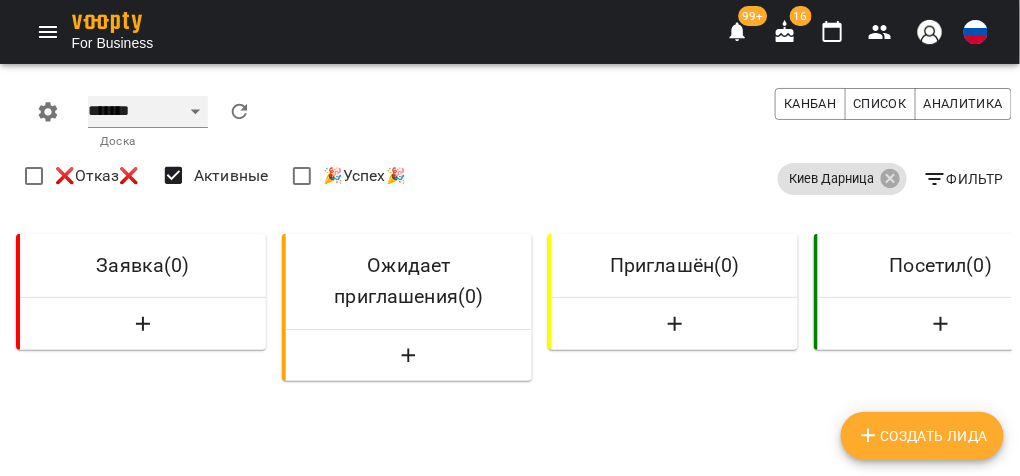 click on "******* ******** **** ****** *****" at bounding box center [148, 112] 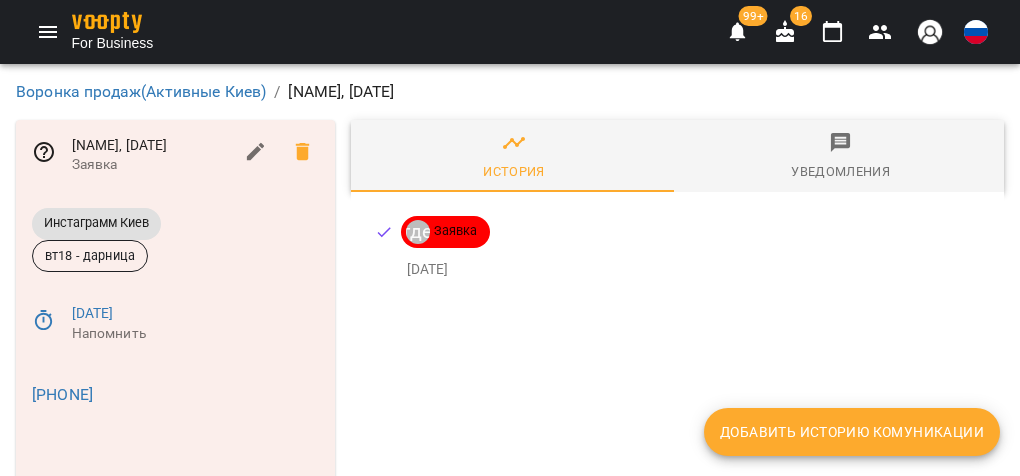 scroll, scrollTop: 0, scrollLeft: 0, axis: both 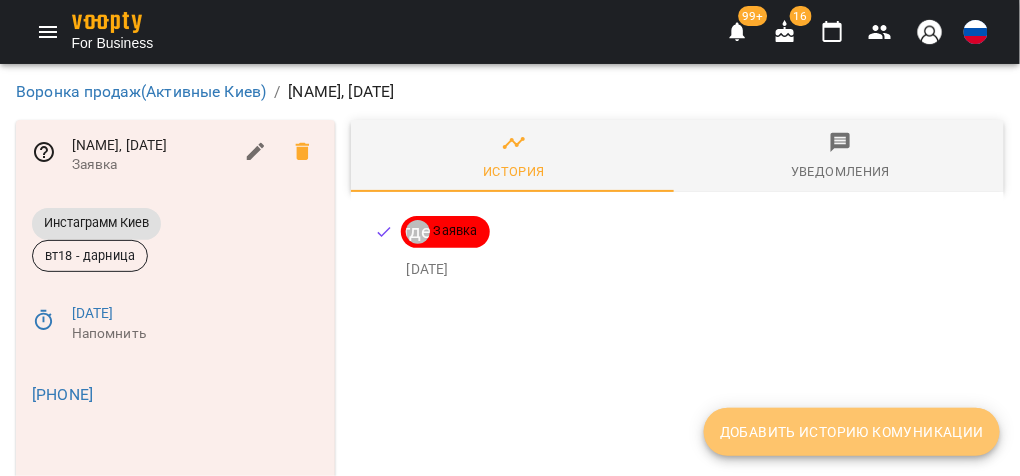click on "Добавить историю комуникации" at bounding box center [852, 432] 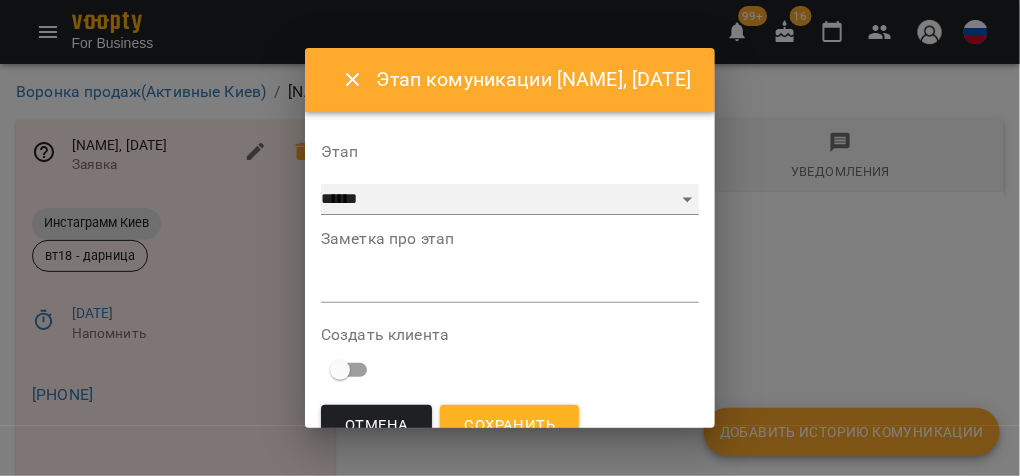 click on "**********" at bounding box center [510, 200] 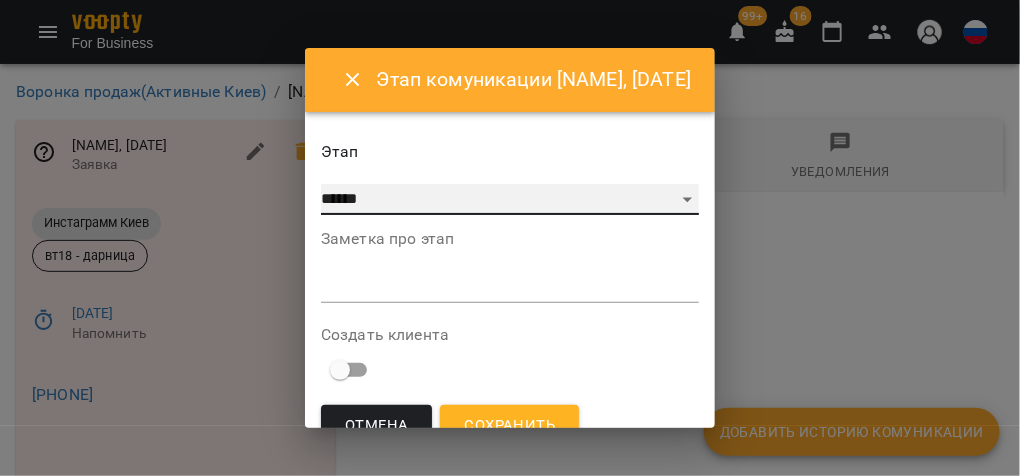 select on "*" 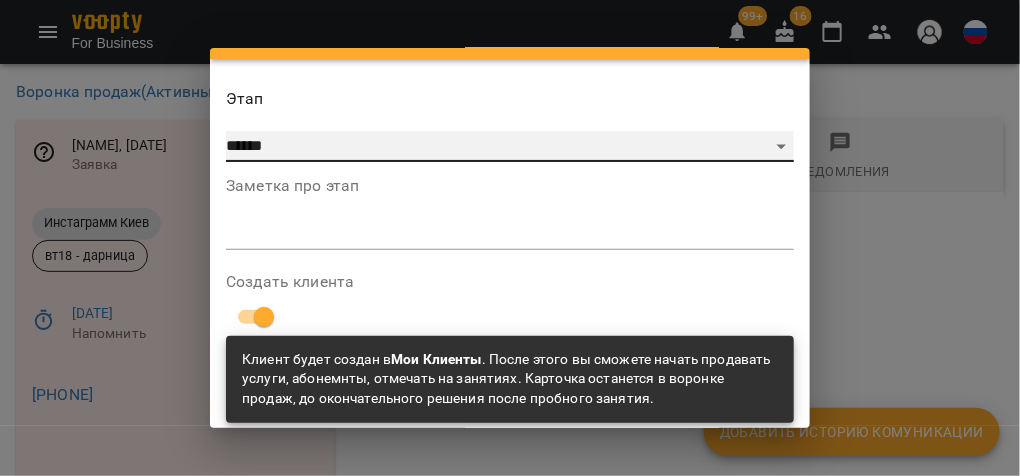 scroll, scrollTop: 121, scrollLeft: 0, axis: vertical 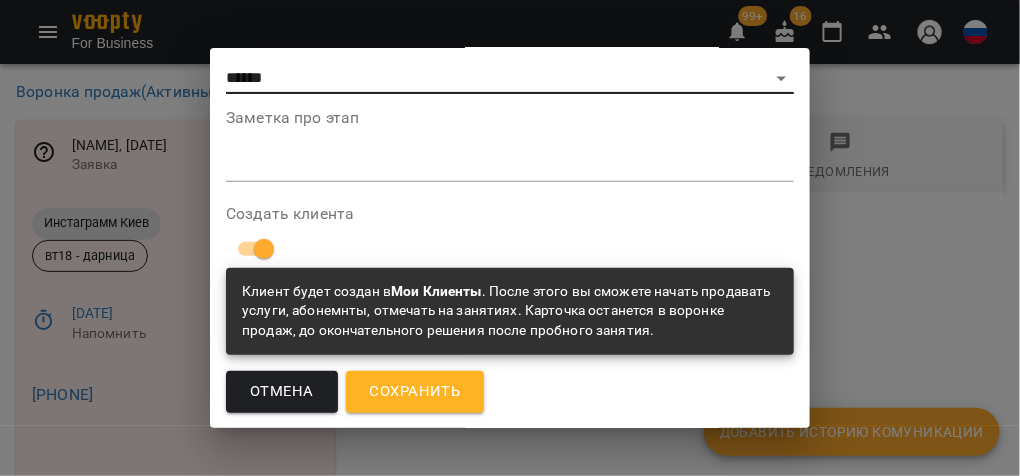 click on "Сохранить" at bounding box center (415, 392) 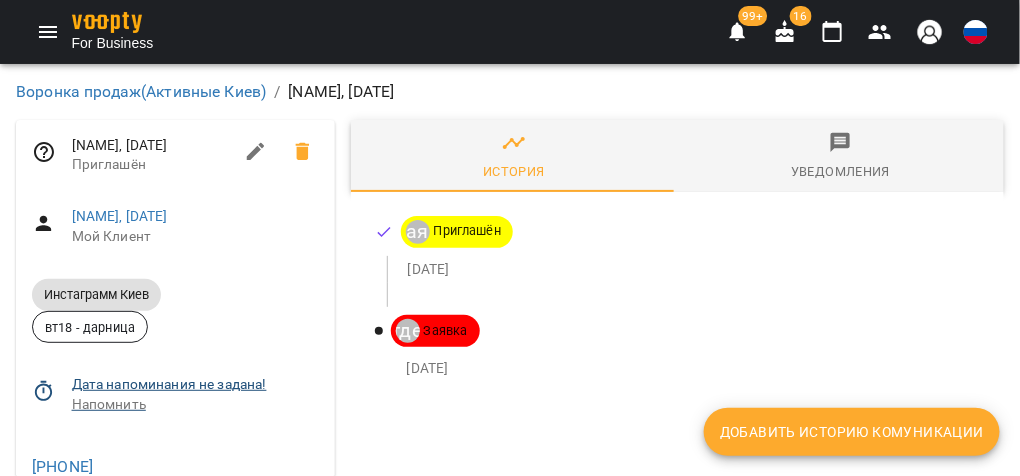 click on "Дата напоминания не задана! Напомнить" at bounding box center (175, 394) 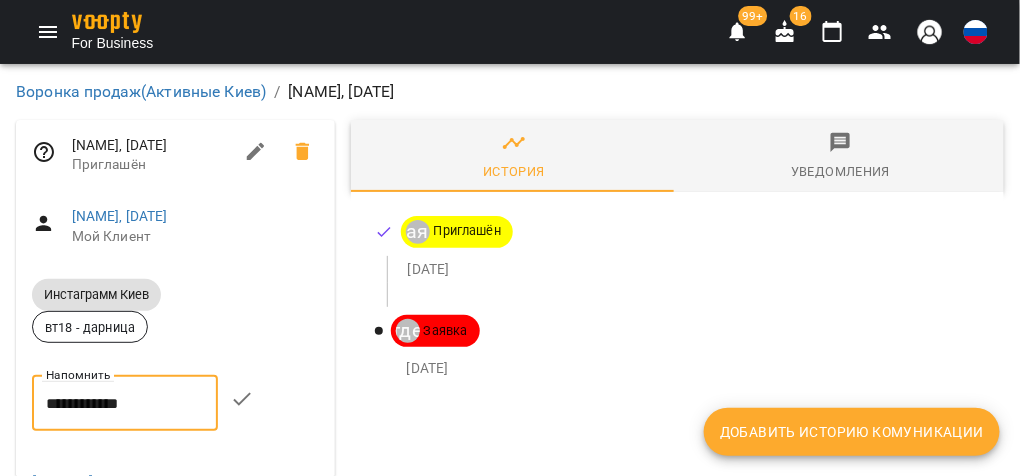 click on "**********" at bounding box center (125, 403) 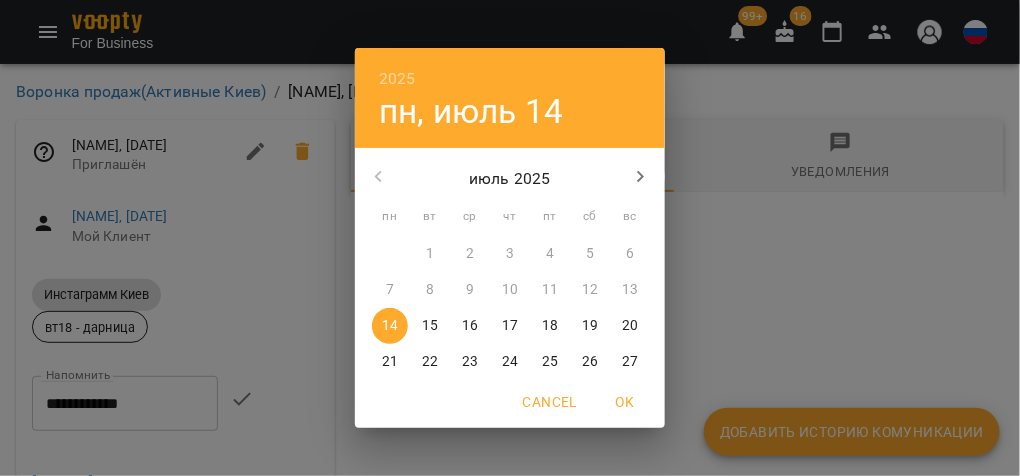 click on "15" at bounding box center [430, 326] 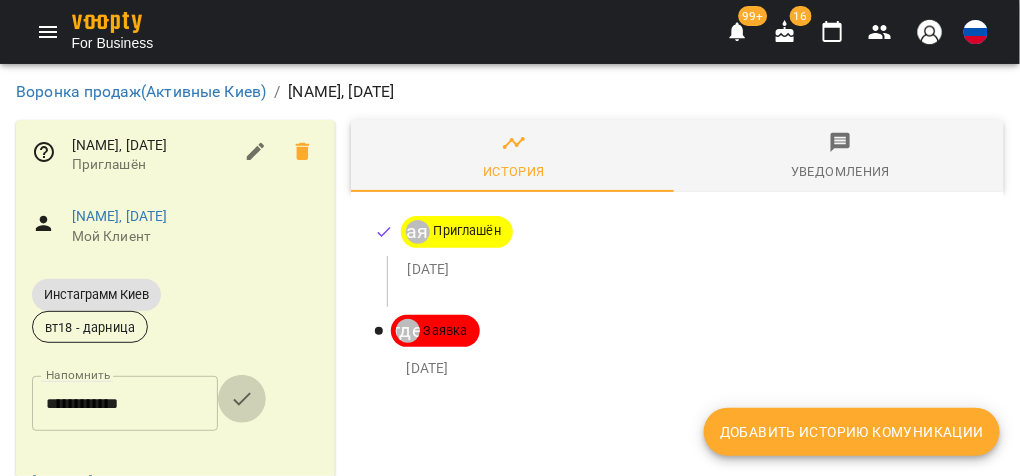 click 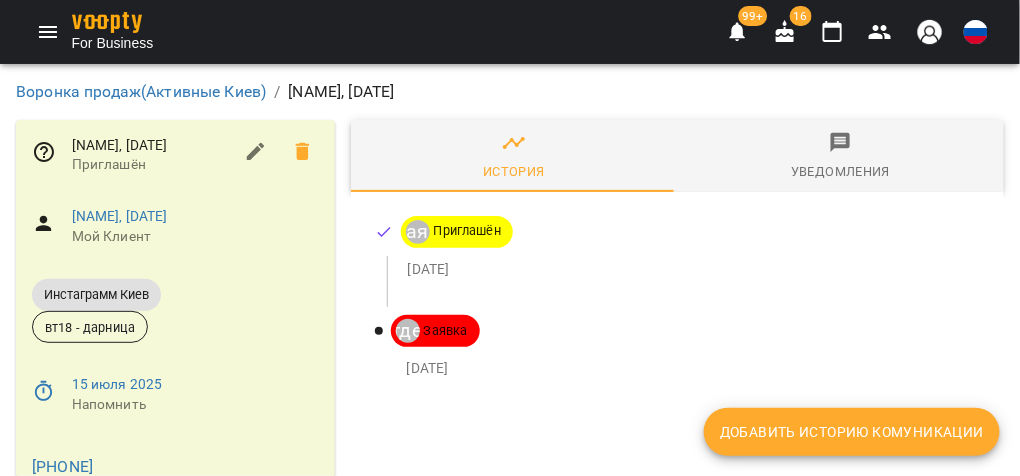 scroll, scrollTop: 117, scrollLeft: 0, axis: vertical 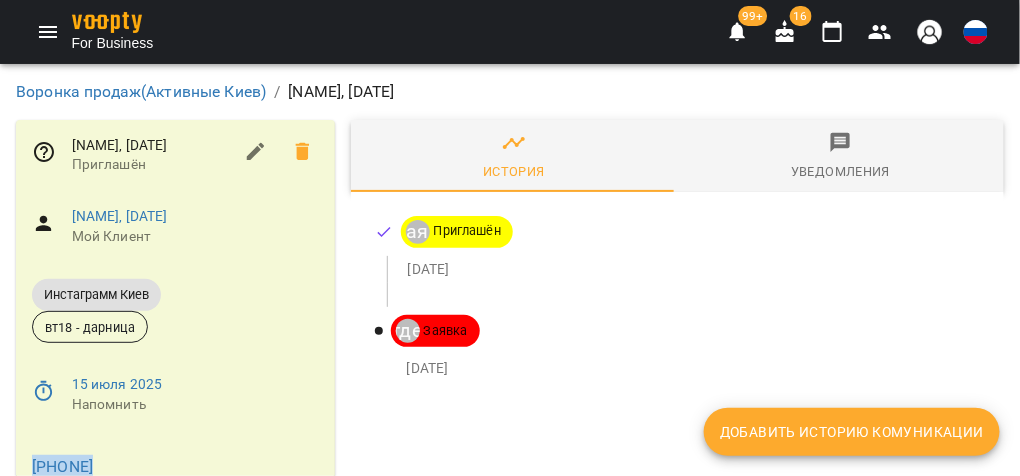 drag, startPoint x: 59, startPoint y: 370, endPoint x: 176, endPoint y: 391, distance: 118.869675 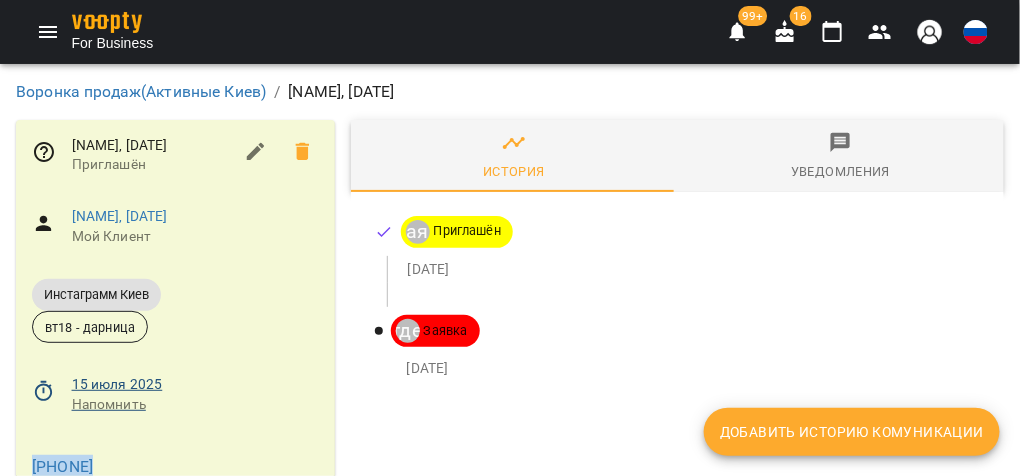 copy on "+380954588876" 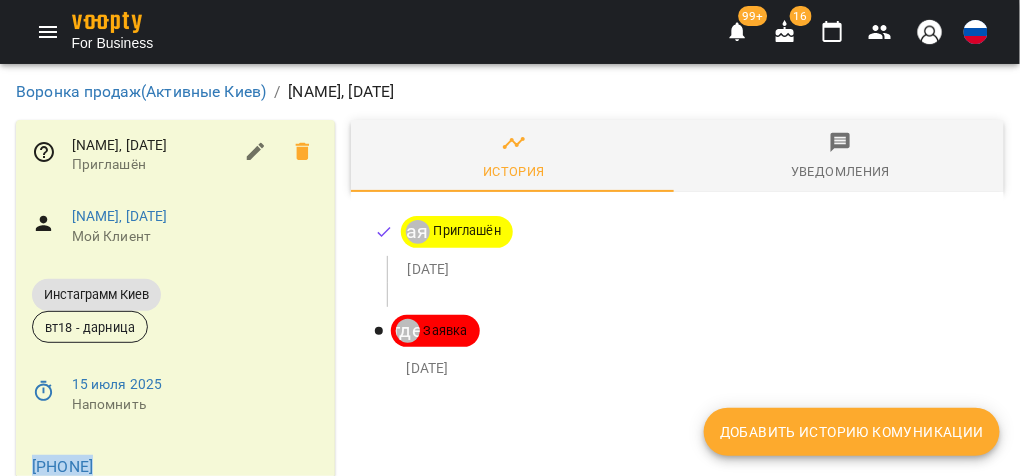 click at bounding box center (175, 526) 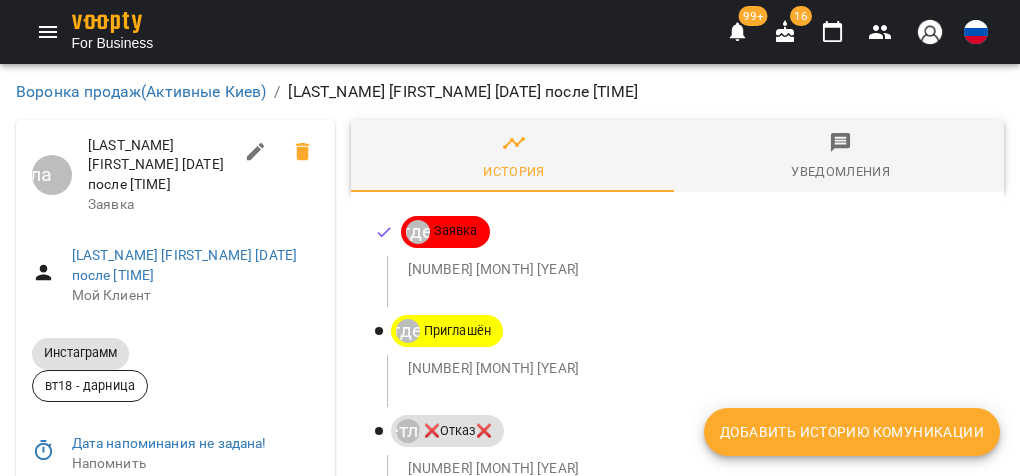 scroll, scrollTop: 0, scrollLeft: 0, axis: both 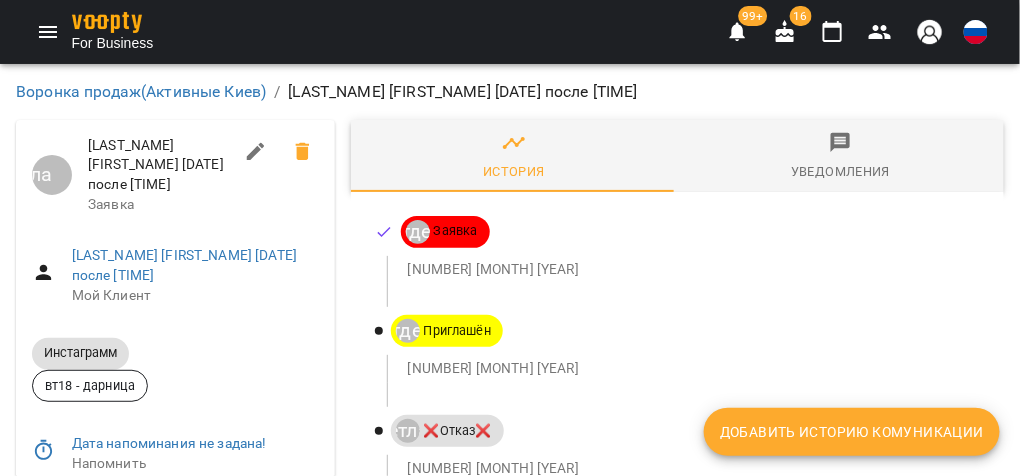 click on "Добавить историю комуникации" at bounding box center [852, 432] 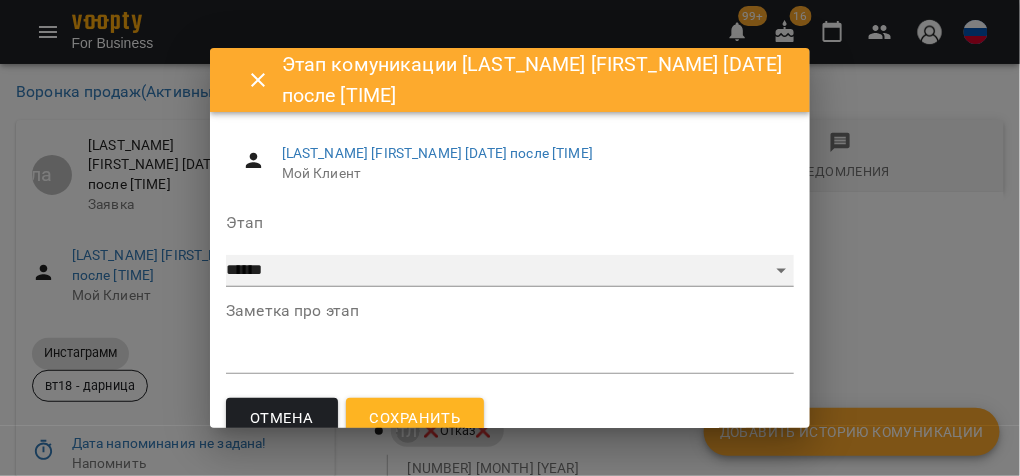 click on "**********" at bounding box center [510, 271] 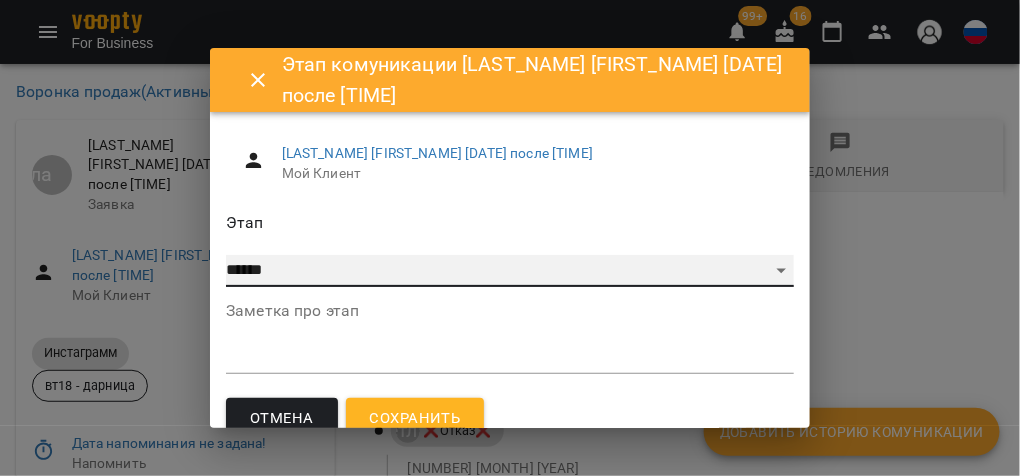 select on "*" 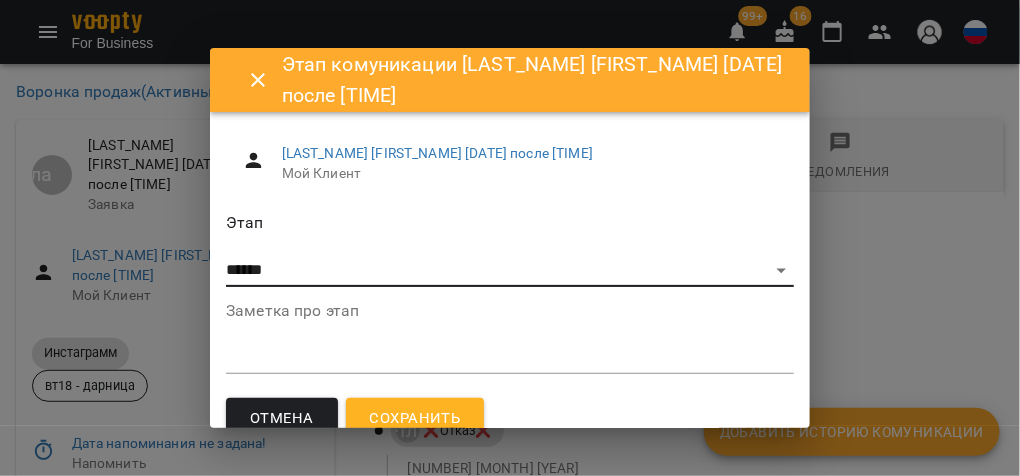 click on "Сохранить" at bounding box center [415, 419] 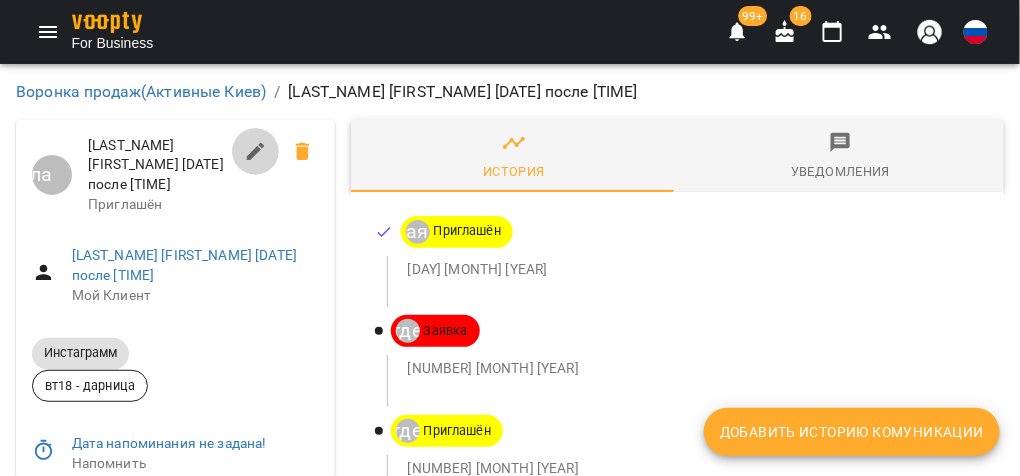 click 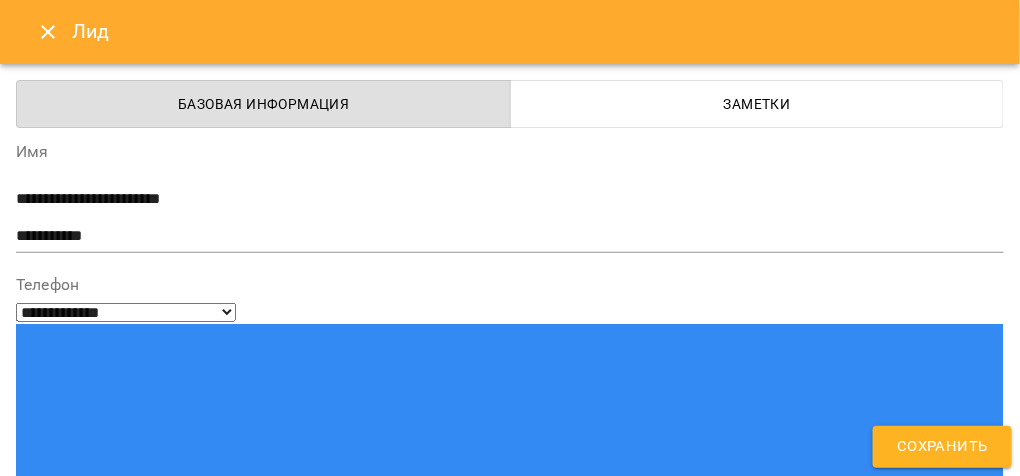 drag, startPoint x: 8, startPoint y: 229, endPoint x: 120, endPoint y: 234, distance: 112.11155 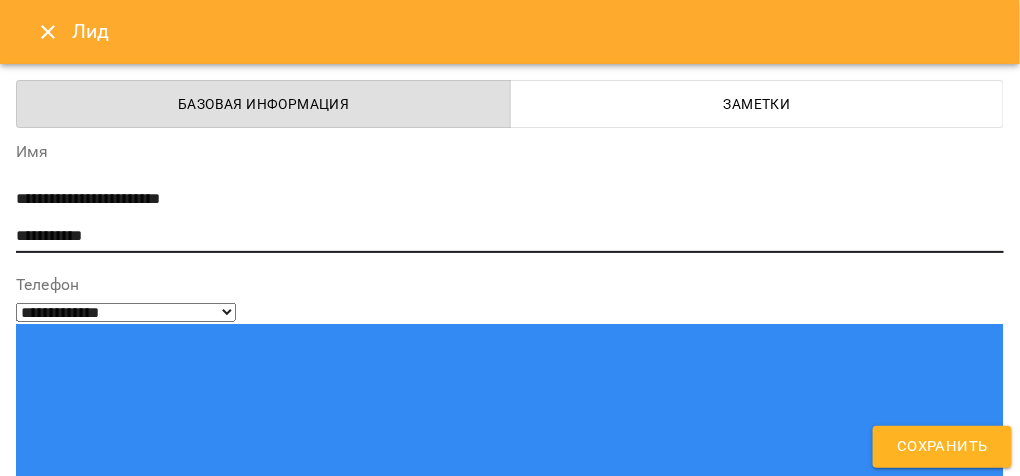drag, startPoint x: 106, startPoint y: 231, endPoint x: 0, endPoint y: 235, distance: 106.07545 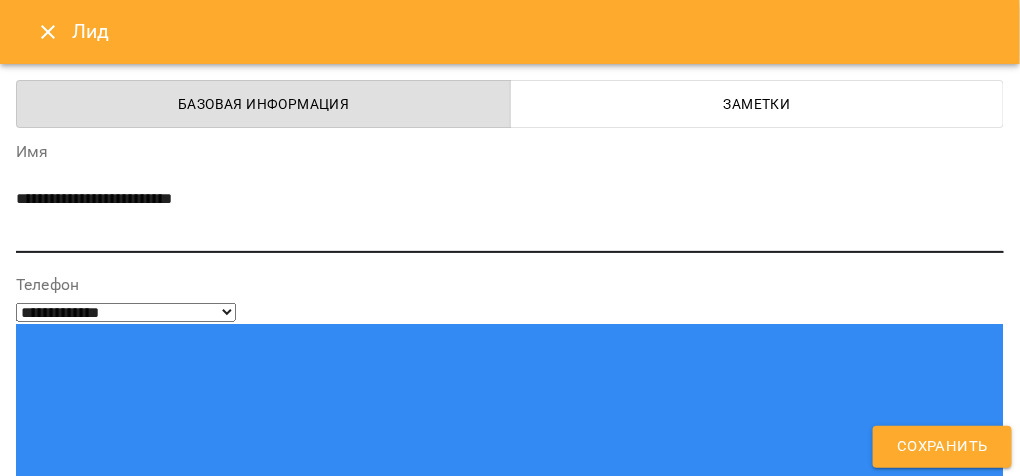 type on "**********" 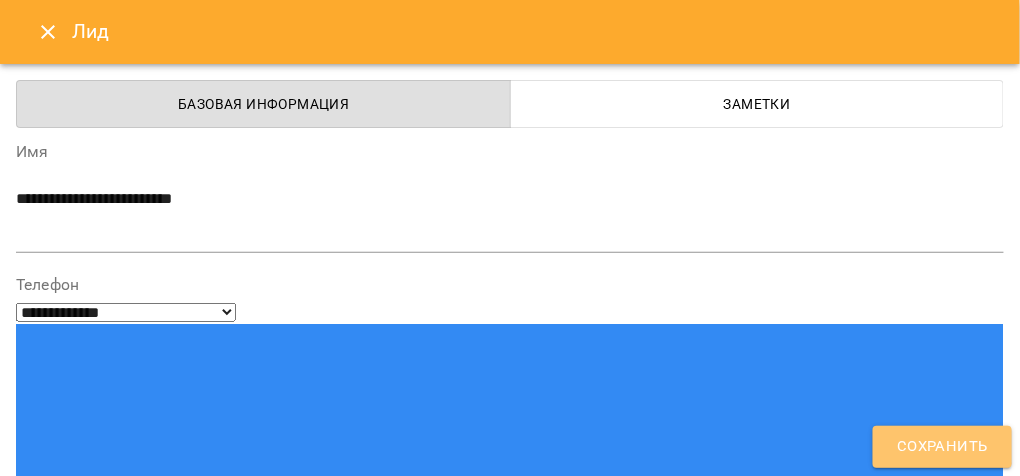 click on "Сохранить" at bounding box center [942, 447] 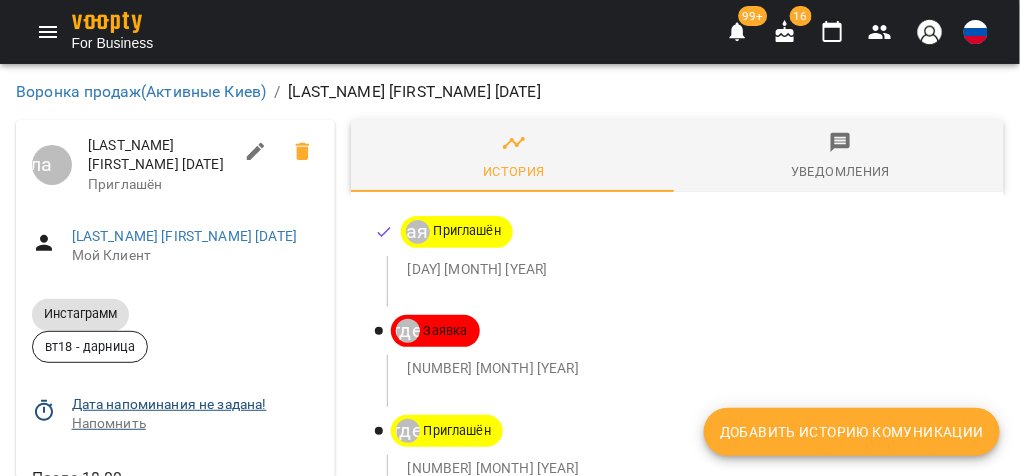 click 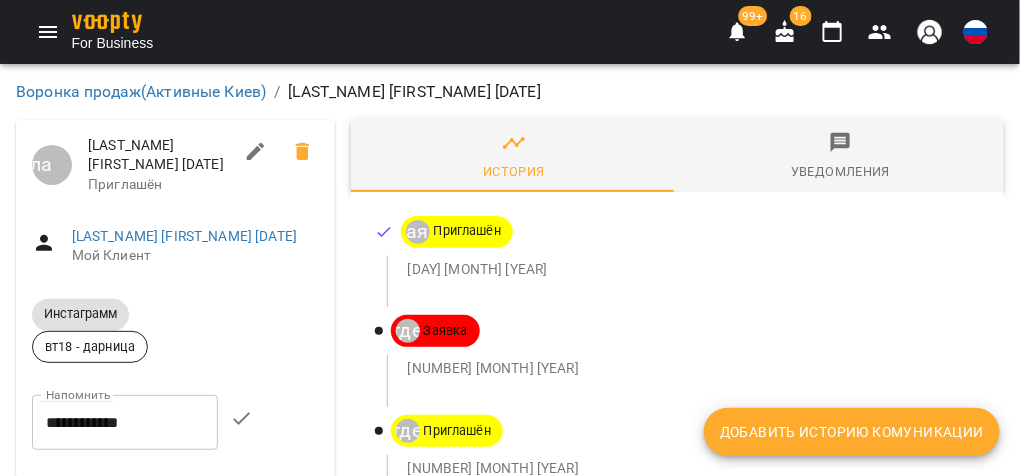 click on "**********" at bounding box center (125, 423) 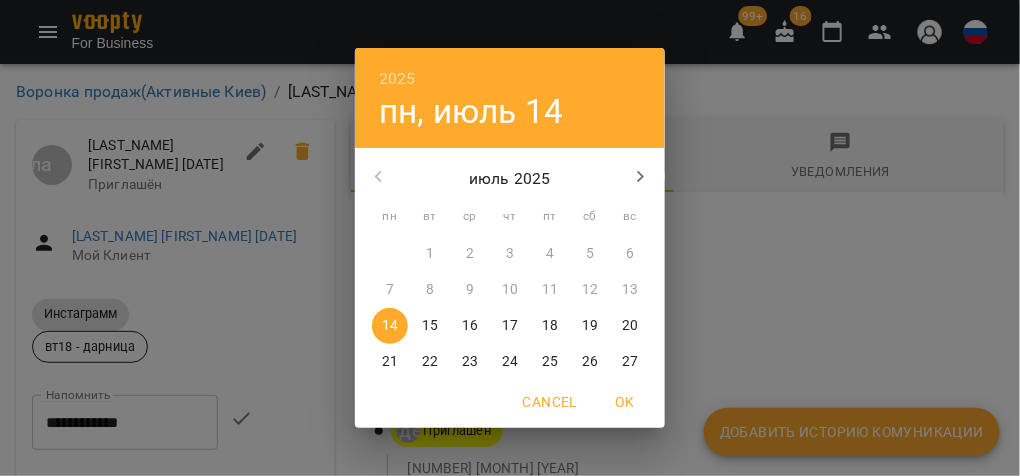 click on "15" at bounding box center (430, 326) 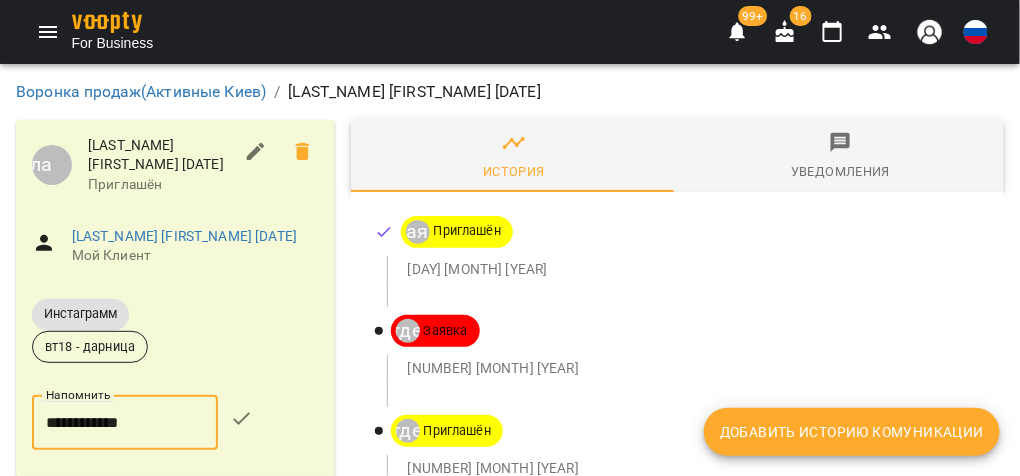 click 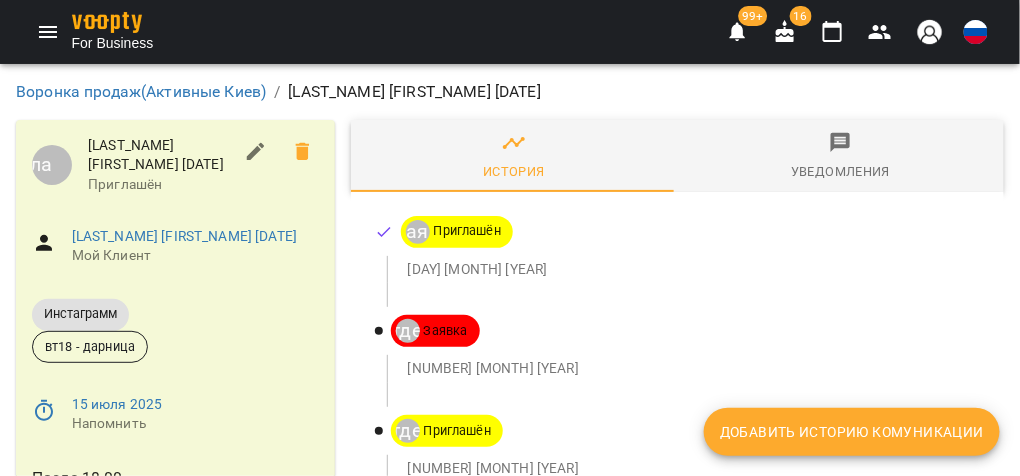 scroll, scrollTop: 239, scrollLeft: 0, axis: vertical 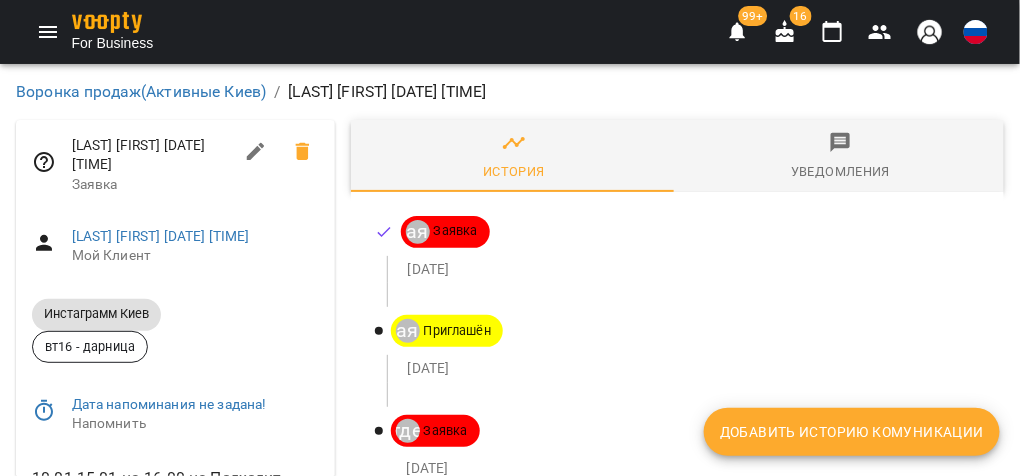 click 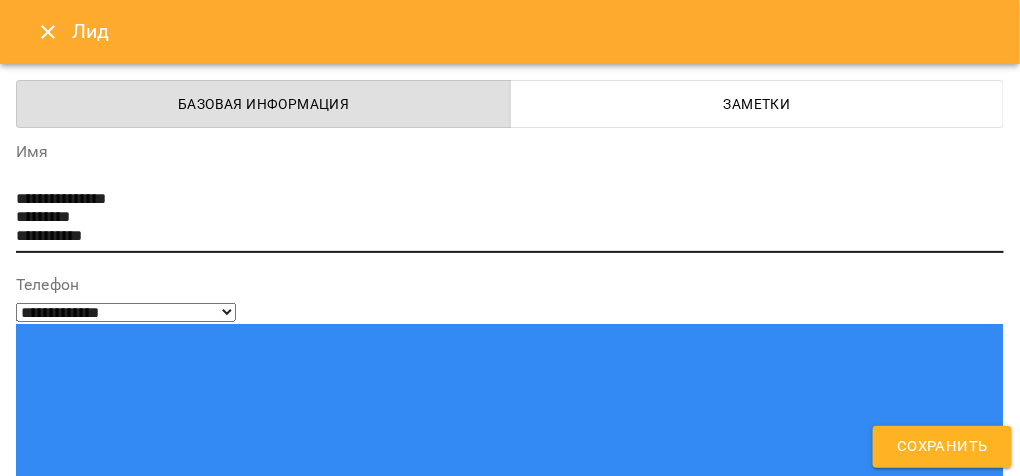 drag, startPoint x: 17, startPoint y: 234, endPoint x: 140, endPoint y: 253, distance: 124.45883 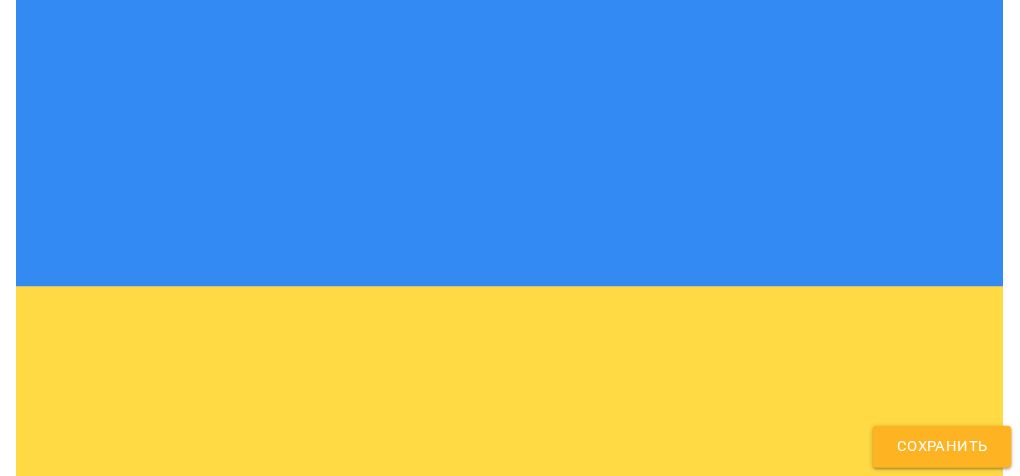 scroll, scrollTop: 399, scrollLeft: 0, axis: vertical 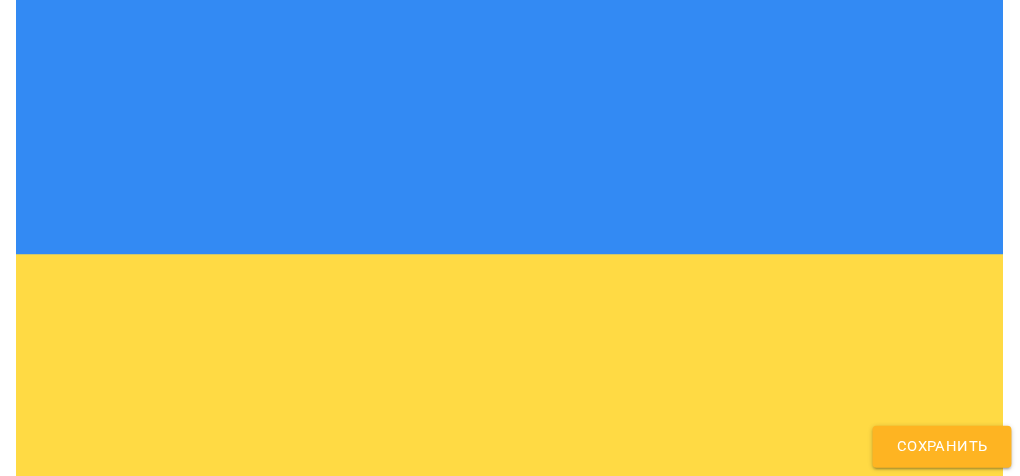 click 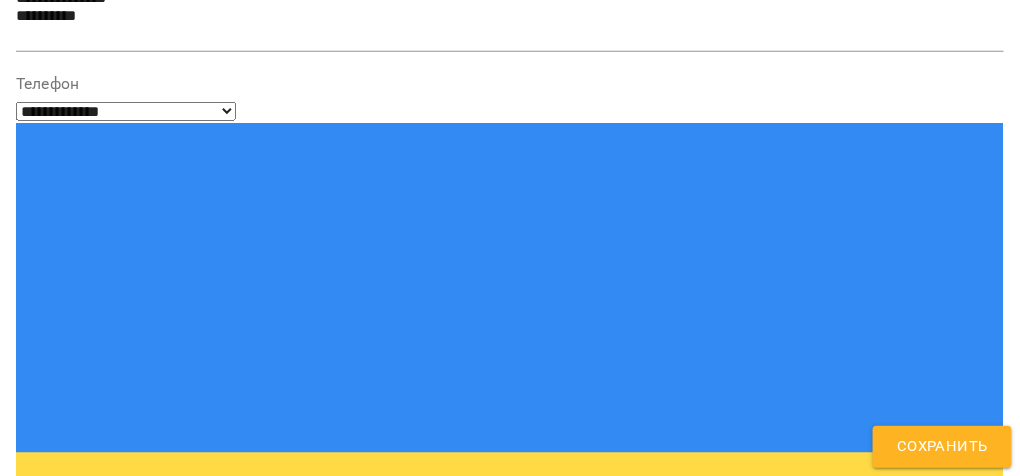 scroll, scrollTop: 201, scrollLeft: 0, axis: vertical 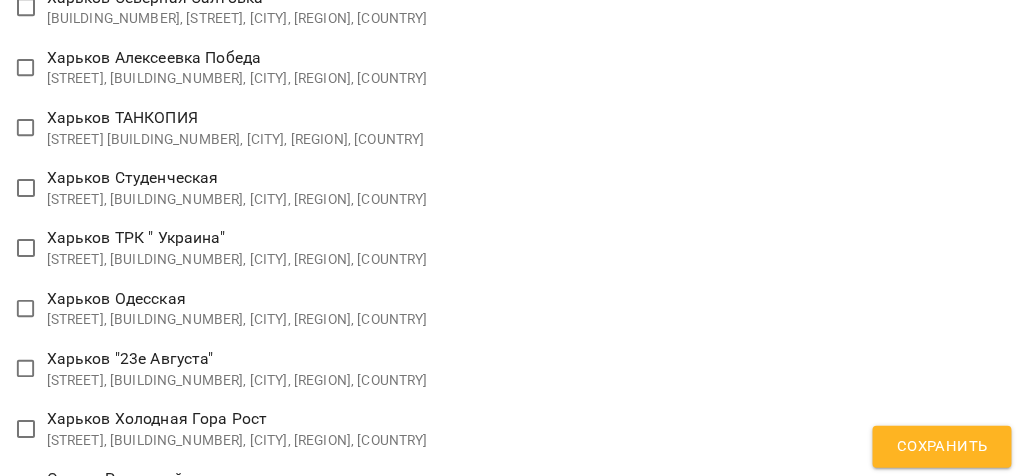 click on "Сохранить" at bounding box center (942, 447) 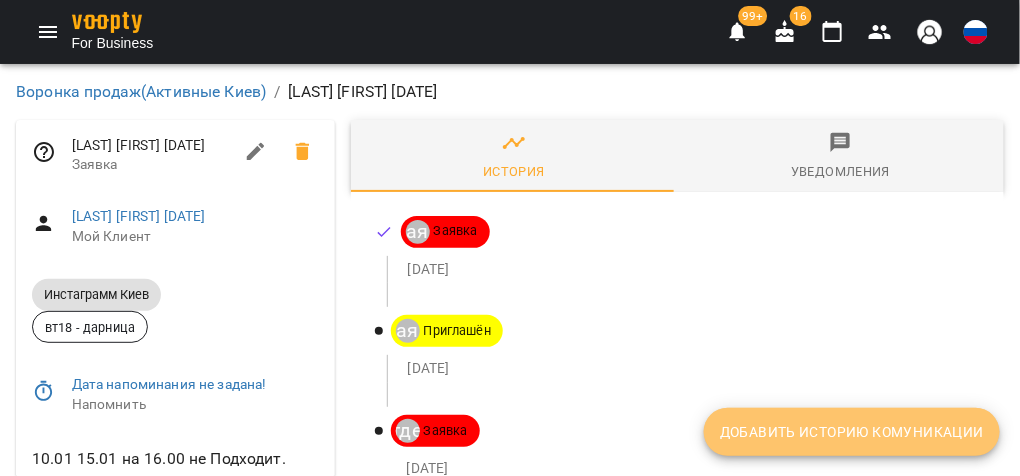 click on "Добавить историю комуникации" at bounding box center [852, 432] 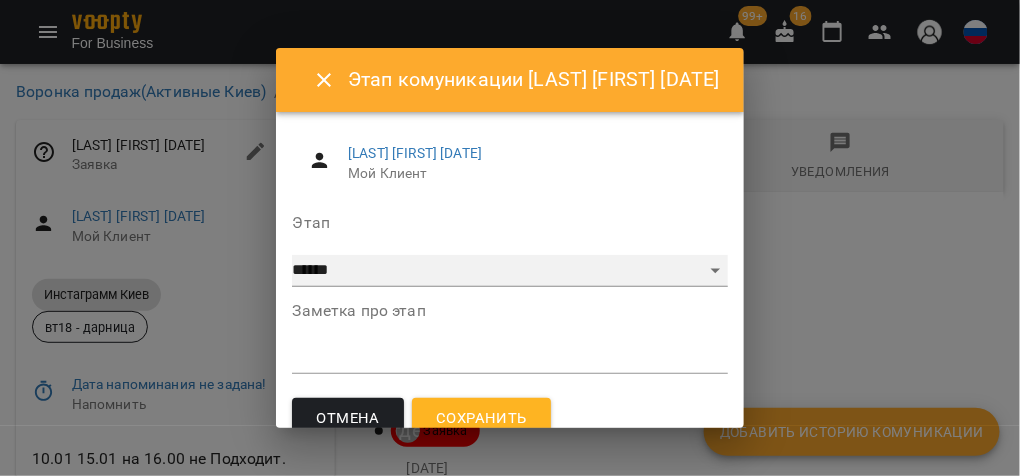 click on "**********" at bounding box center (509, 271) 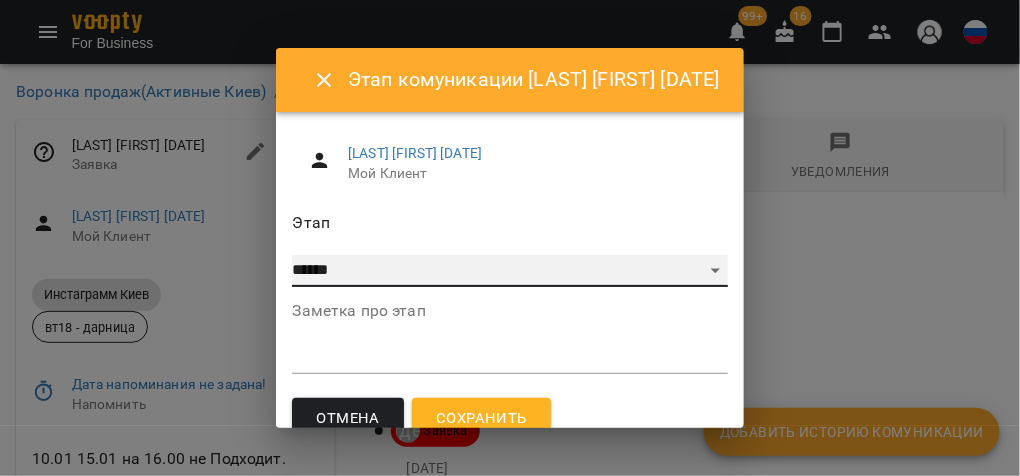 select on "*" 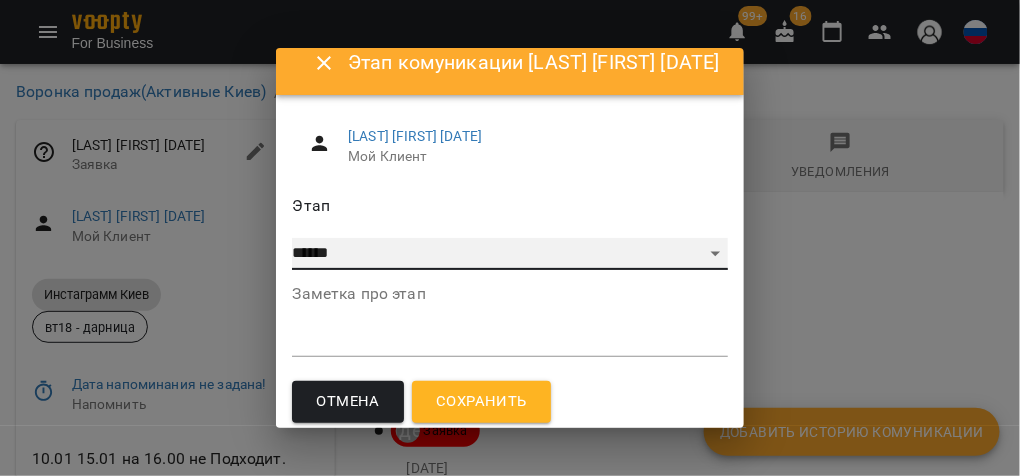 scroll, scrollTop: 27, scrollLeft: 0, axis: vertical 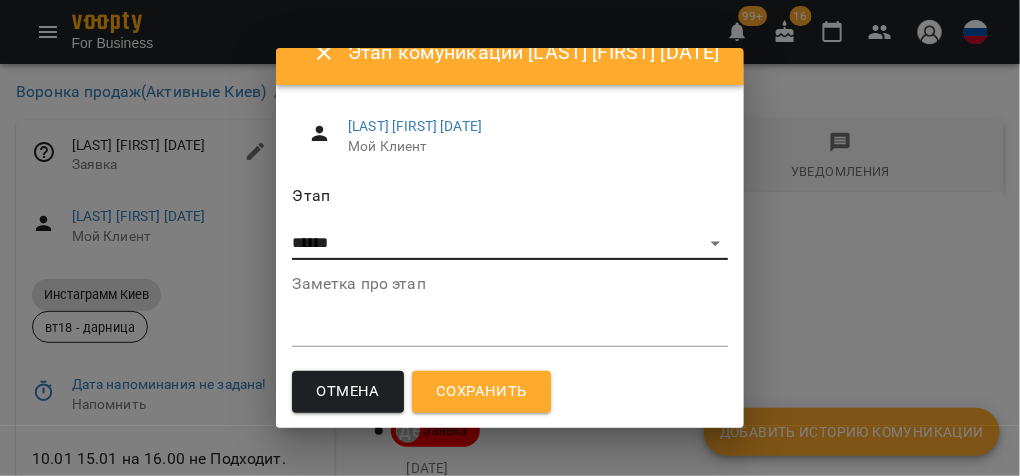click on "Сохранить" at bounding box center [481, 392] 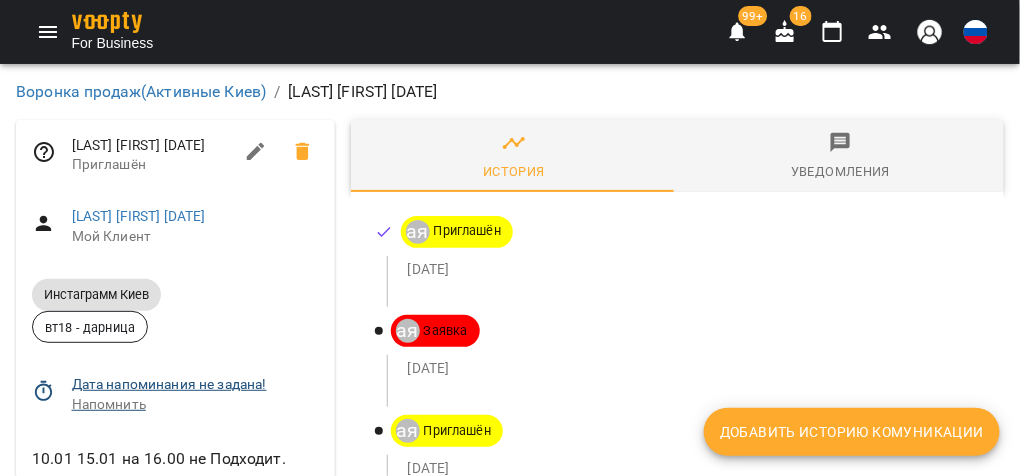 click 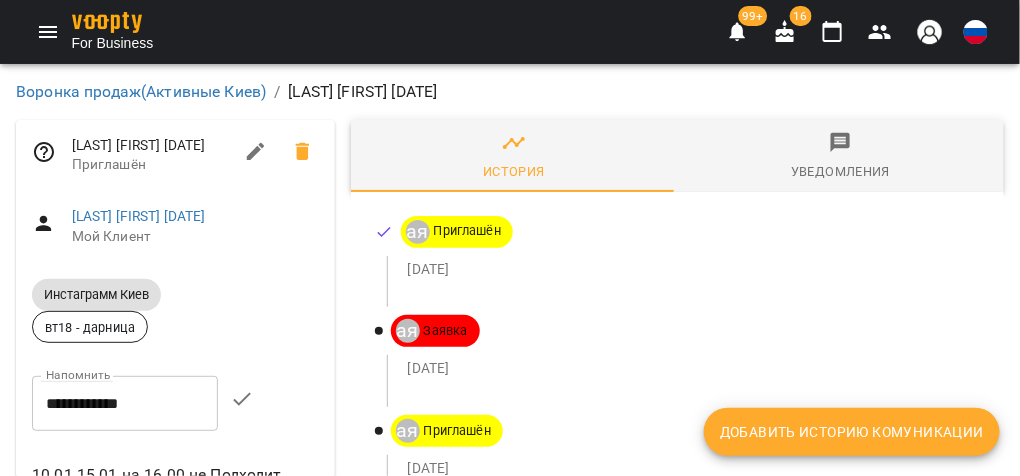 click on "**********" at bounding box center (125, 403) 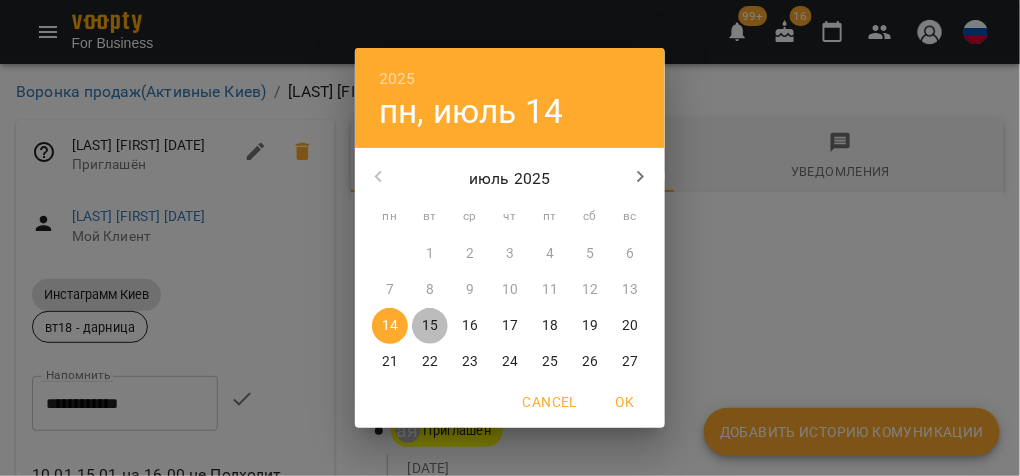 click on "15" at bounding box center (430, 326) 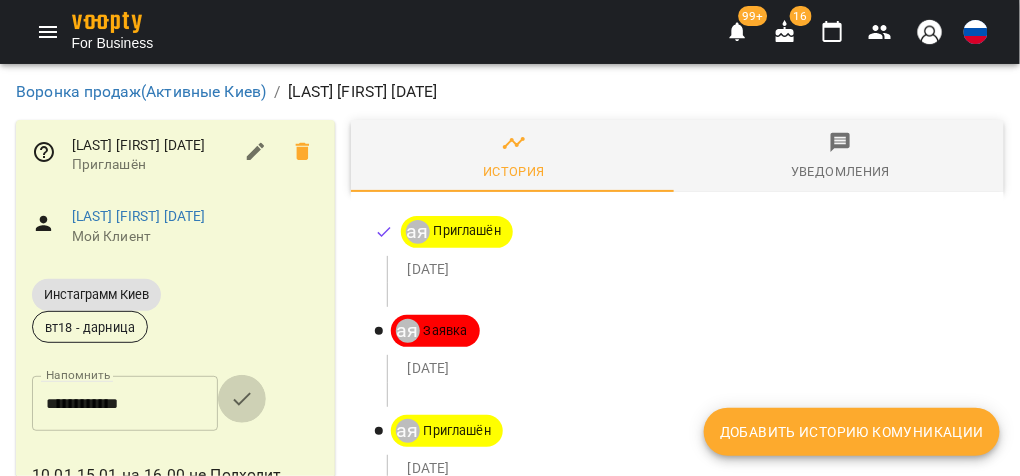 drag, startPoint x: 253, startPoint y: 417, endPoint x: 300, endPoint y: 313, distance: 114.12712 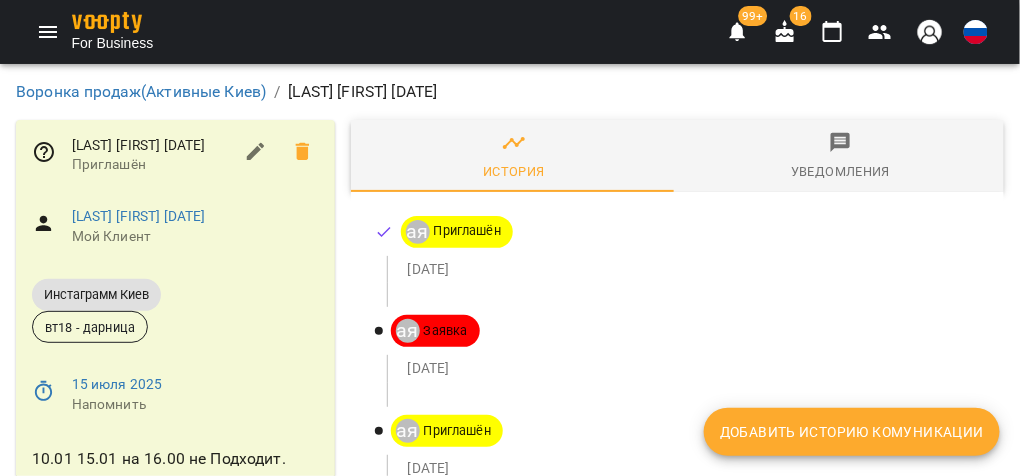 scroll, scrollTop: 164, scrollLeft: 0, axis: vertical 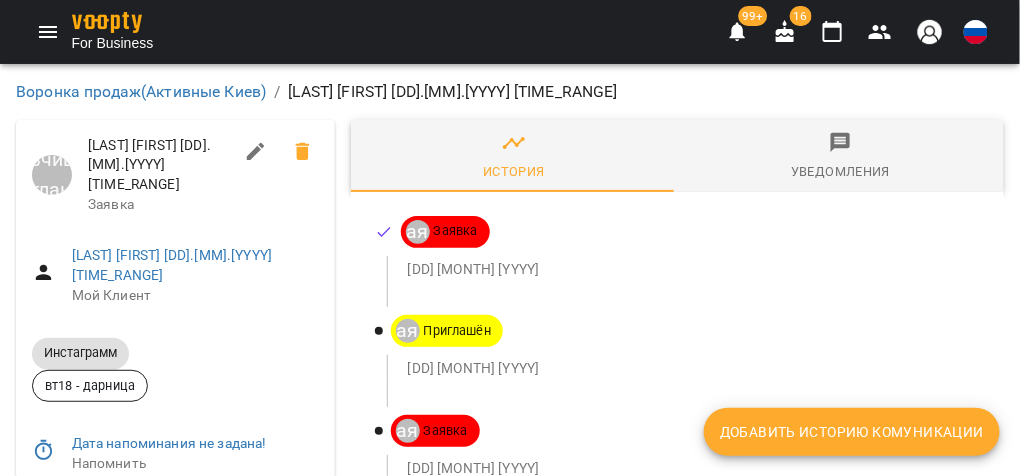 click on "Добавить историю комуникации" at bounding box center [852, 432] 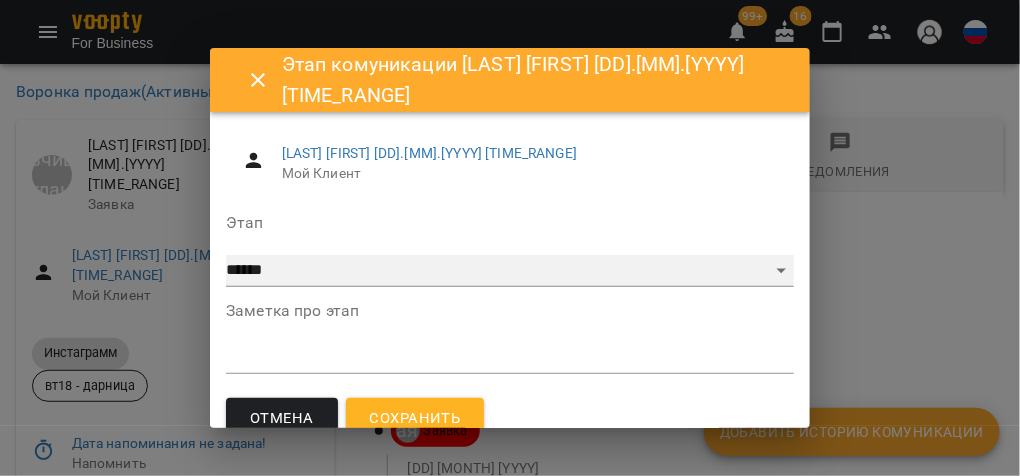 click on "**********" at bounding box center (510, 271) 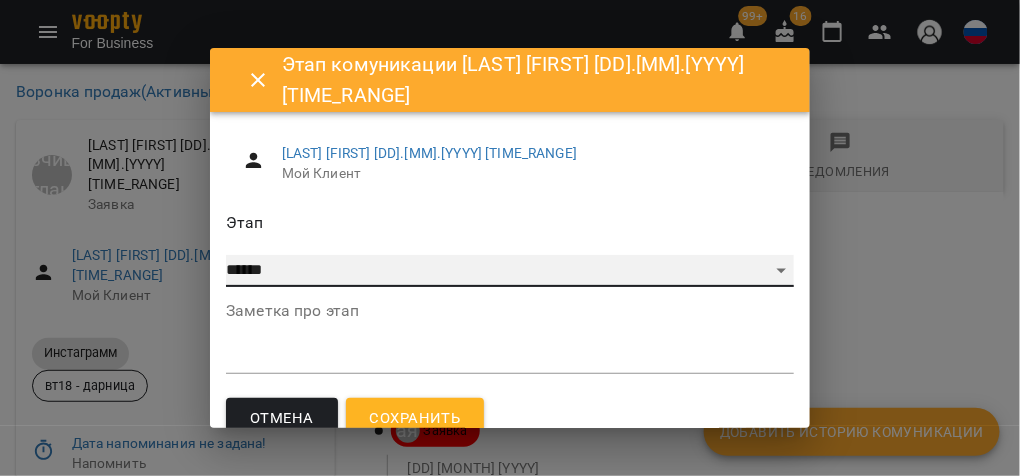 select on "*" 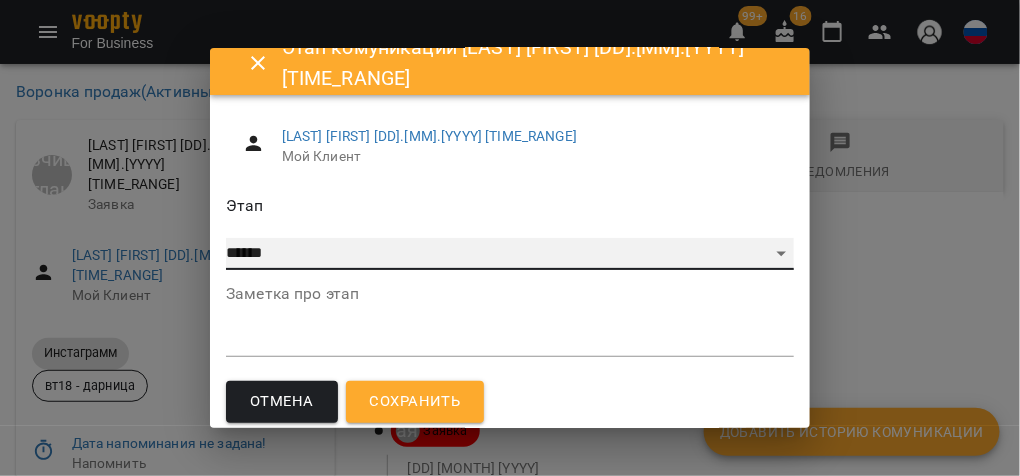 scroll, scrollTop: 27, scrollLeft: 0, axis: vertical 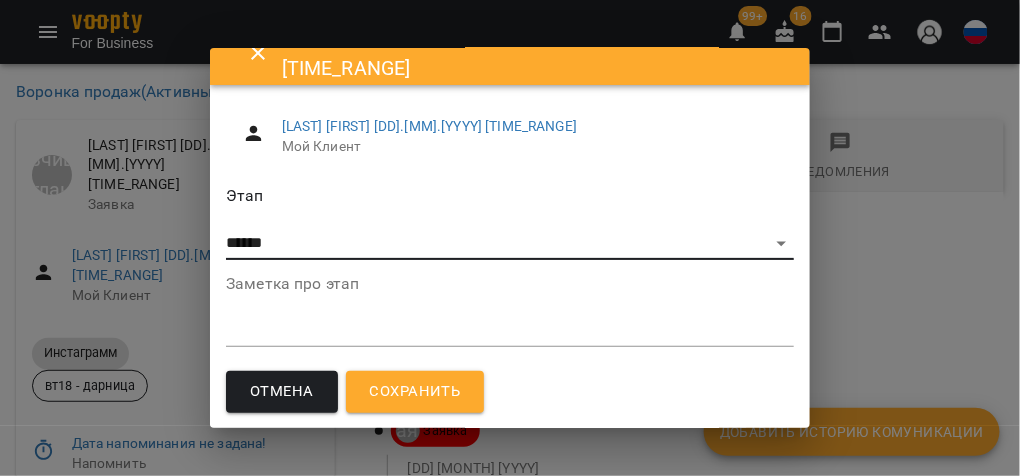 click on "Сохранить" at bounding box center [415, 392] 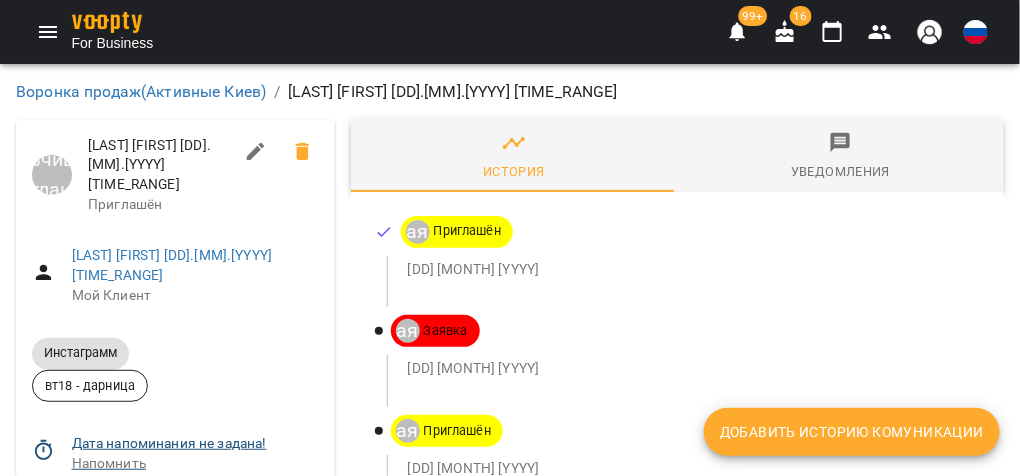 scroll, scrollTop: 159, scrollLeft: 0, axis: vertical 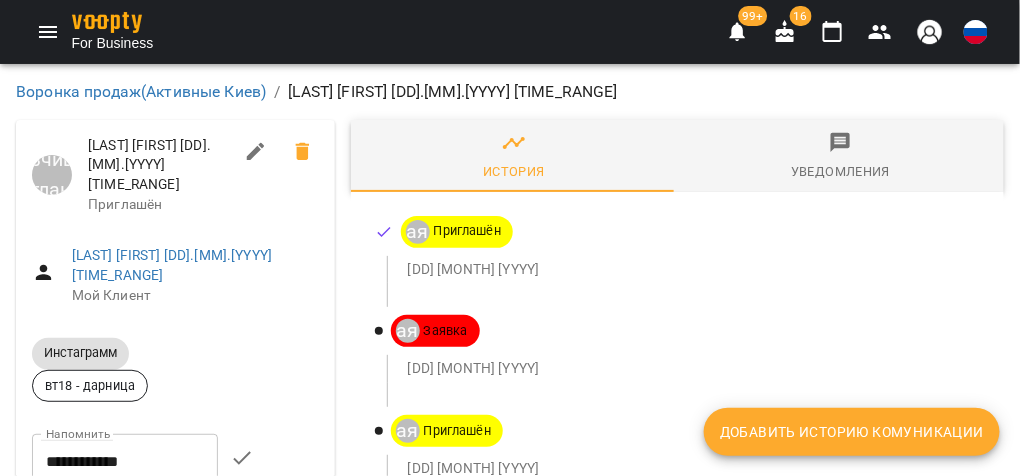 click on "**********" at bounding box center [125, 462] 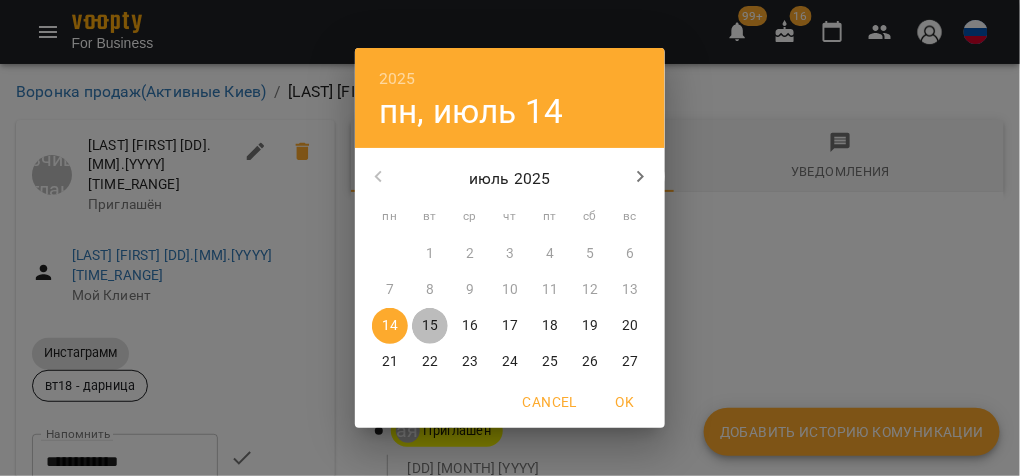 click on "15" at bounding box center [430, 326] 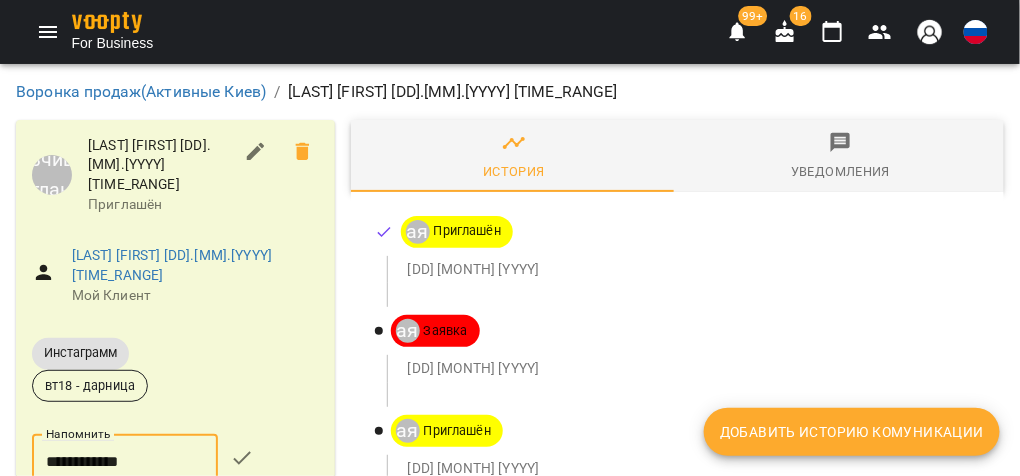 click 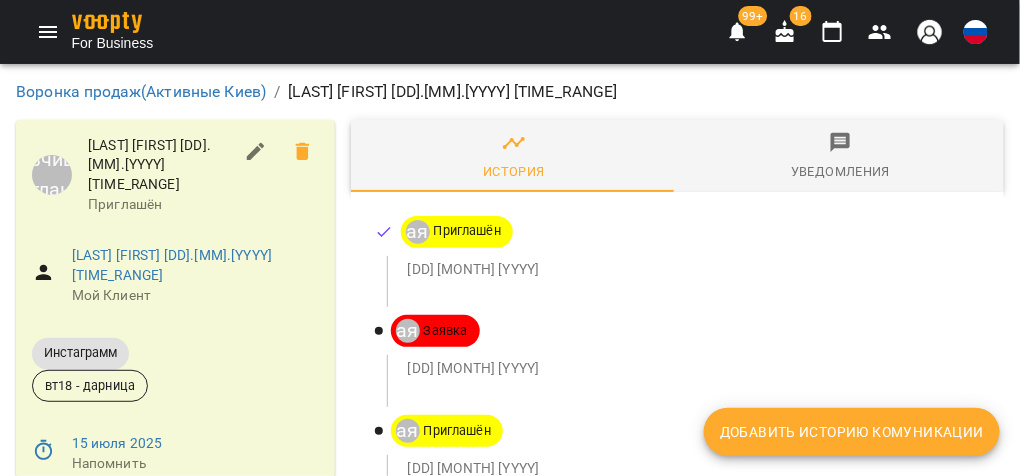 scroll, scrollTop: 0, scrollLeft: 0, axis: both 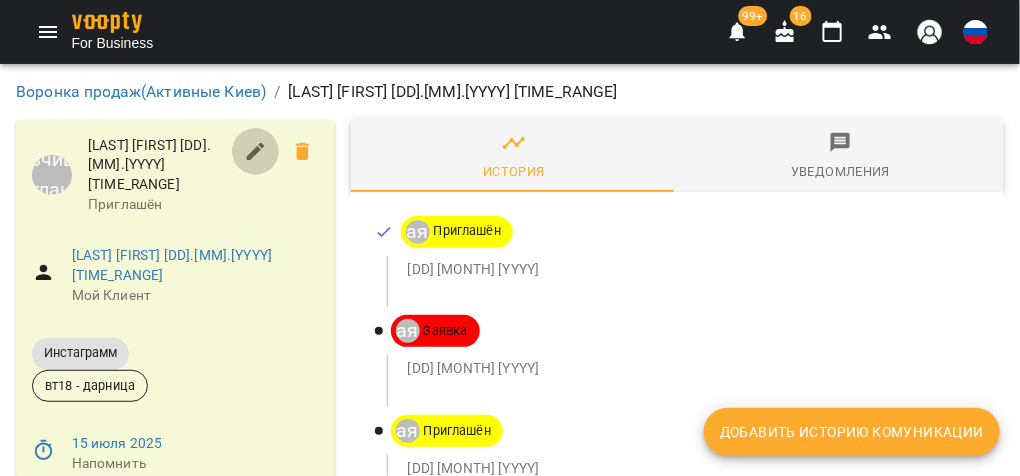 click 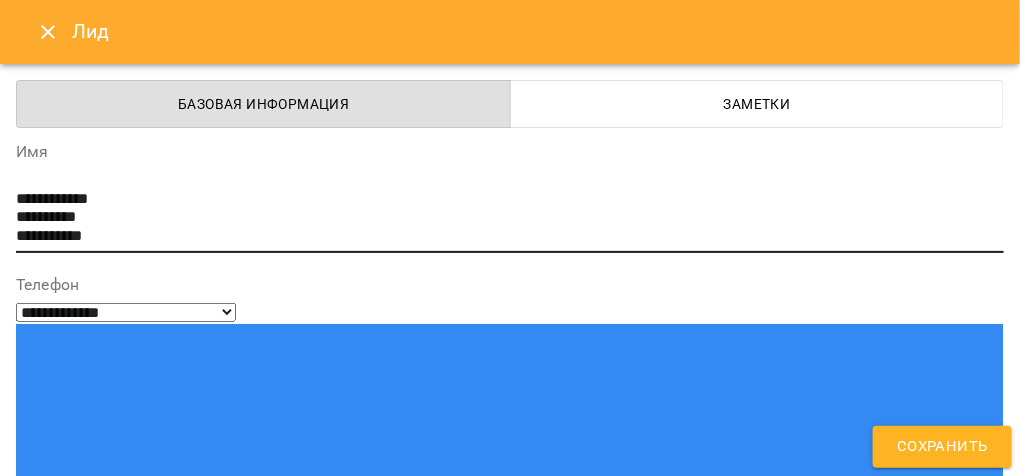 drag, startPoint x: 17, startPoint y: 231, endPoint x: 136, endPoint y: 225, distance: 119.15116 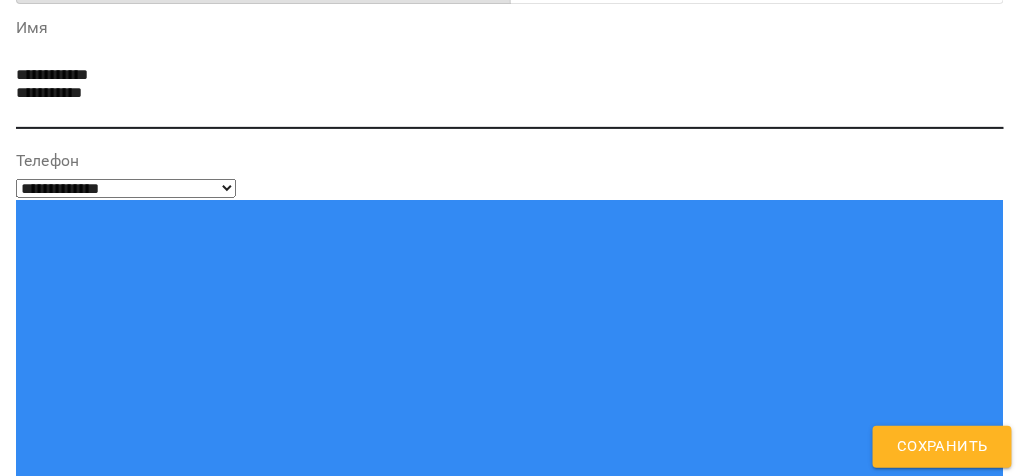 scroll, scrollTop: 319, scrollLeft: 0, axis: vertical 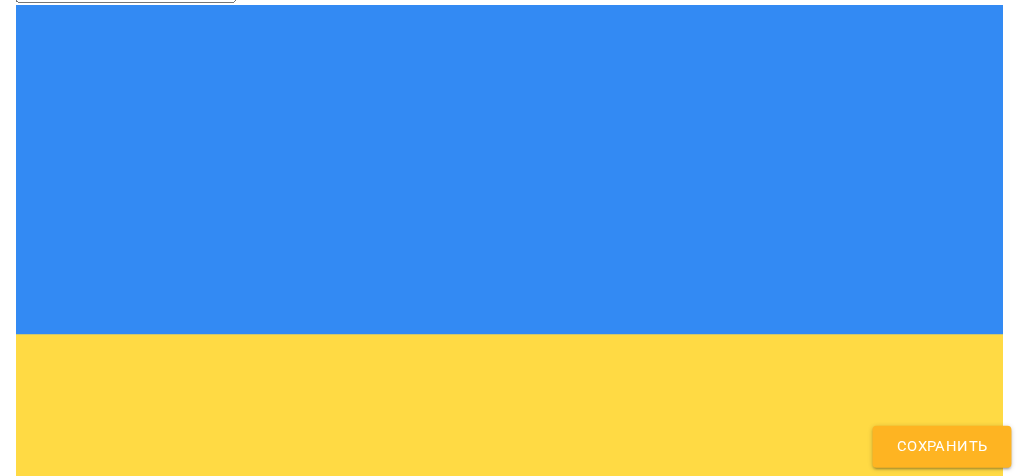 type on "**********" 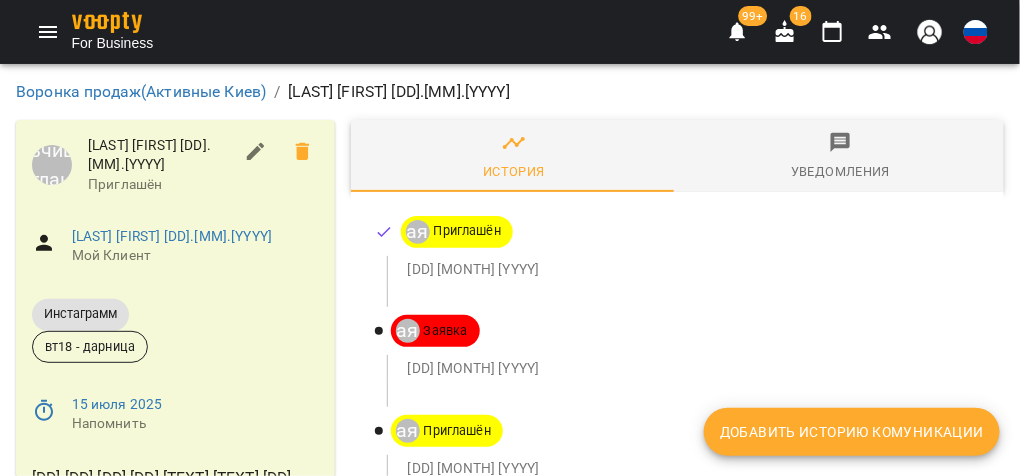 scroll, scrollTop: 239, scrollLeft: 0, axis: vertical 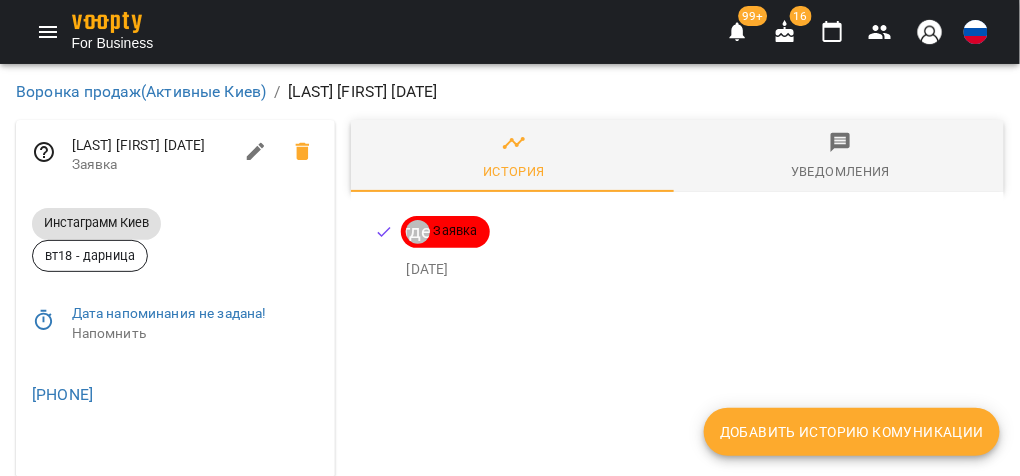 click on "Добавить историю комуникации" at bounding box center (852, 432) 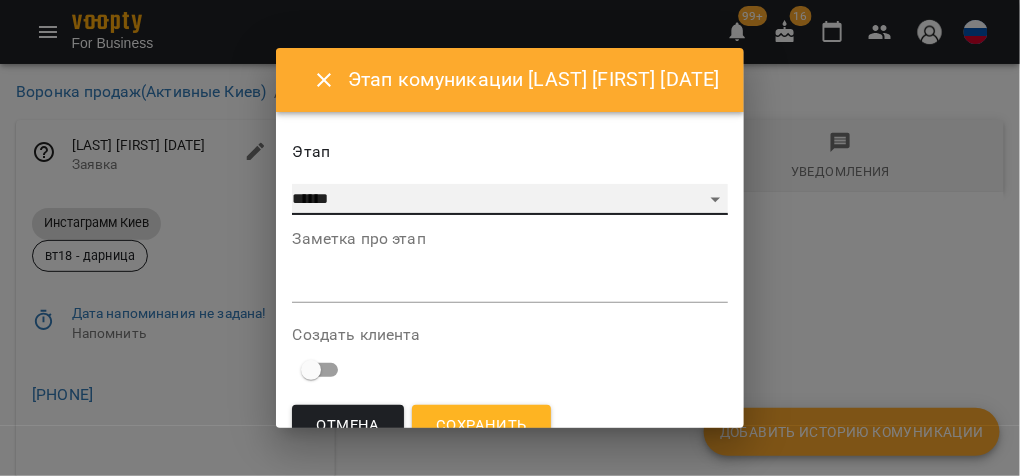 drag, startPoint x: 299, startPoint y: 191, endPoint x: 302, endPoint y: 208, distance: 17.262676 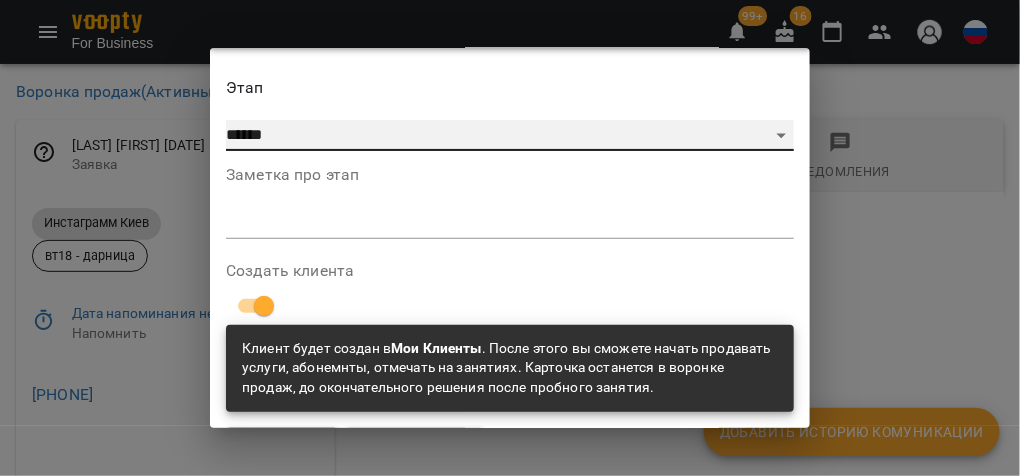 scroll, scrollTop: 121, scrollLeft: 0, axis: vertical 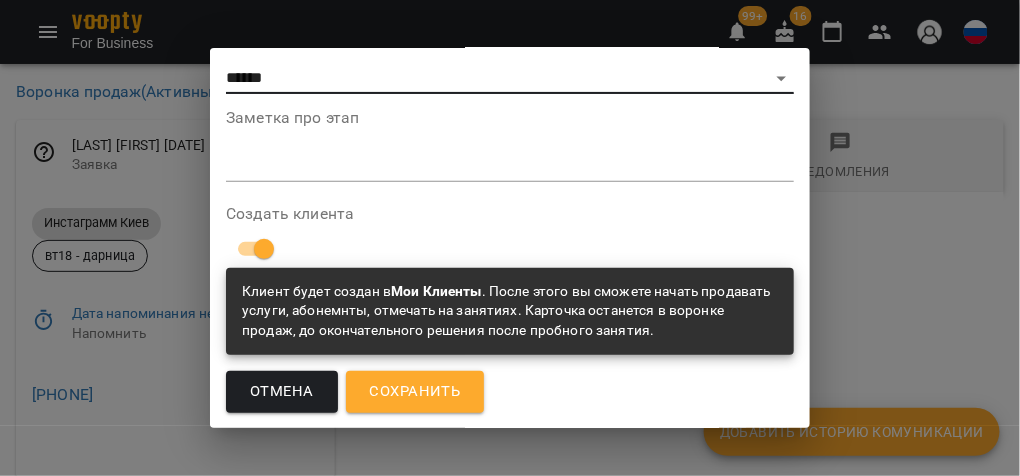 click on "Сохранить" at bounding box center [415, 392] 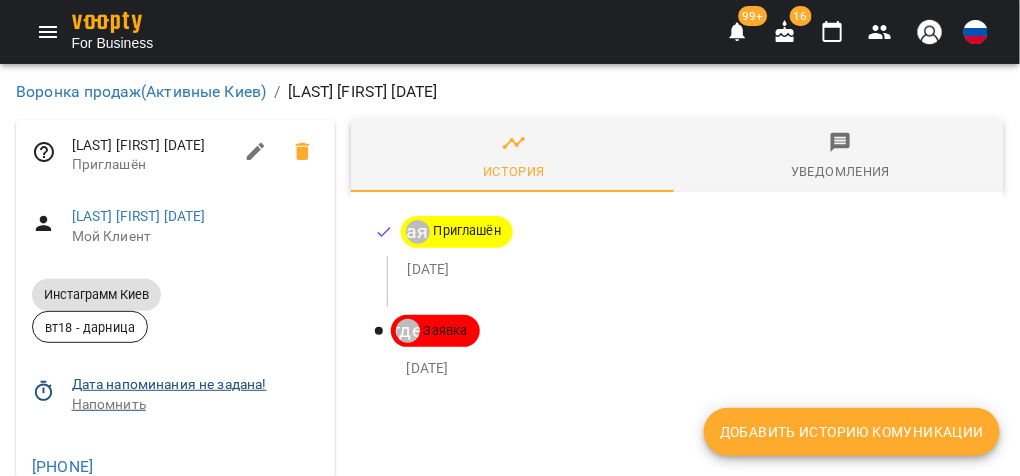 click on "Дата напоминания не задана! Напомнить" at bounding box center [175, 394] 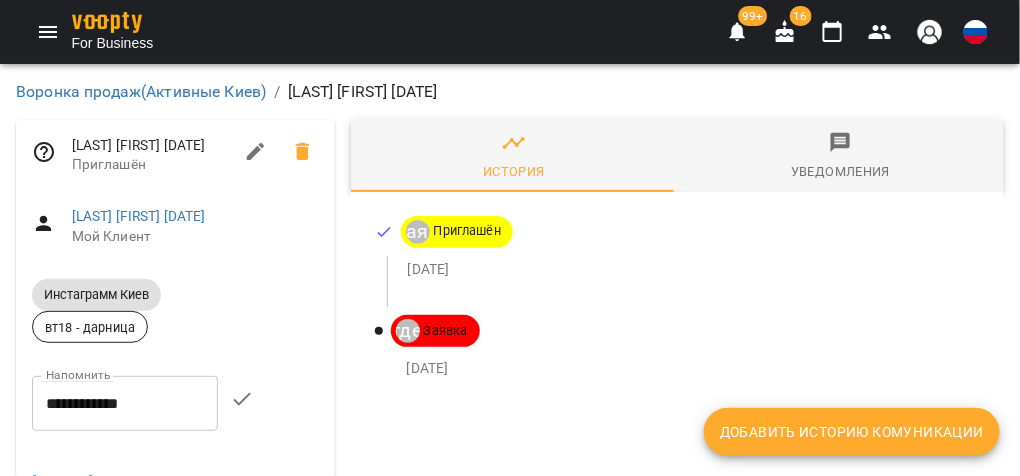 click on "**********" at bounding box center (125, 403) 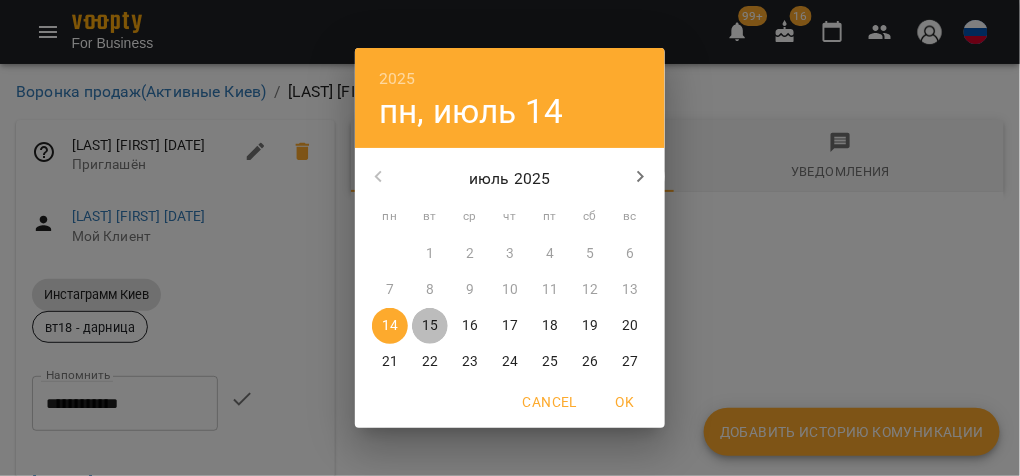 click on "15" at bounding box center (430, 326) 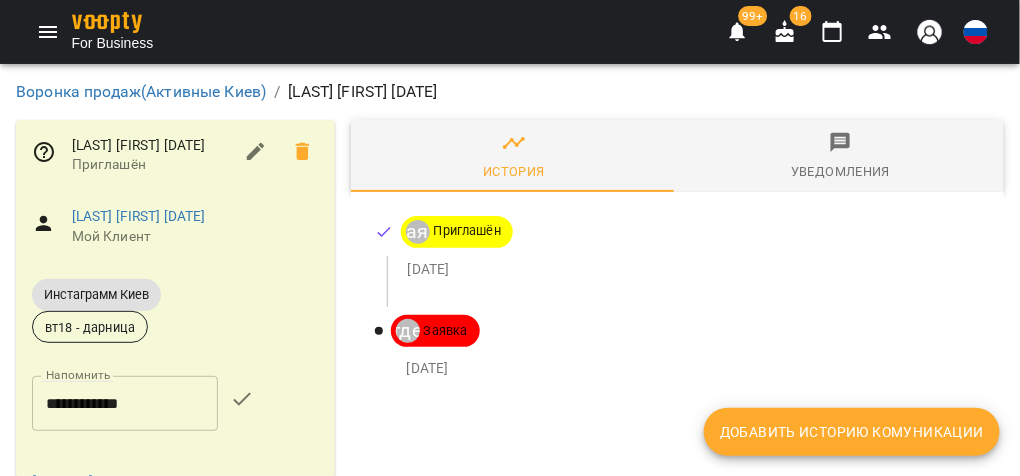 click 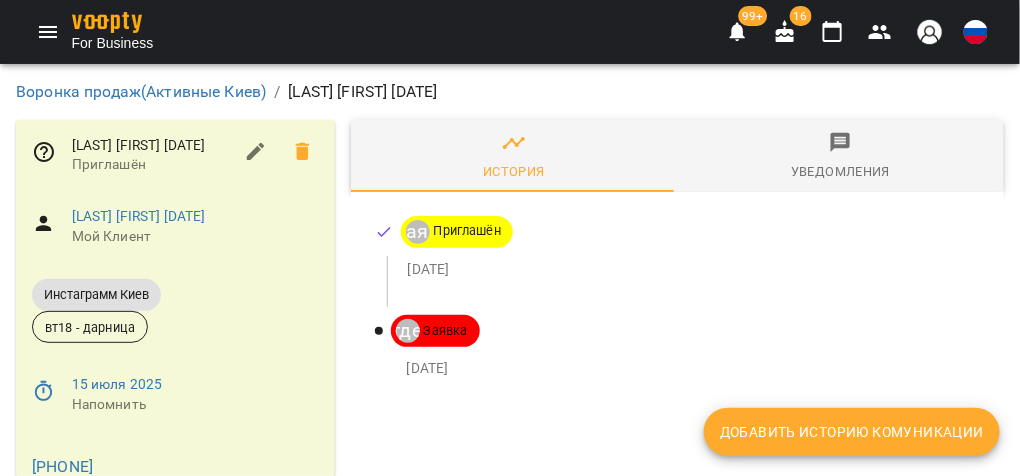 scroll, scrollTop: 117, scrollLeft: 0, axis: vertical 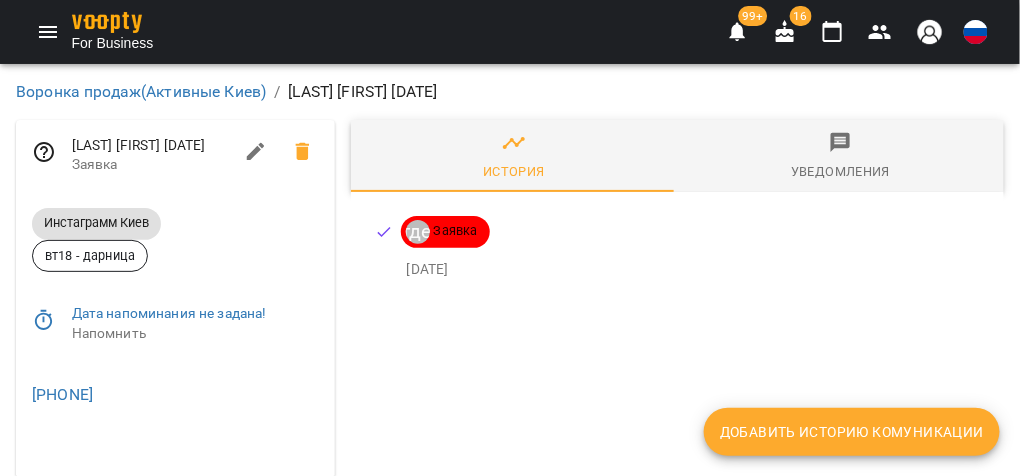 click on "Добавить историю комуникации" at bounding box center (852, 432) 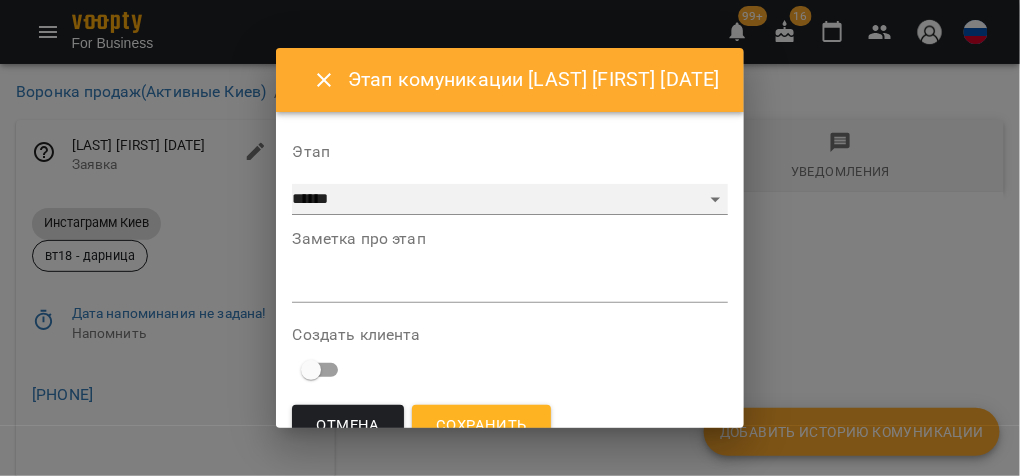 click on "**********" at bounding box center (509, 200) 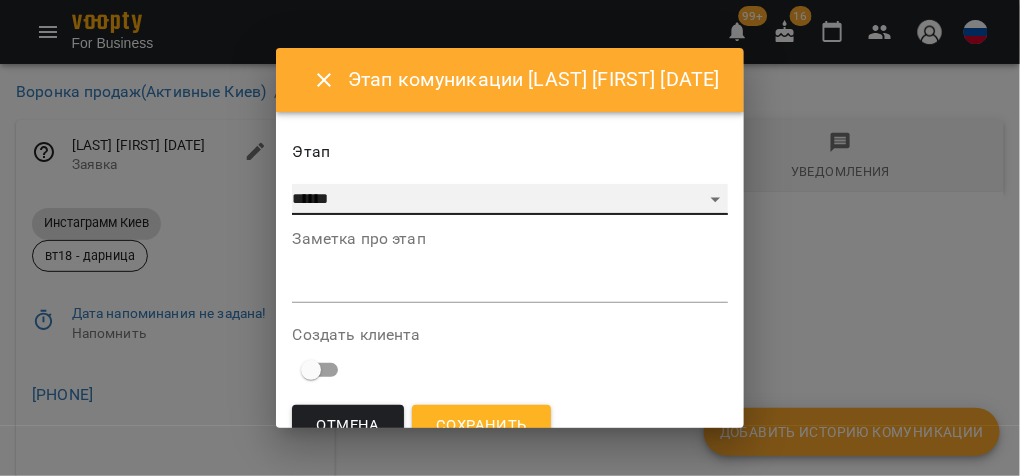 select on "*" 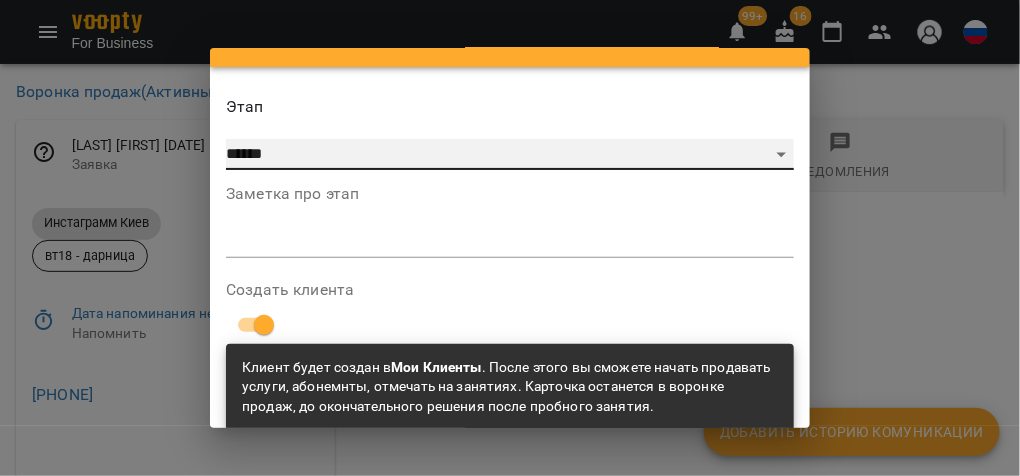 scroll, scrollTop: 121, scrollLeft: 0, axis: vertical 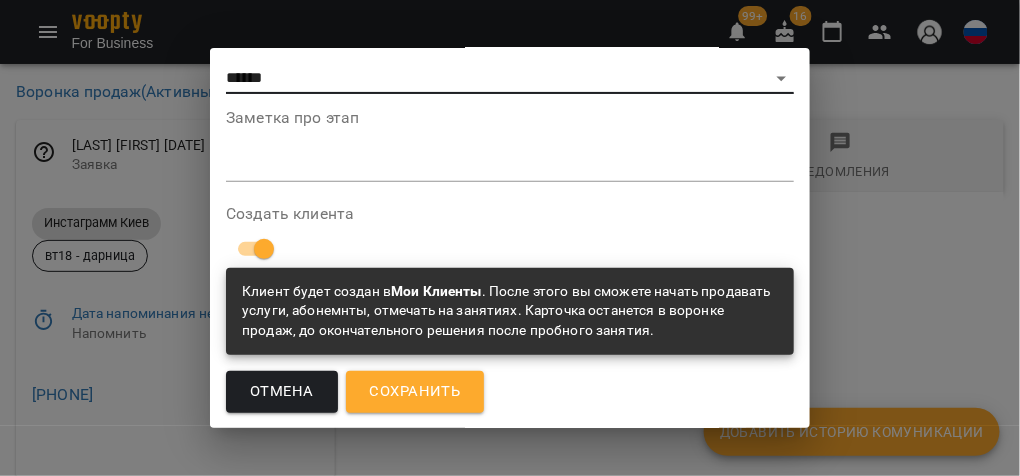 click on "Сохранить" at bounding box center (415, 392) 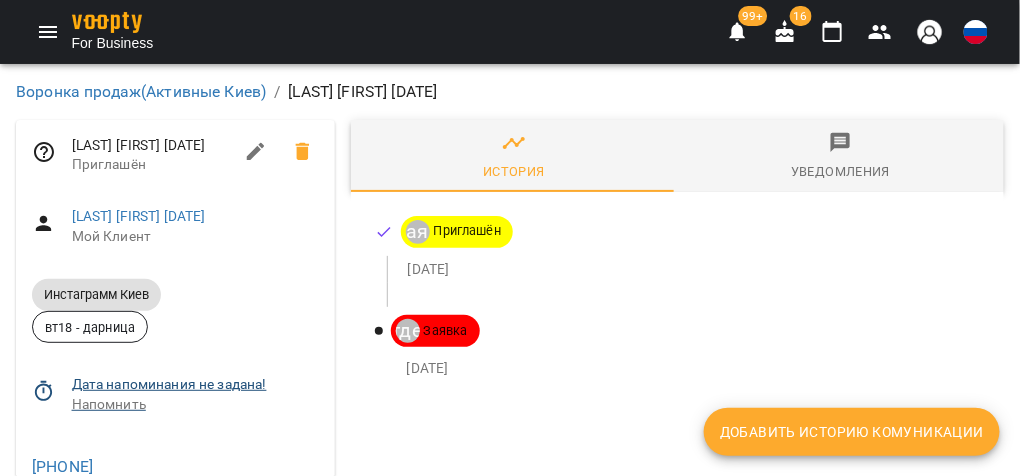 click 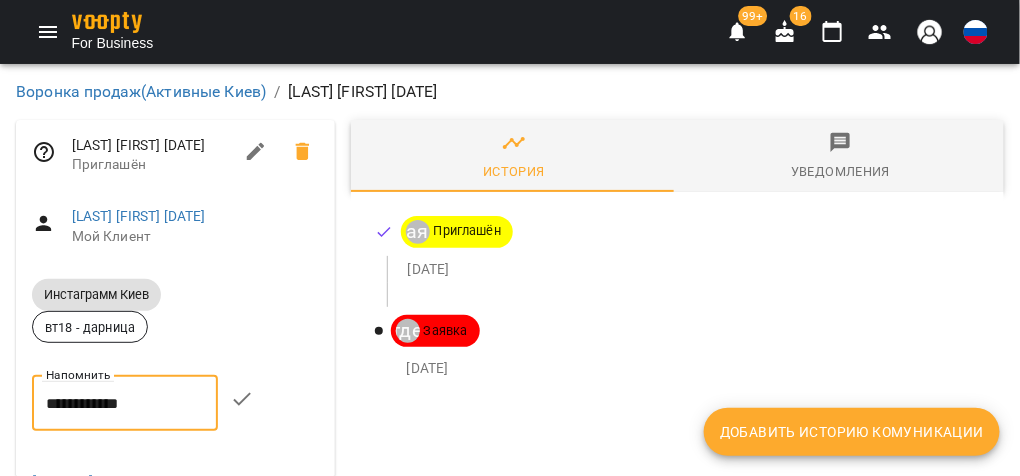 click on "**********" at bounding box center [125, 403] 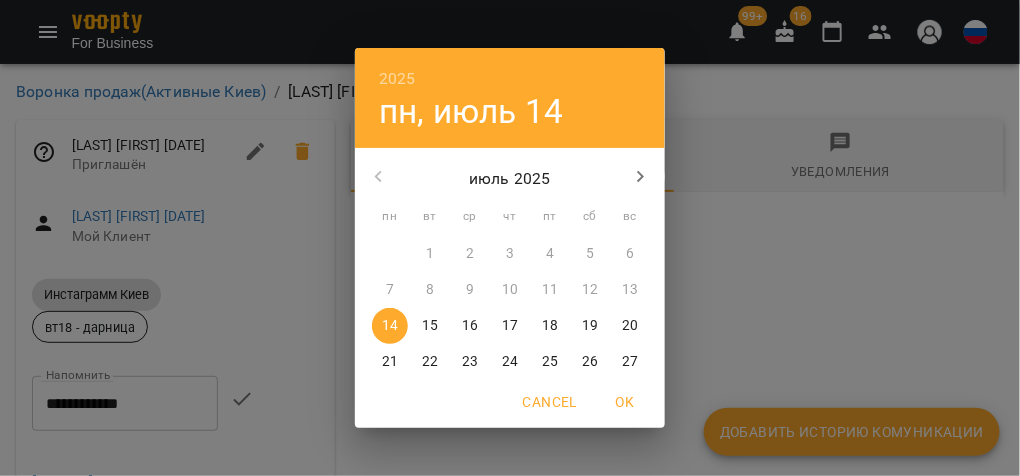 click on "15" at bounding box center [430, 326] 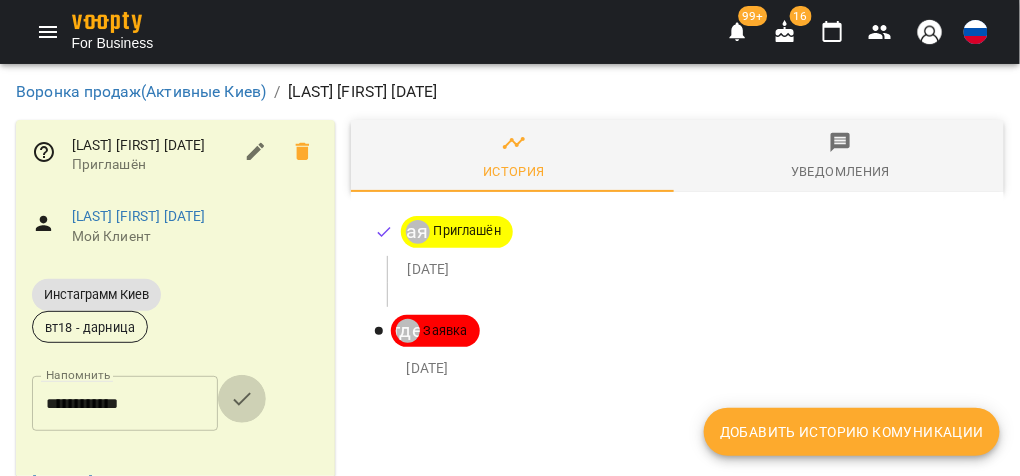 click 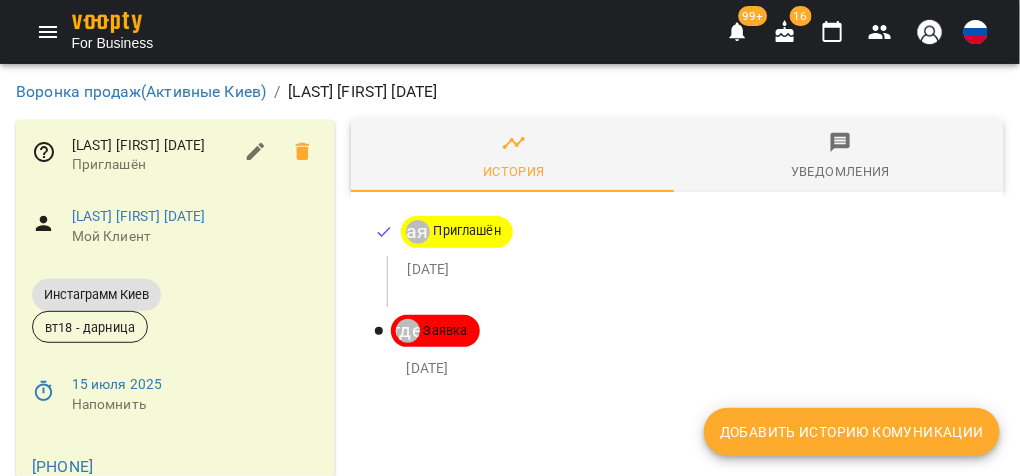 scroll, scrollTop: 117, scrollLeft: 0, axis: vertical 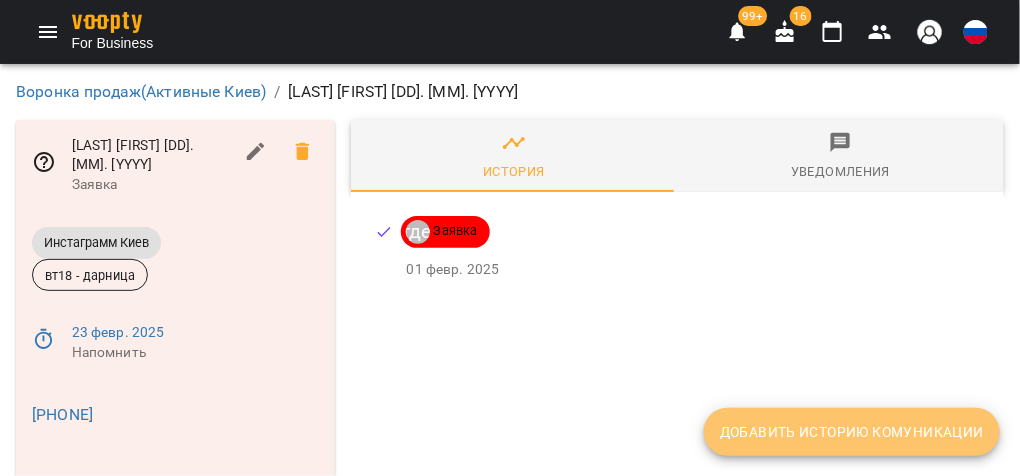 click on "Добавить историю комуникации" at bounding box center (852, 432) 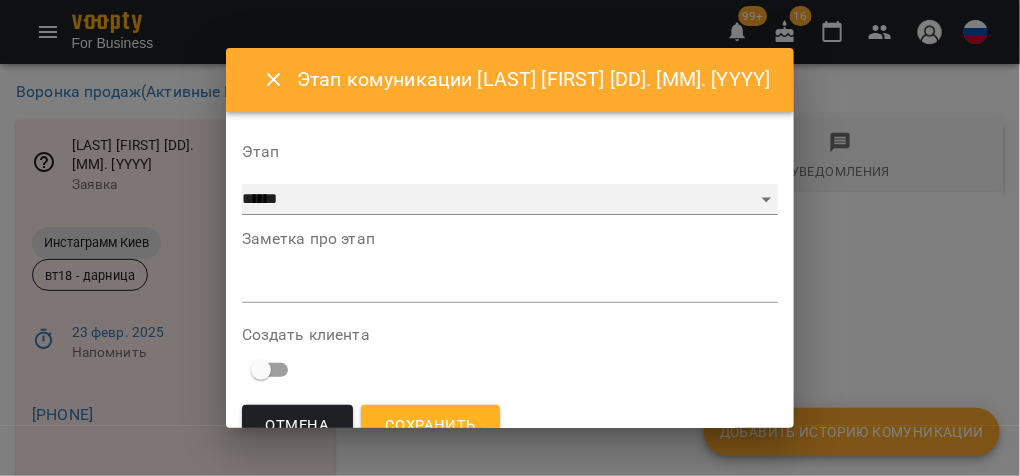 click on "**********" at bounding box center (510, 200) 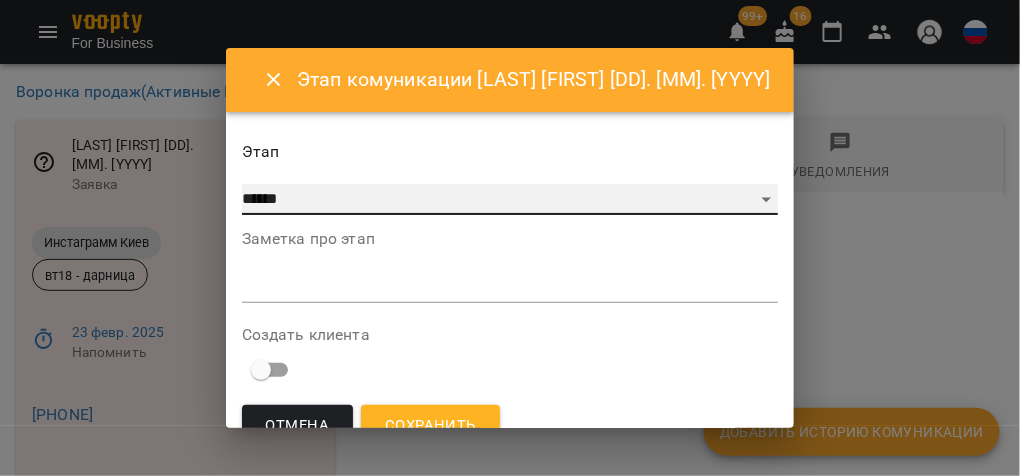 select on "*" 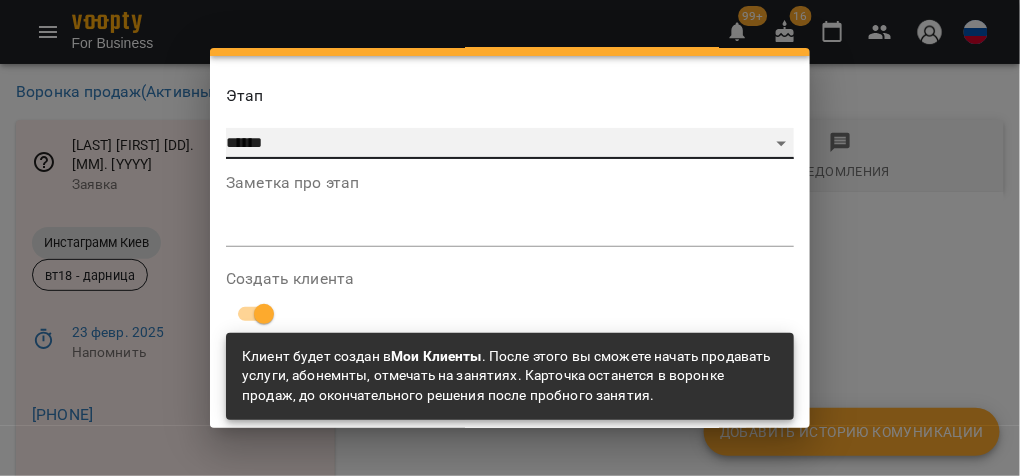 scroll, scrollTop: 121, scrollLeft: 0, axis: vertical 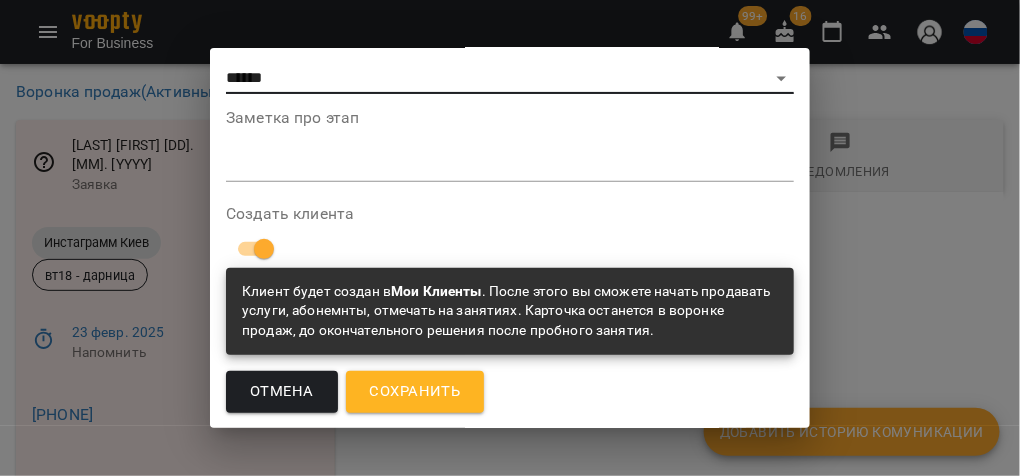 click on "Сохранить" at bounding box center (415, 392) 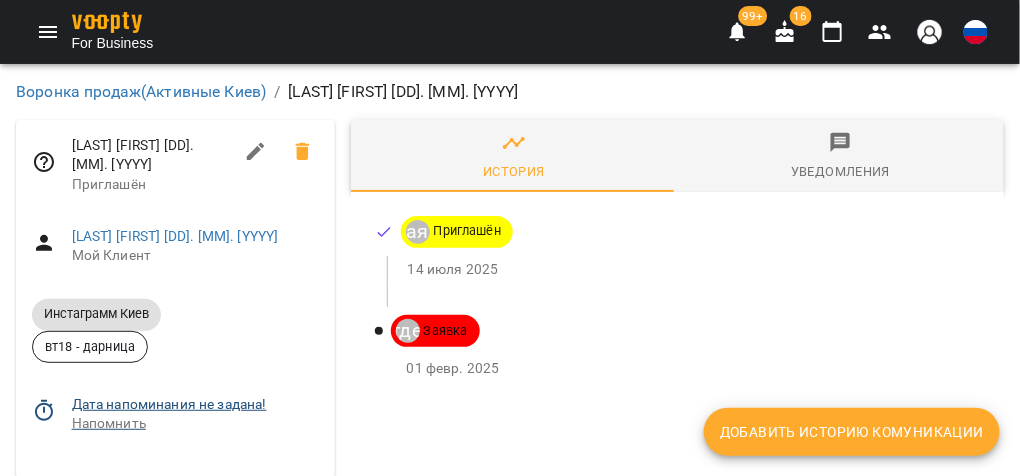 click 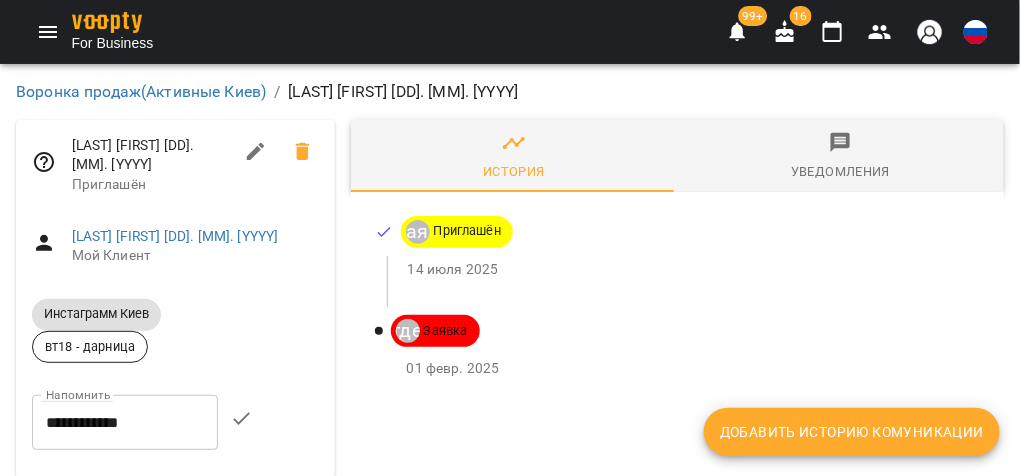 click on "**********" at bounding box center (125, 423) 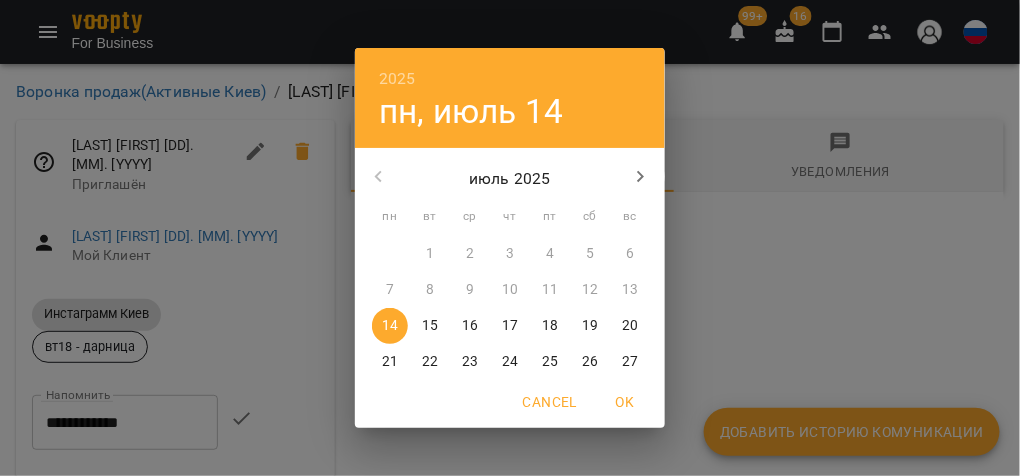click on "15" at bounding box center [430, 326] 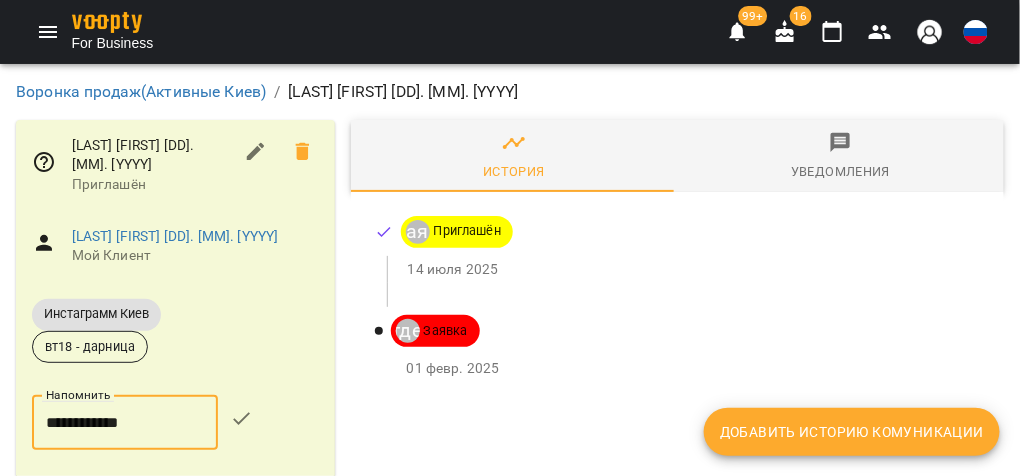 click 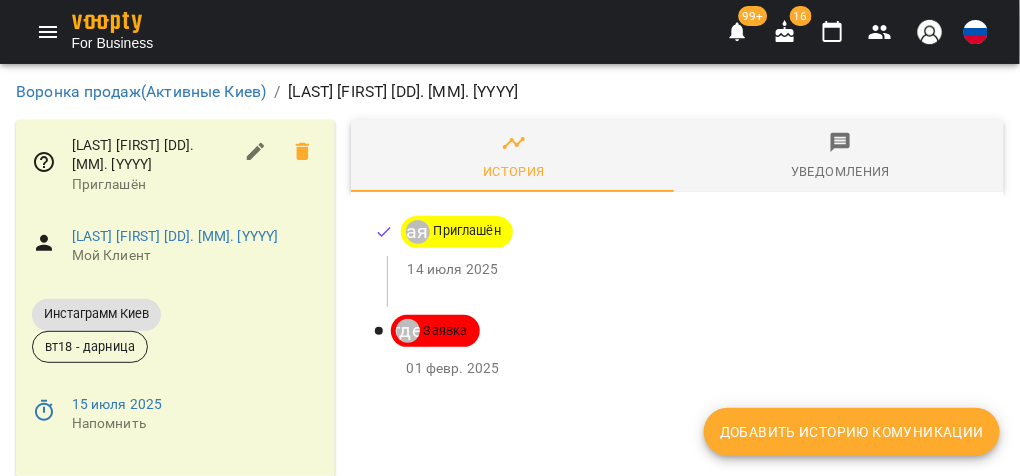 scroll, scrollTop: 117, scrollLeft: 0, axis: vertical 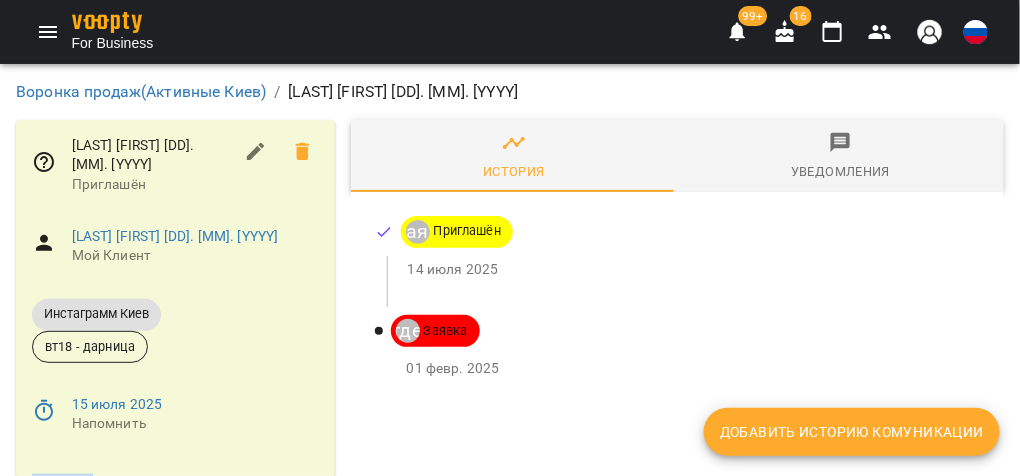 drag, startPoint x: 19, startPoint y: 374, endPoint x: 236, endPoint y: 393, distance: 217.83022 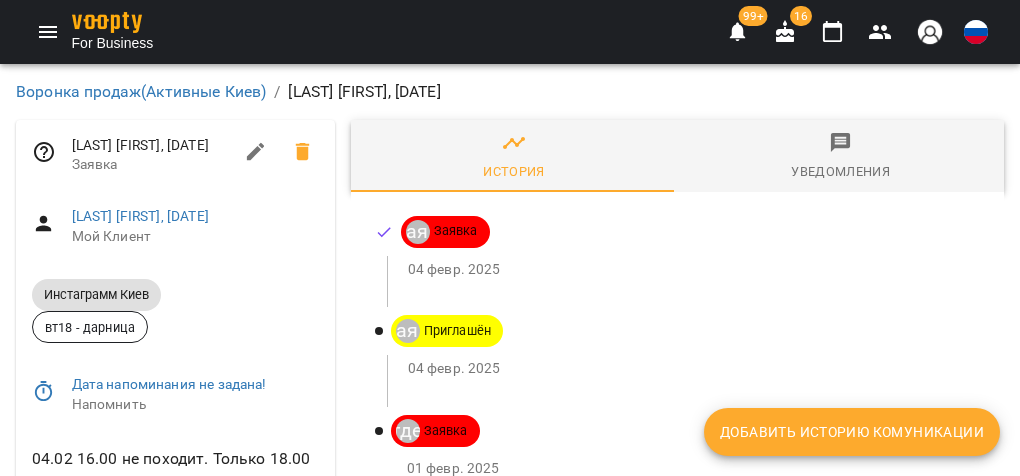 scroll, scrollTop: 0, scrollLeft: 0, axis: both 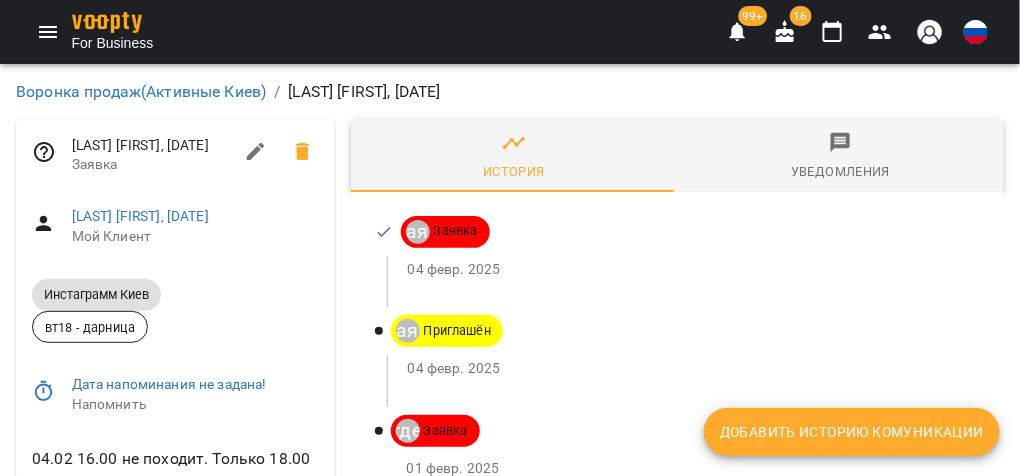 click on "Добавить историю комуникации" at bounding box center (852, 432) 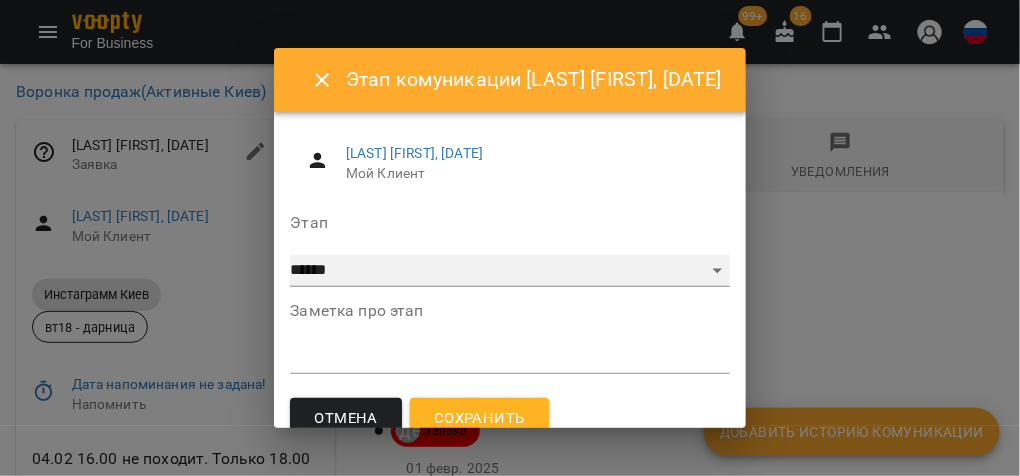 click on "**********" at bounding box center (509, 271) 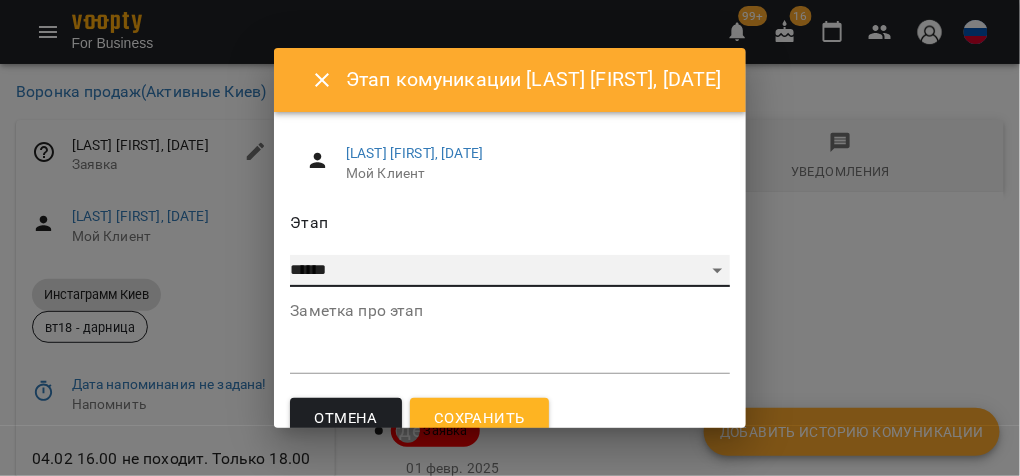 select on "*" 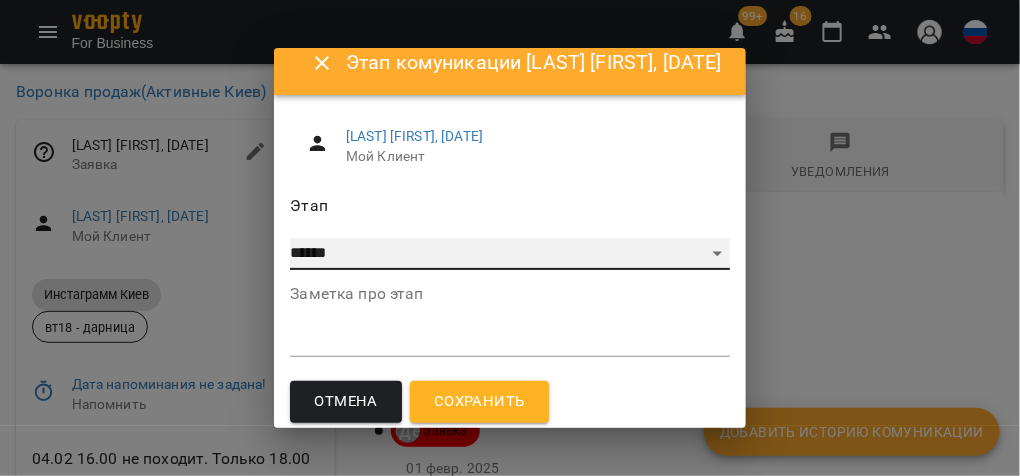 scroll, scrollTop: 27, scrollLeft: 0, axis: vertical 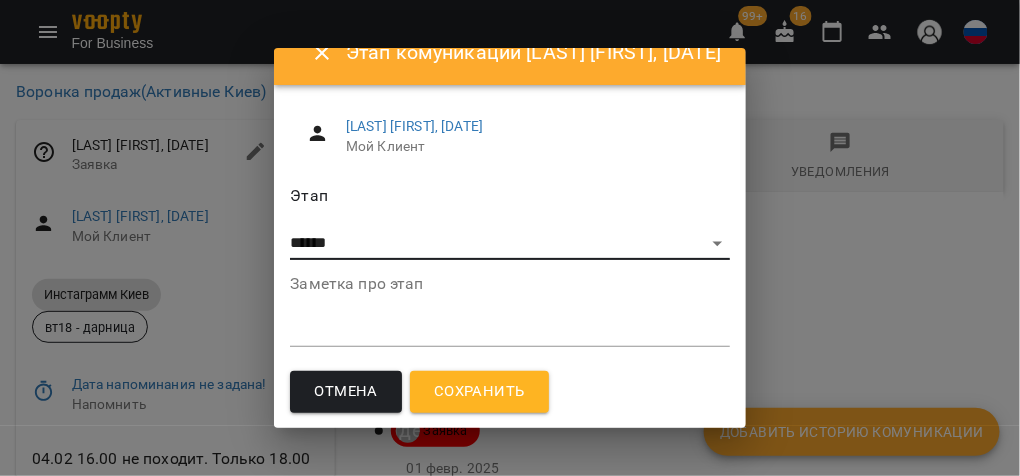 click on "Сохранить" at bounding box center [479, 392] 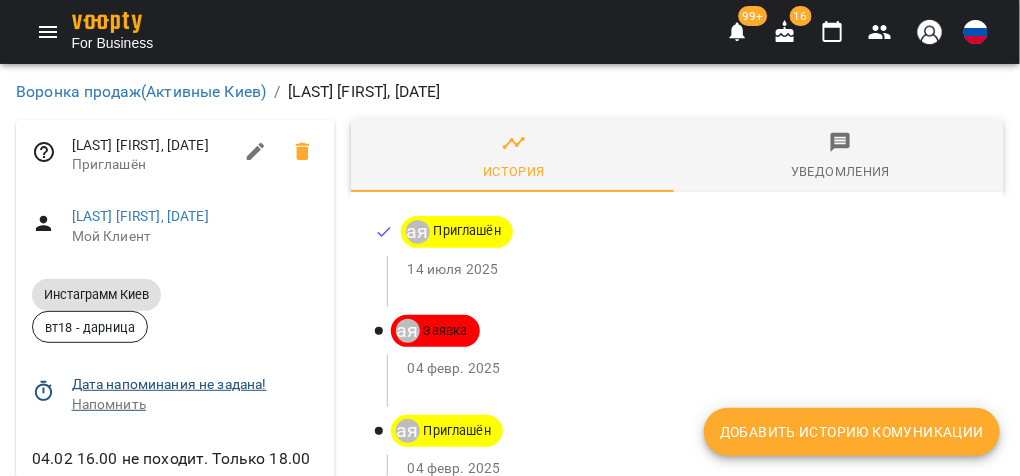 click 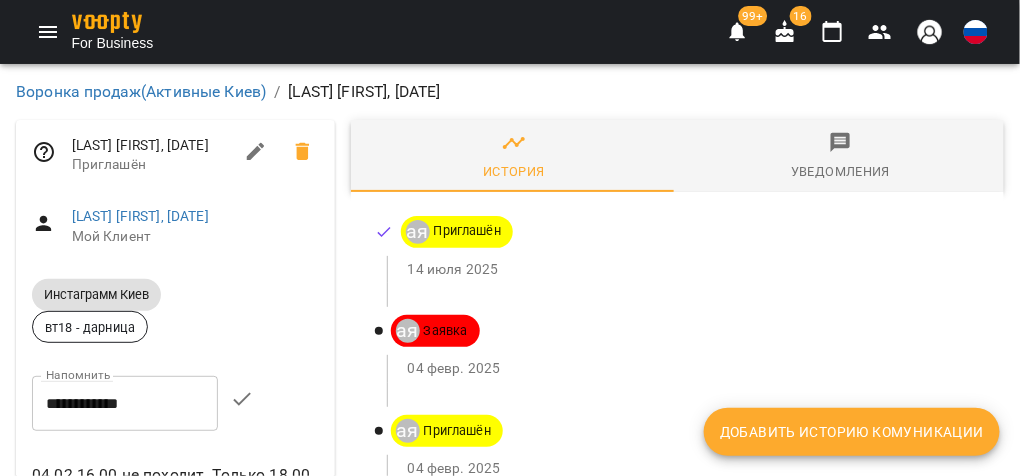 click on "**********" at bounding box center [125, 403] 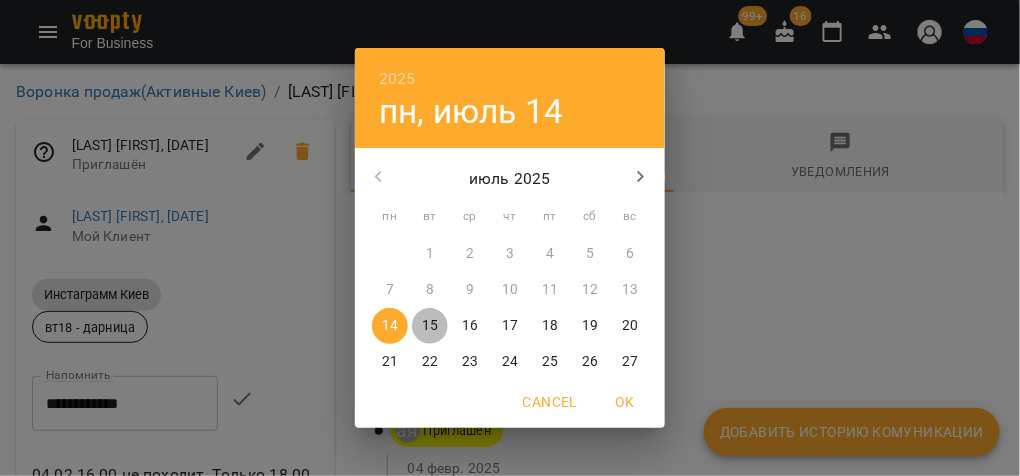 drag, startPoint x: 437, startPoint y: 328, endPoint x: 403, endPoint y: 354, distance: 42.80187 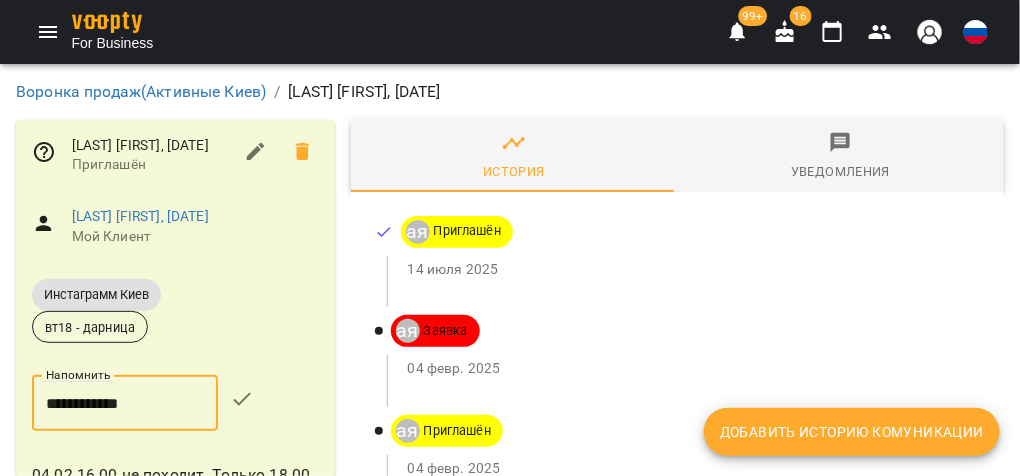 click at bounding box center [242, 399] 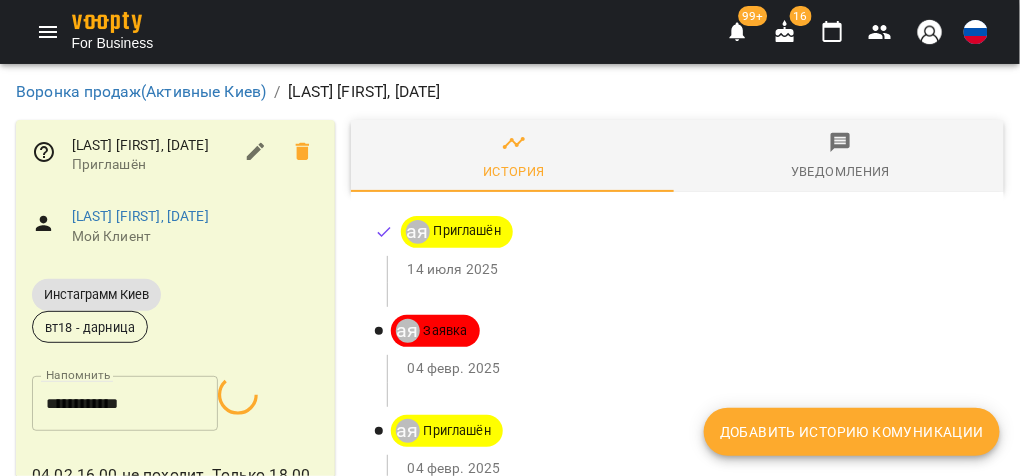 scroll, scrollTop: 157, scrollLeft: 0, axis: vertical 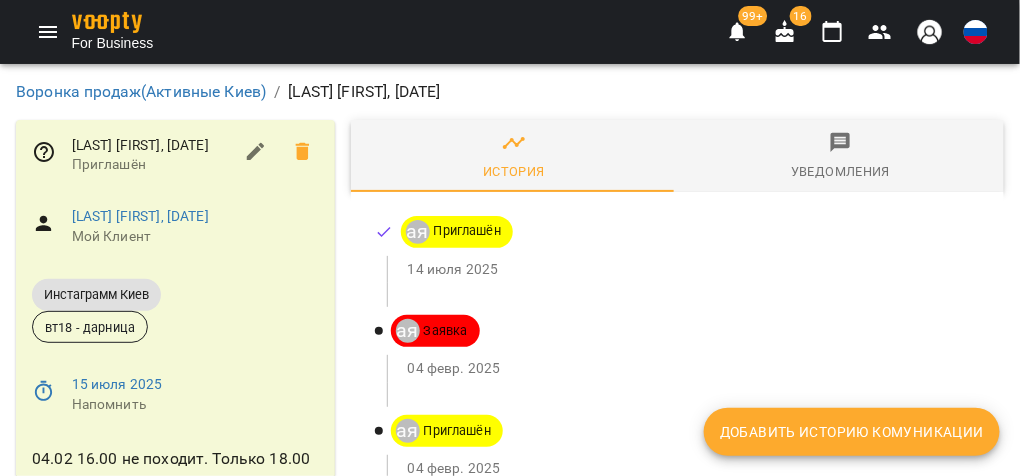 click on "Приглашён" at bounding box center (152, 165) 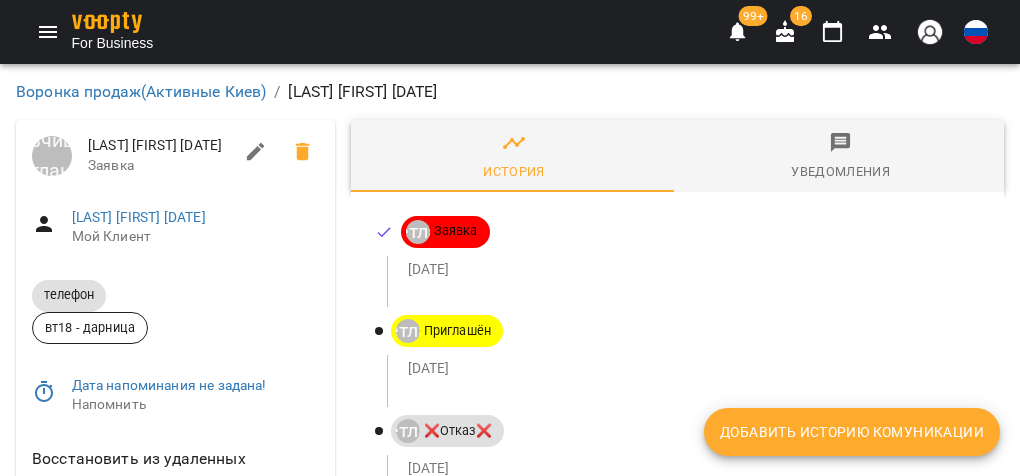 scroll, scrollTop: 0, scrollLeft: 0, axis: both 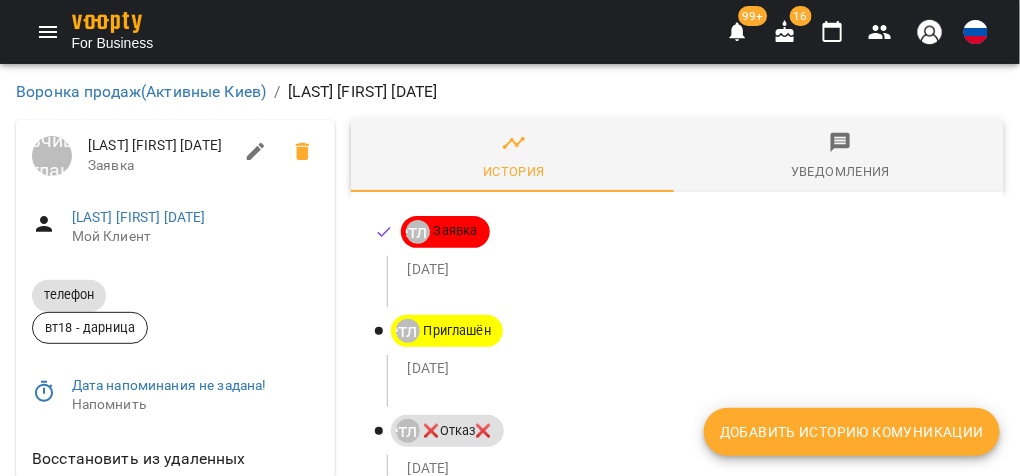 click on "Добавить историю комуникации" at bounding box center (852, 432) 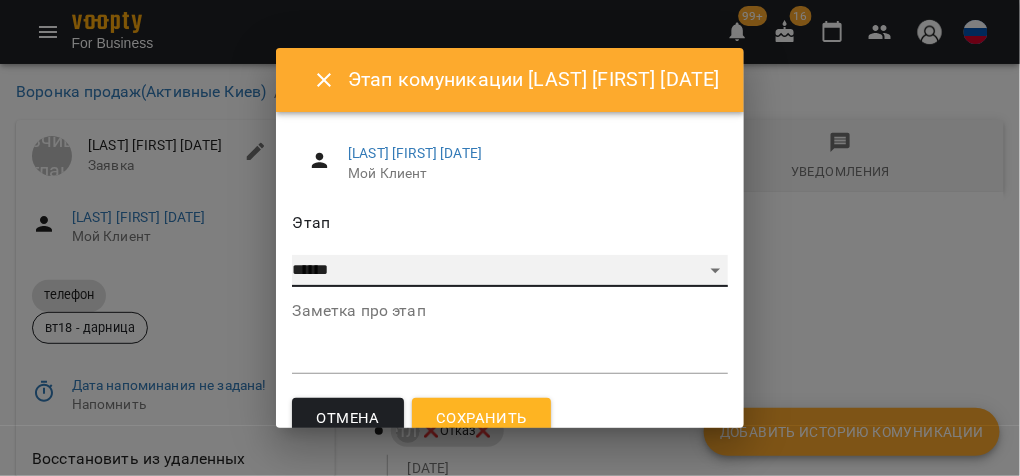 click on "**********" at bounding box center [509, 271] 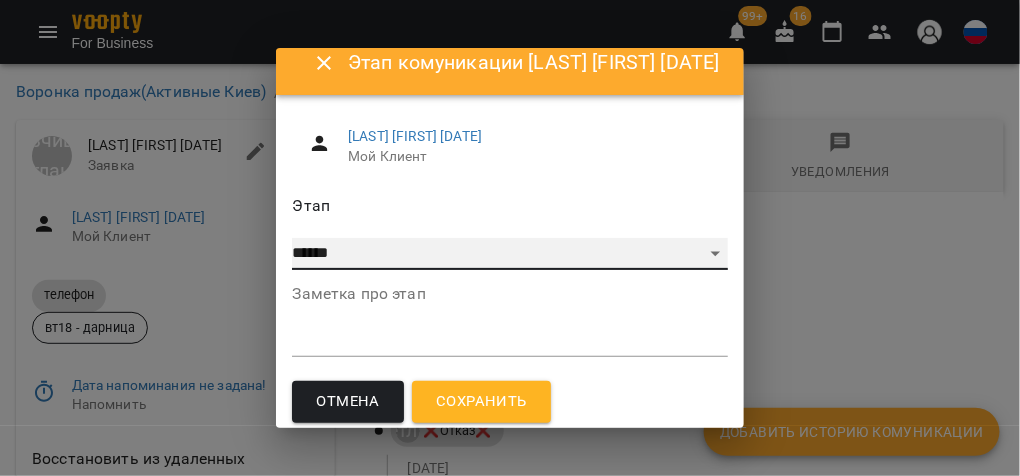 scroll, scrollTop: 27, scrollLeft: 0, axis: vertical 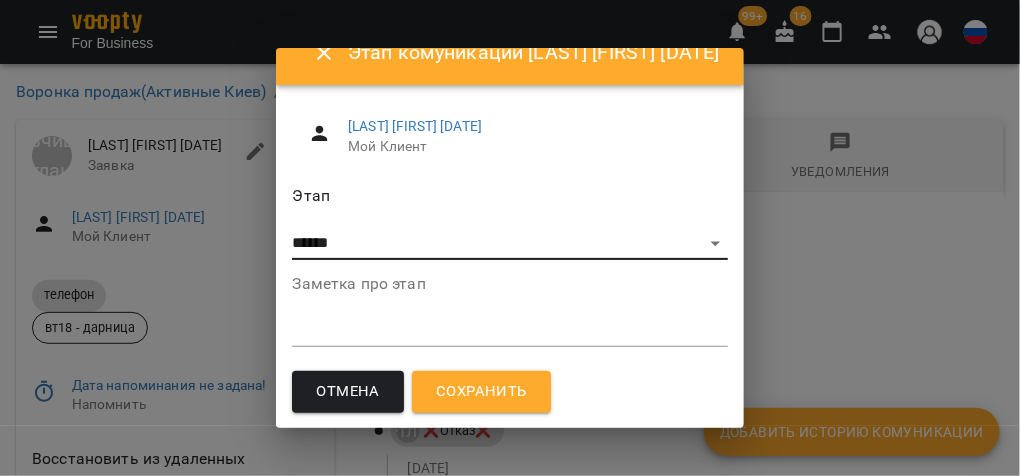 click on "Сохранить" at bounding box center [481, 392] 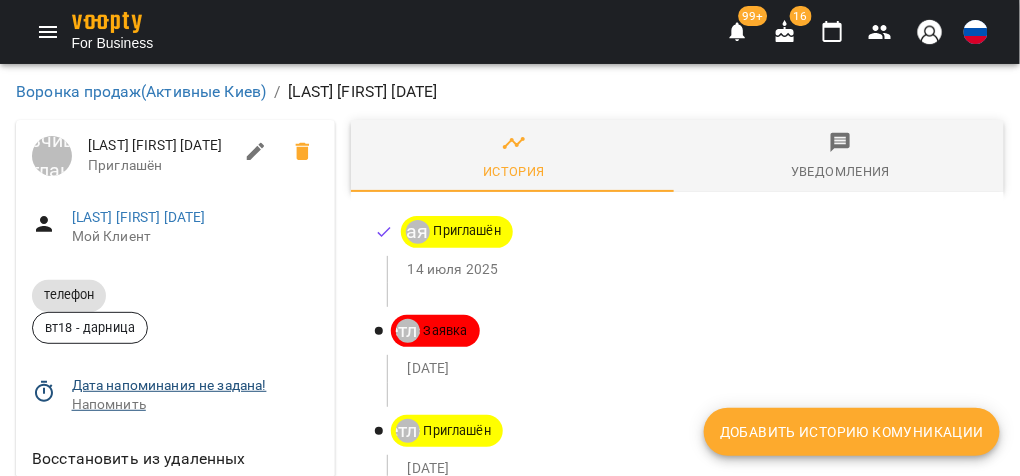 click 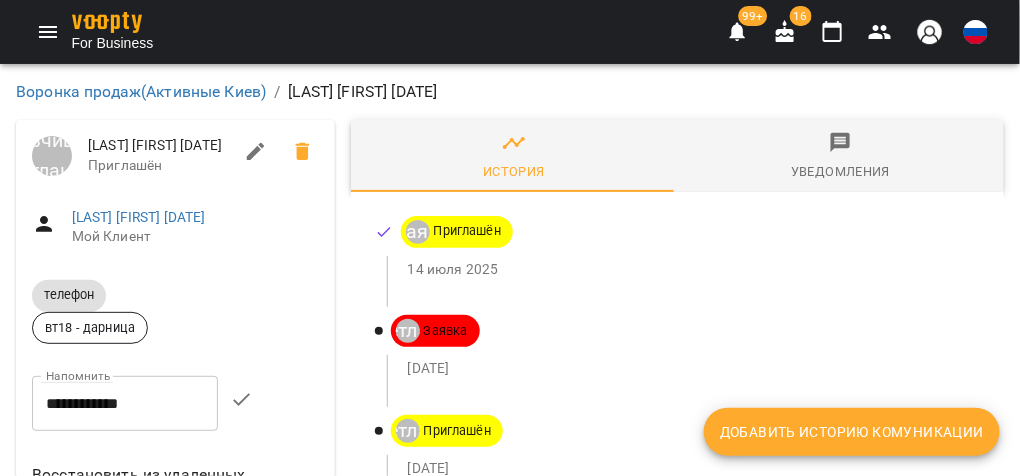 click on "**********" at bounding box center (125, 404) 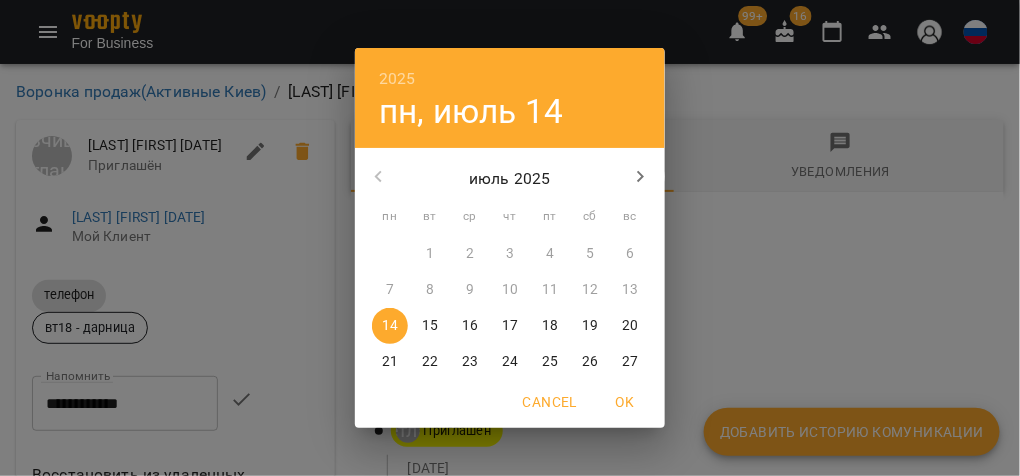 click on "17" at bounding box center (510, 326) 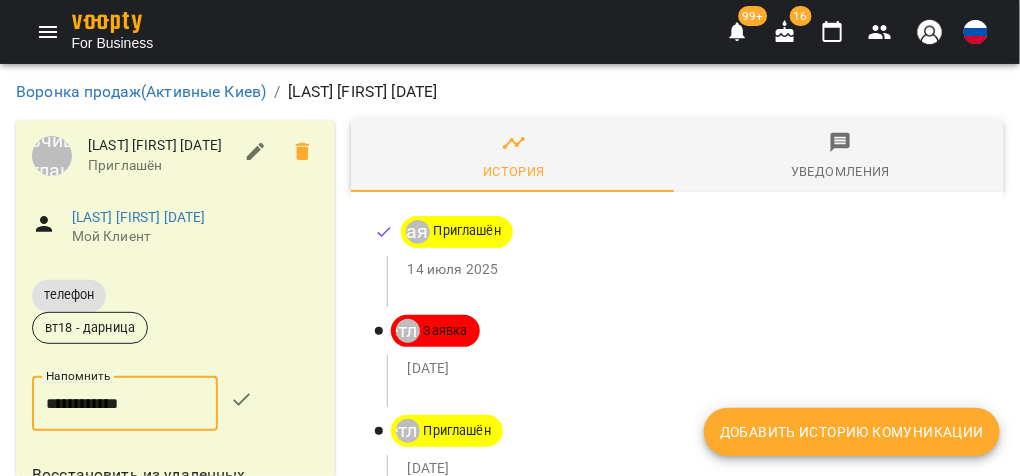 click 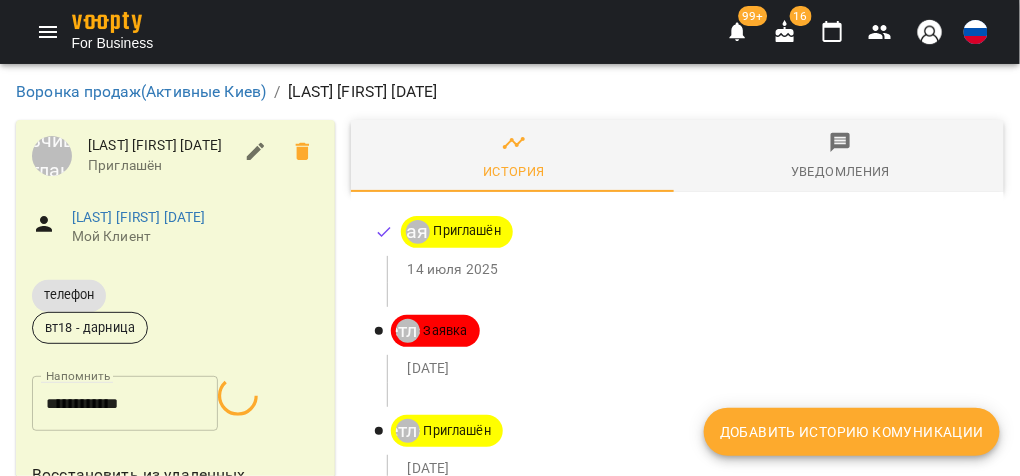 scroll, scrollTop: 159, scrollLeft: 0, axis: vertical 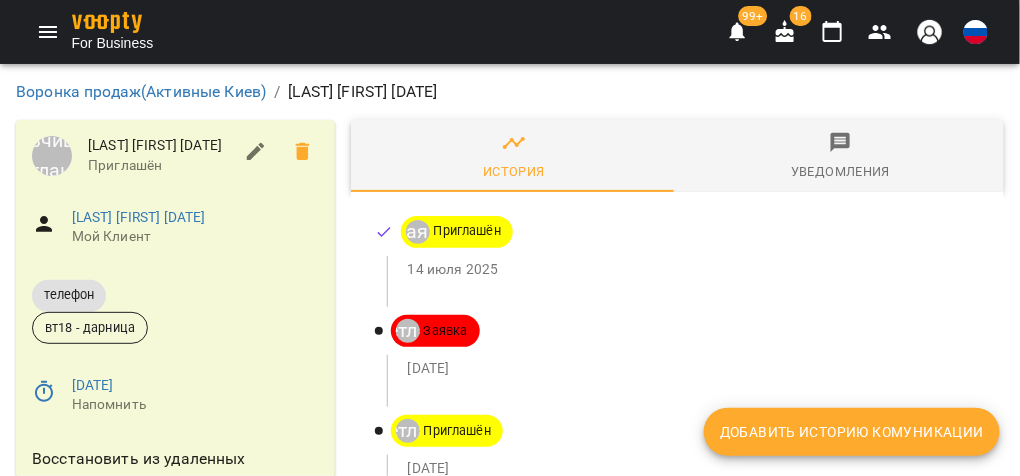 click at bounding box center (175, 554) 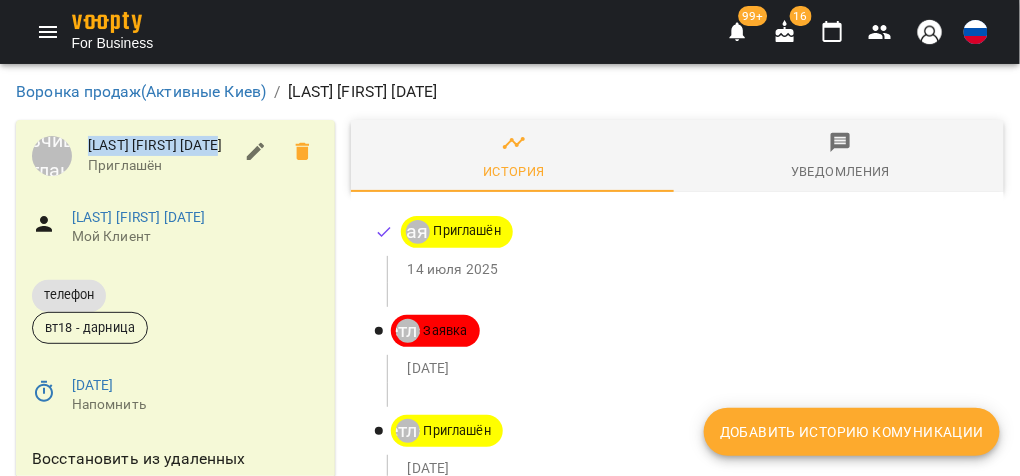 drag, startPoint x: 88, startPoint y: 140, endPoint x: 156, endPoint y: 157, distance: 70.0928 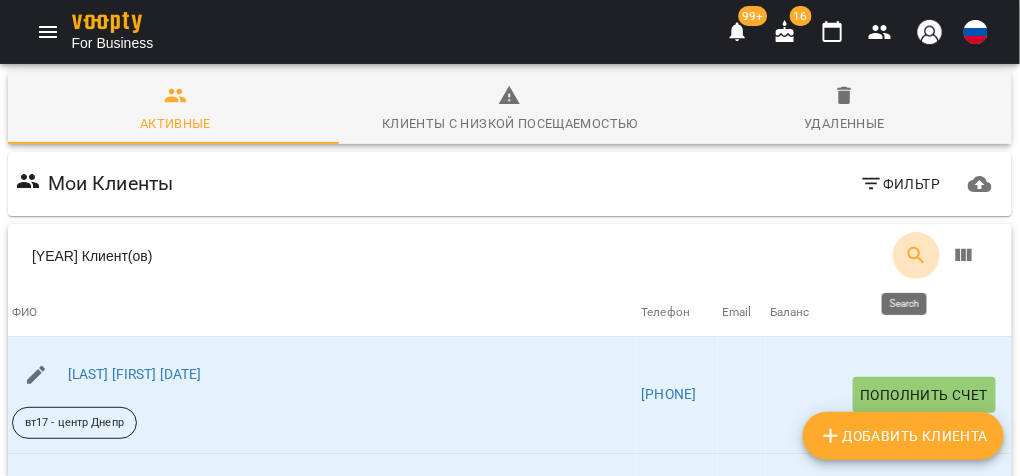 click 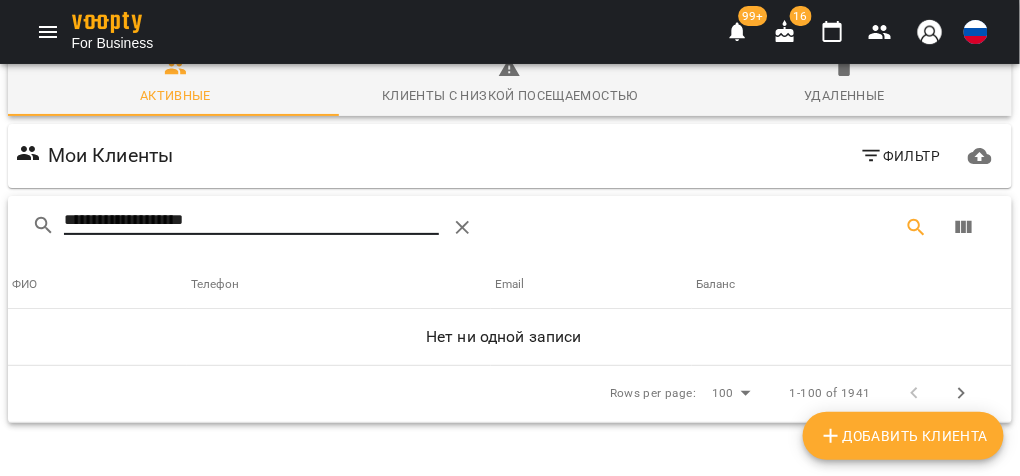 scroll, scrollTop: 0, scrollLeft: 0, axis: both 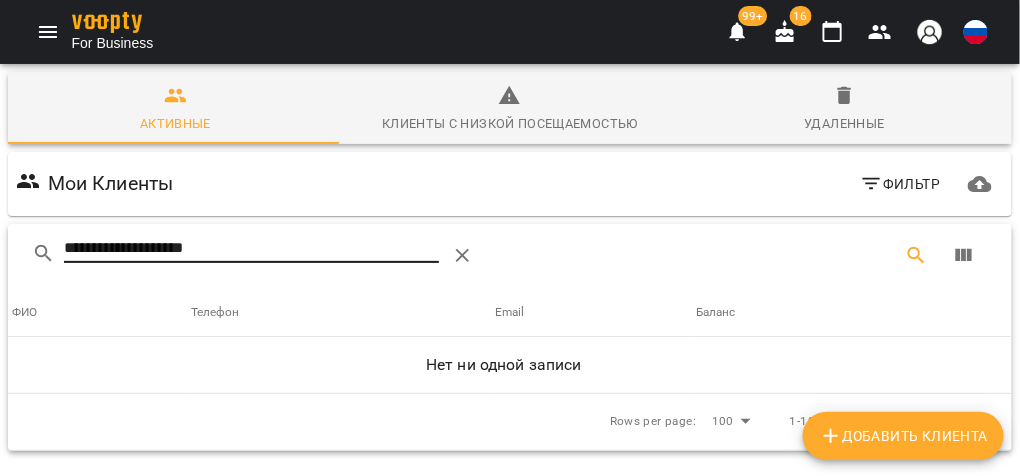type on "**********" 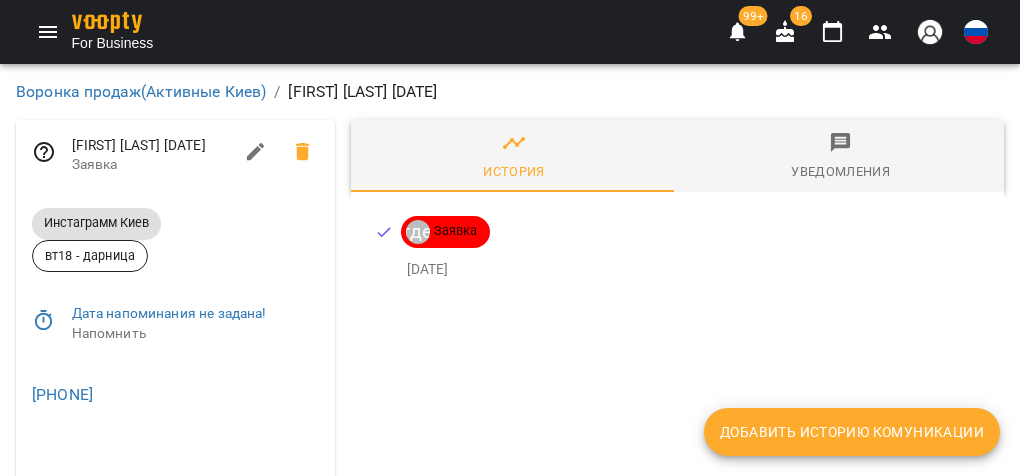 scroll, scrollTop: 0, scrollLeft: 0, axis: both 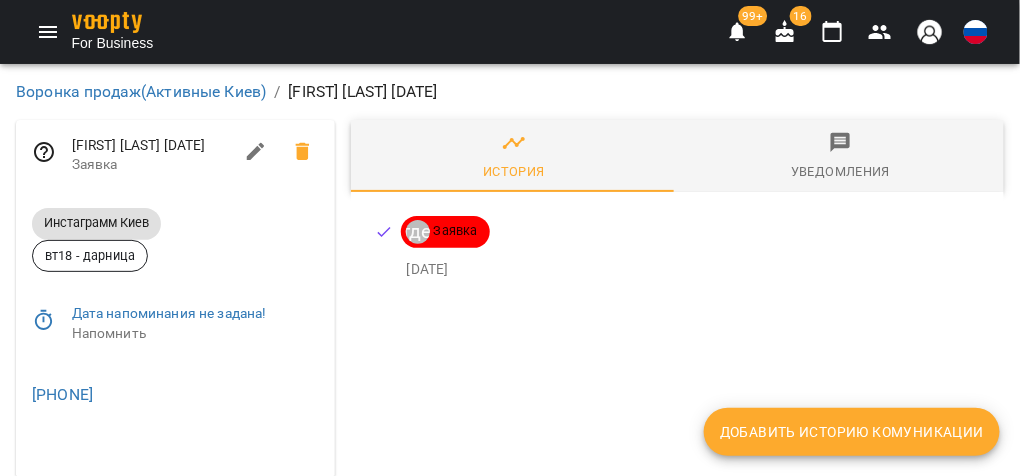 click on "Добавить историю комуникации" at bounding box center (852, 432) 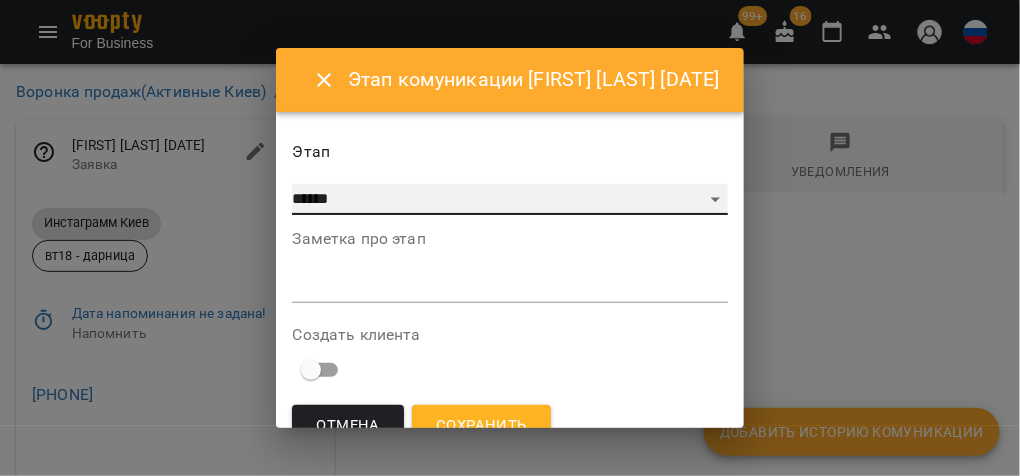 click on "**********" at bounding box center (509, 200) 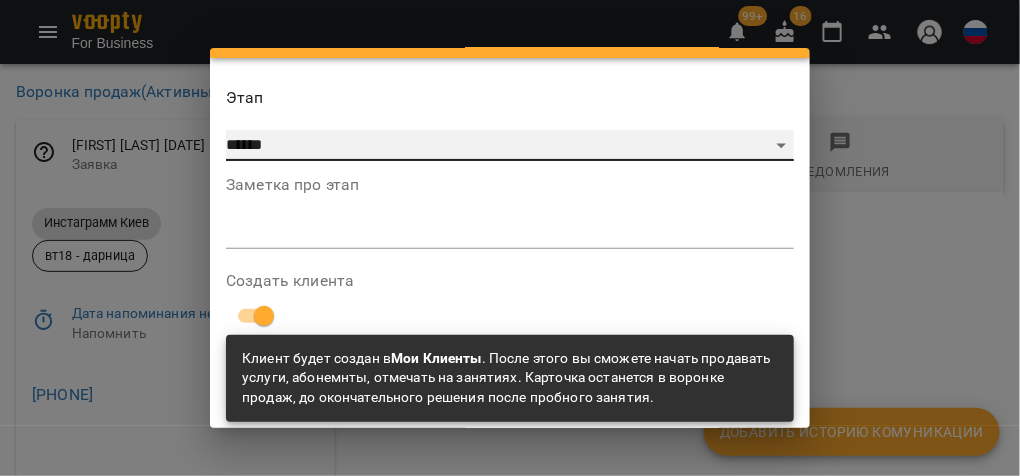 scroll, scrollTop: 121, scrollLeft: 0, axis: vertical 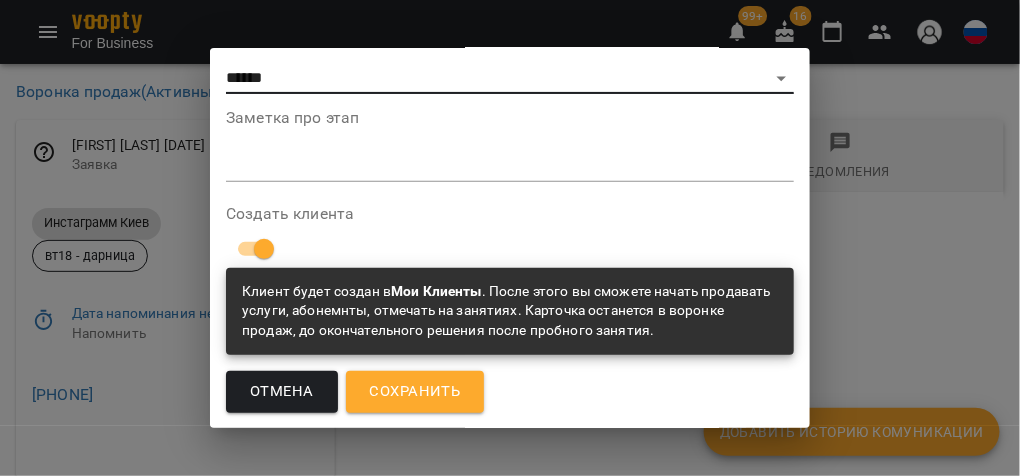 click on "Сохранить" at bounding box center [415, 392] 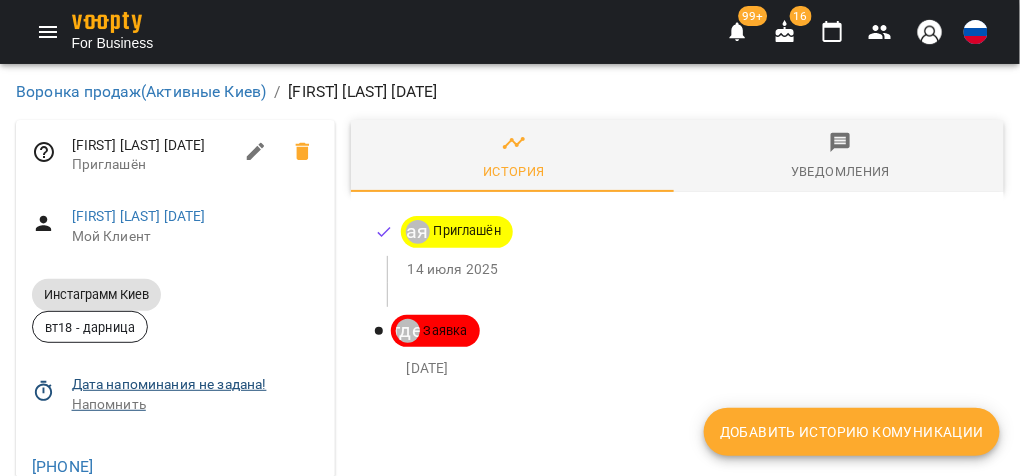 click at bounding box center (44, 395) 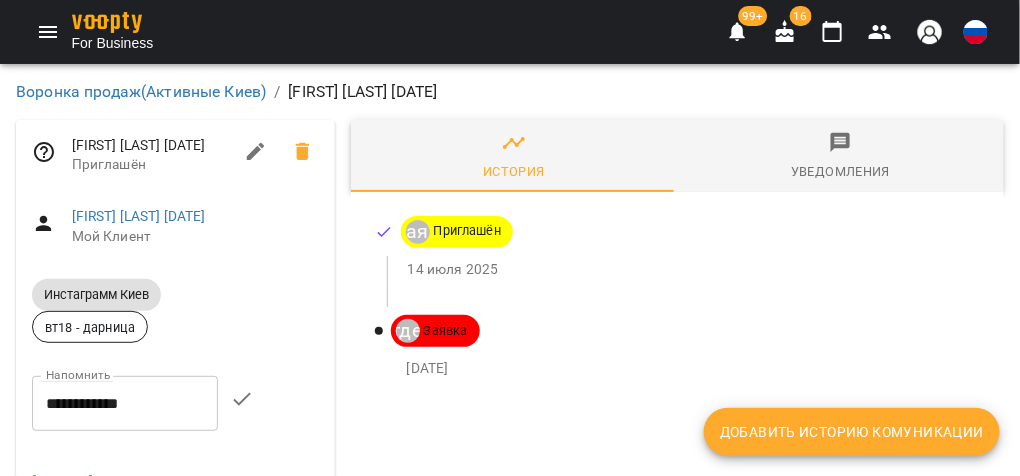 click on "**********" at bounding box center [125, 403] 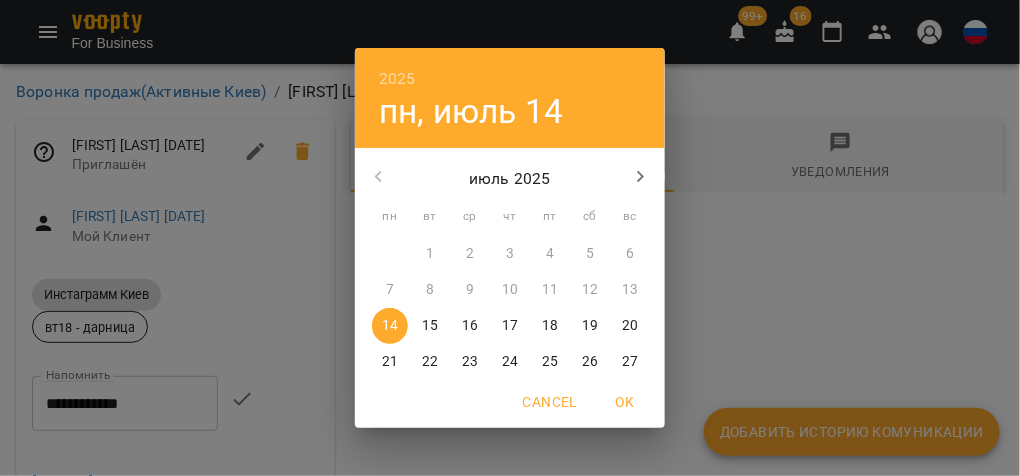 click on "15" at bounding box center [430, 326] 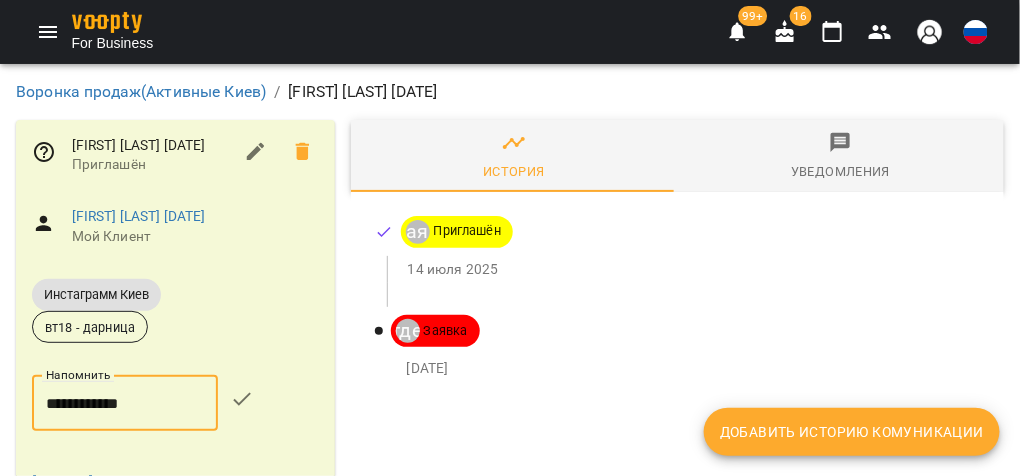 click 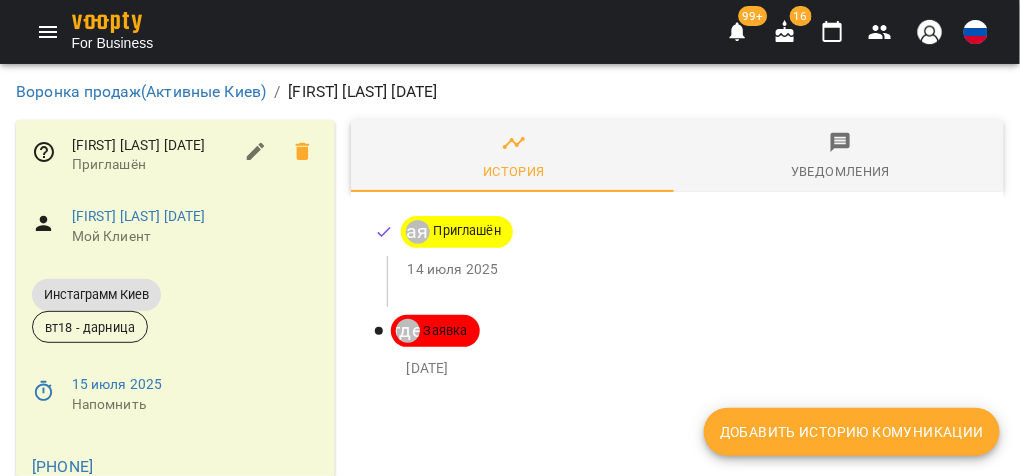 scroll, scrollTop: 97, scrollLeft: 0, axis: vertical 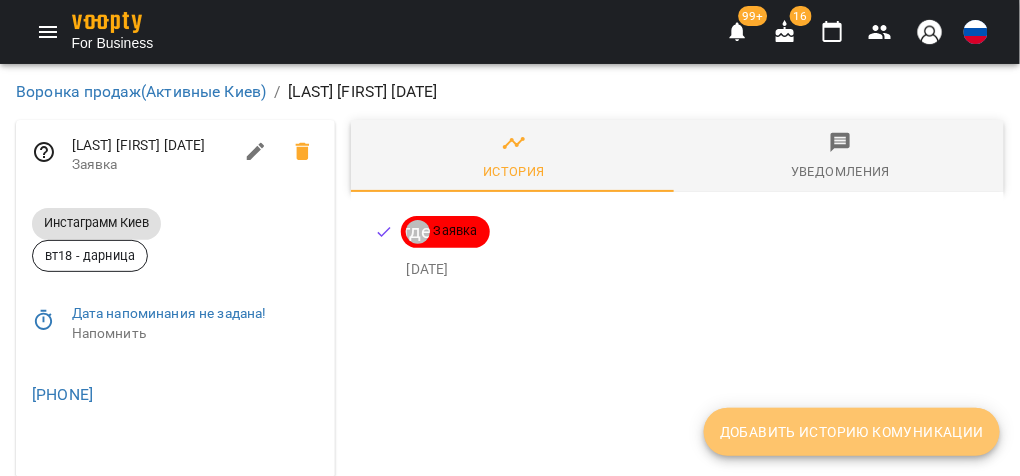click on "Добавить историю комуникации" at bounding box center [852, 432] 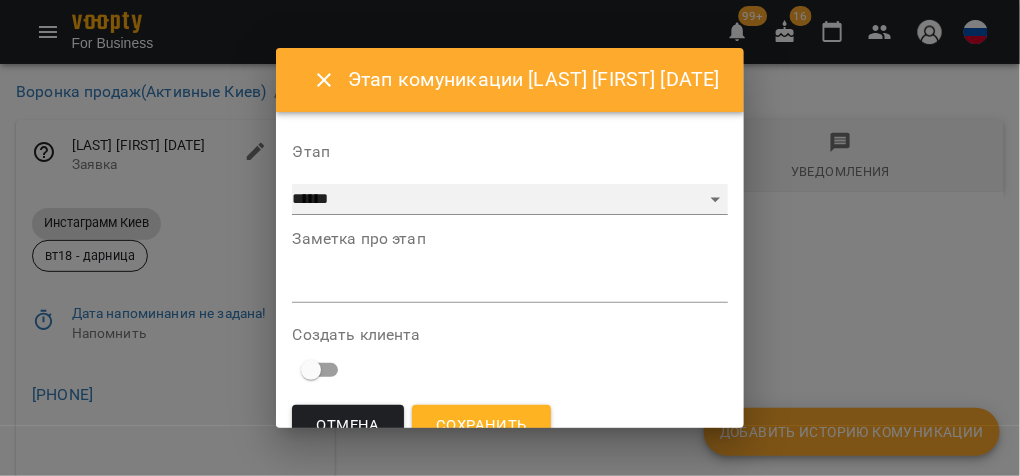 click on "**********" at bounding box center (509, 200) 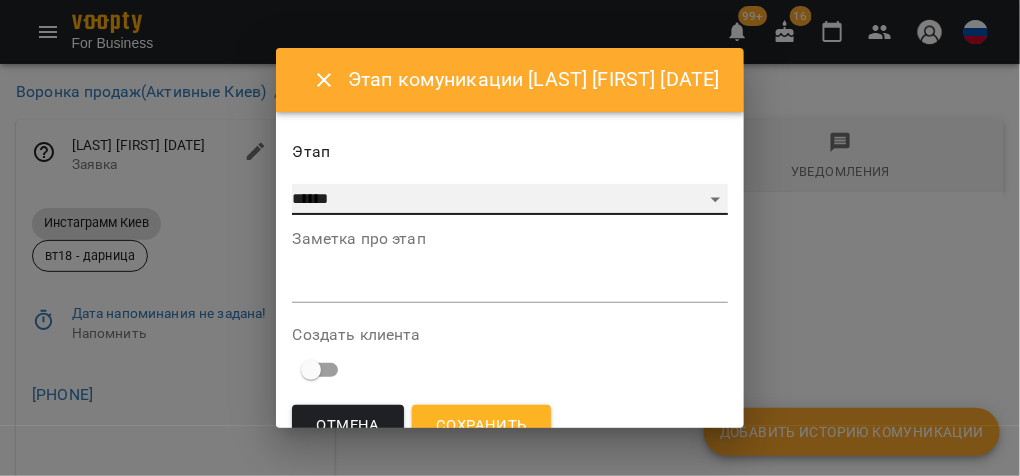 select on "*" 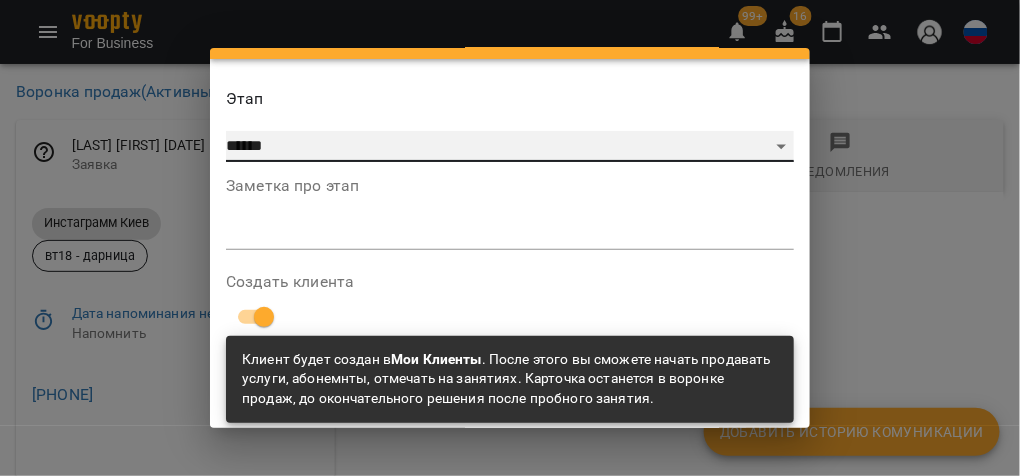 scroll, scrollTop: 121, scrollLeft: 0, axis: vertical 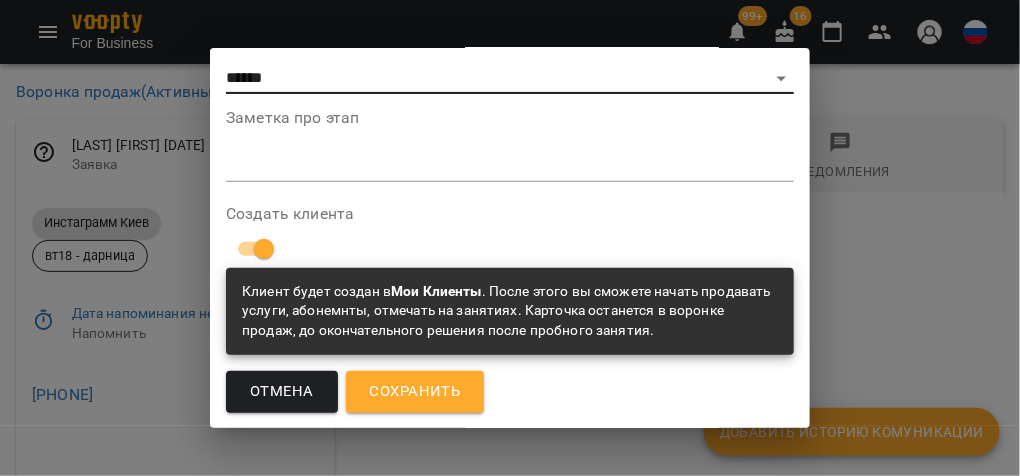 click on "Сохранить" at bounding box center [415, 392] 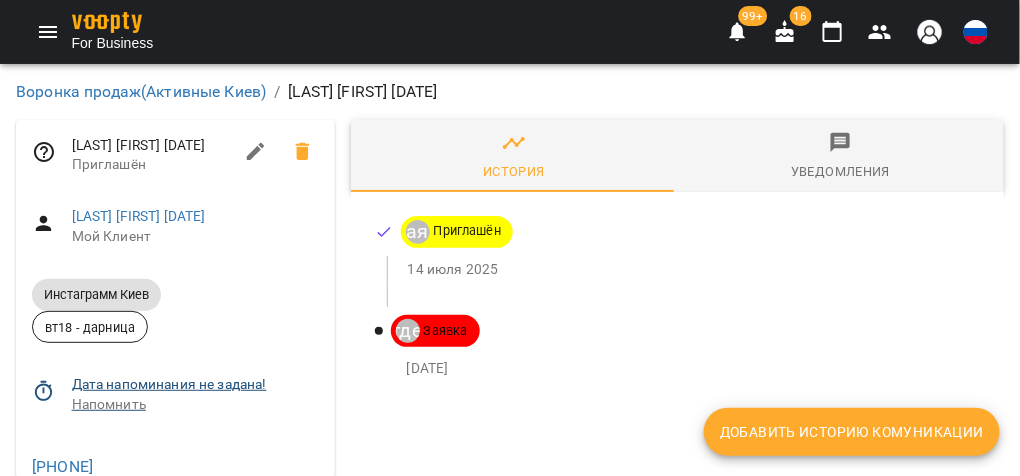 click 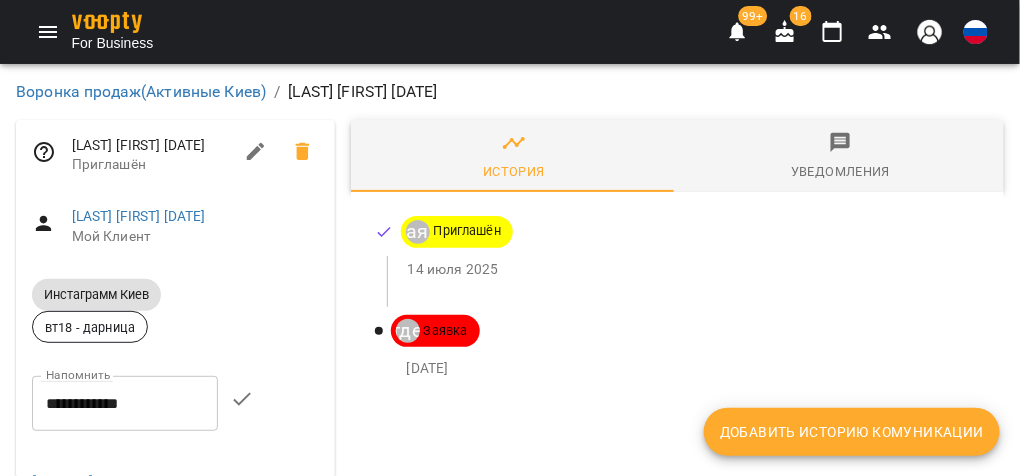 click on "**********" at bounding box center [125, 403] 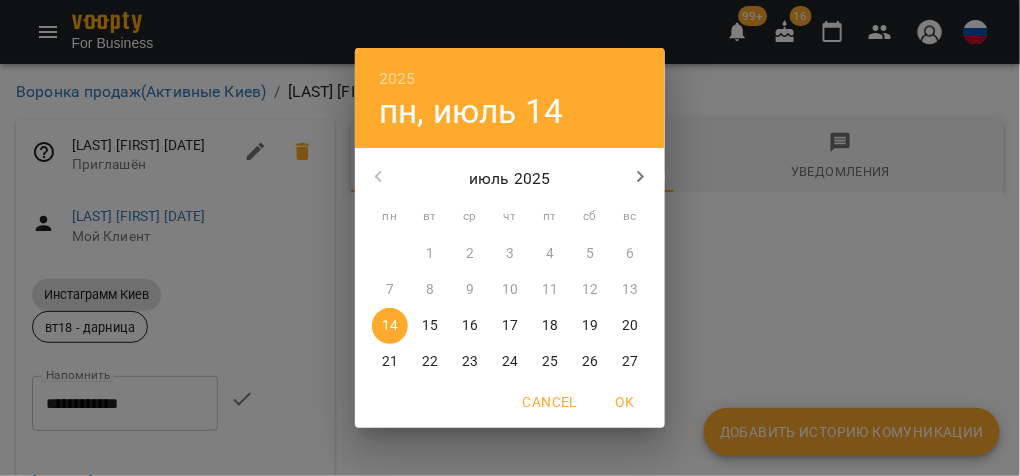 click on "17" at bounding box center (510, 326) 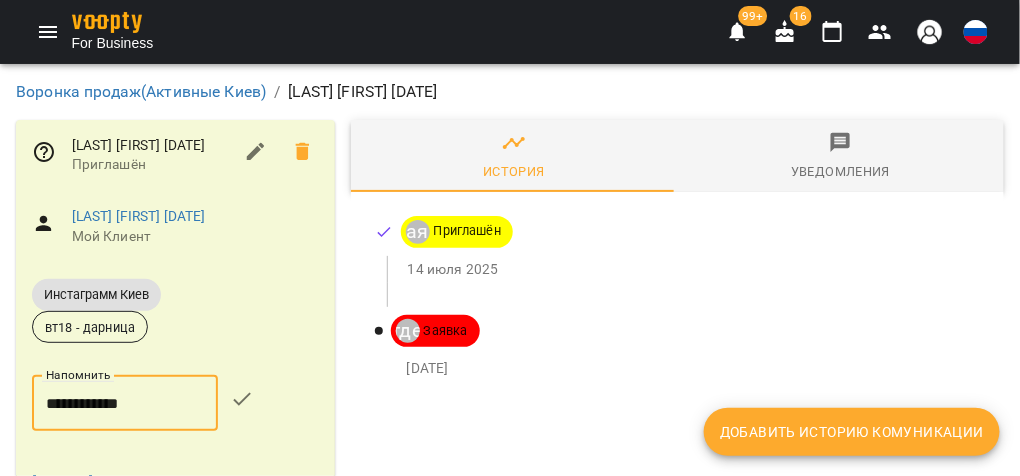 click 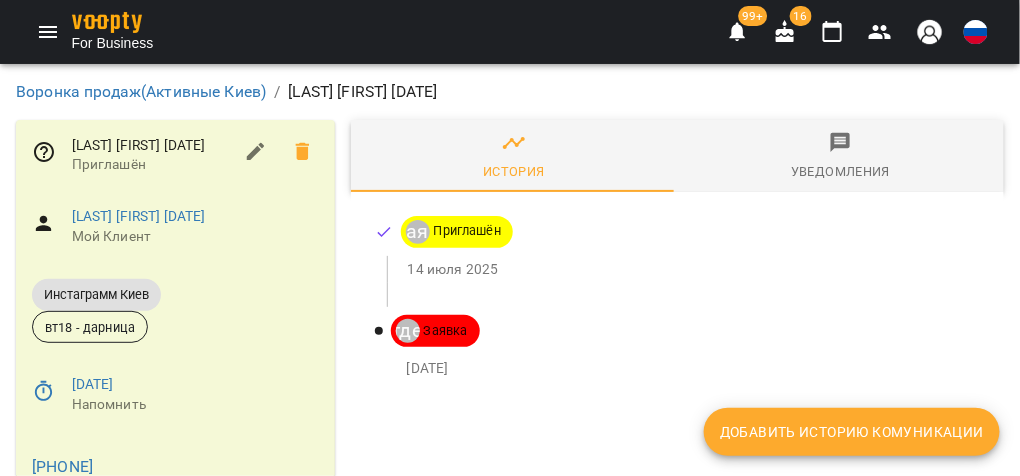 scroll, scrollTop: 117, scrollLeft: 0, axis: vertical 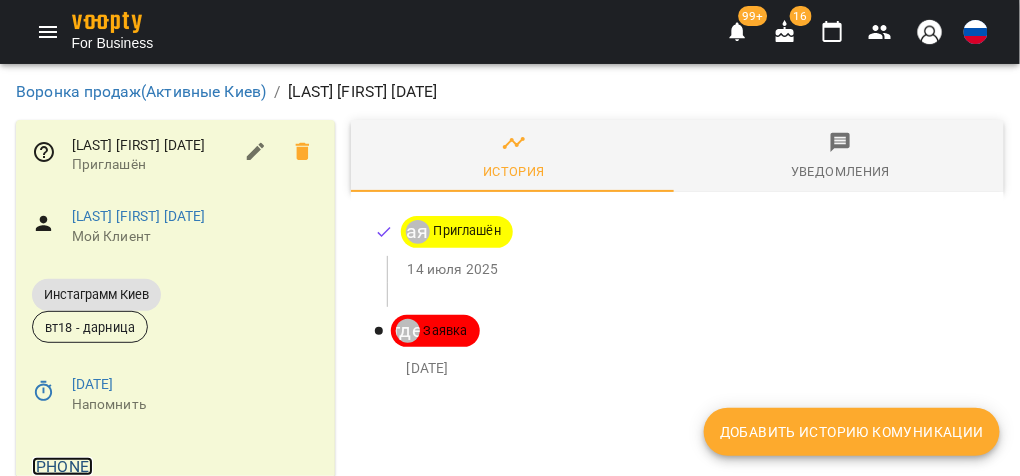 drag, startPoint x: 135, startPoint y: 370, endPoint x: 216, endPoint y: 370, distance: 81 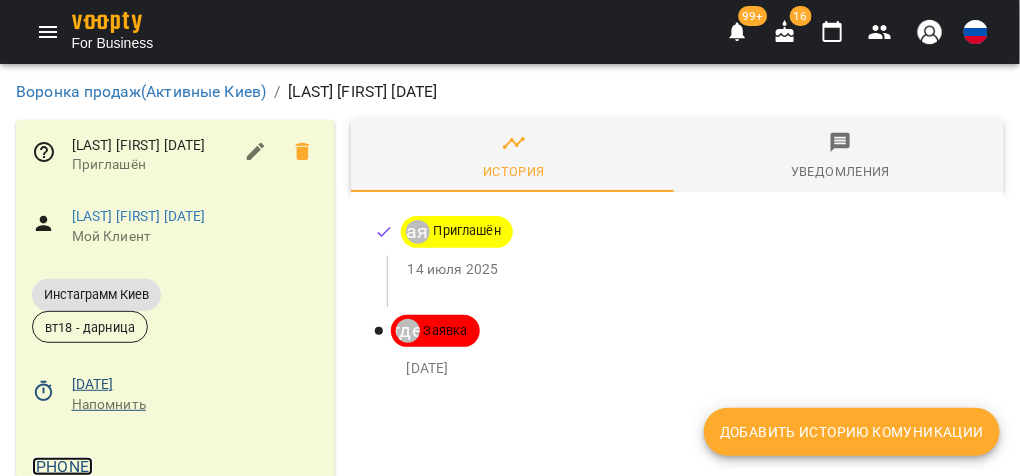 copy on "+380965659177" 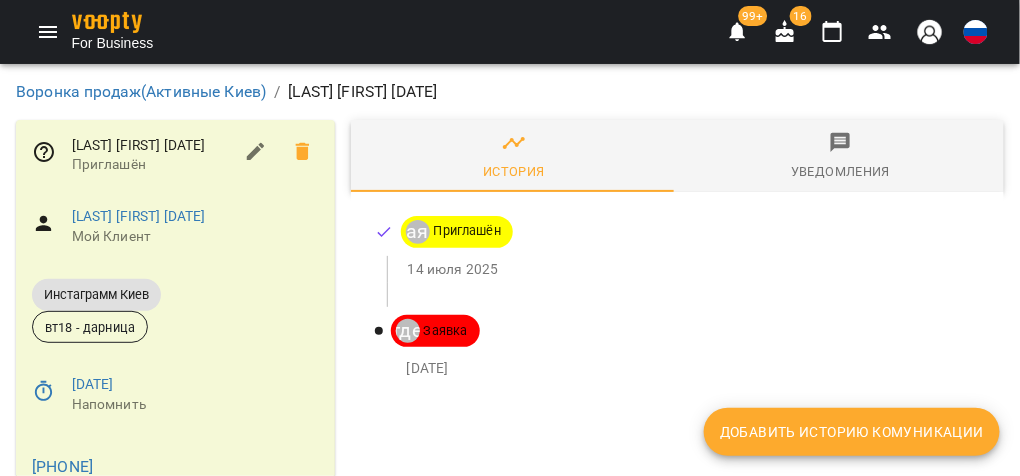 drag, startPoint x: 148, startPoint y: 426, endPoint x: 151, endPoint y: 377, distance: 49.09175 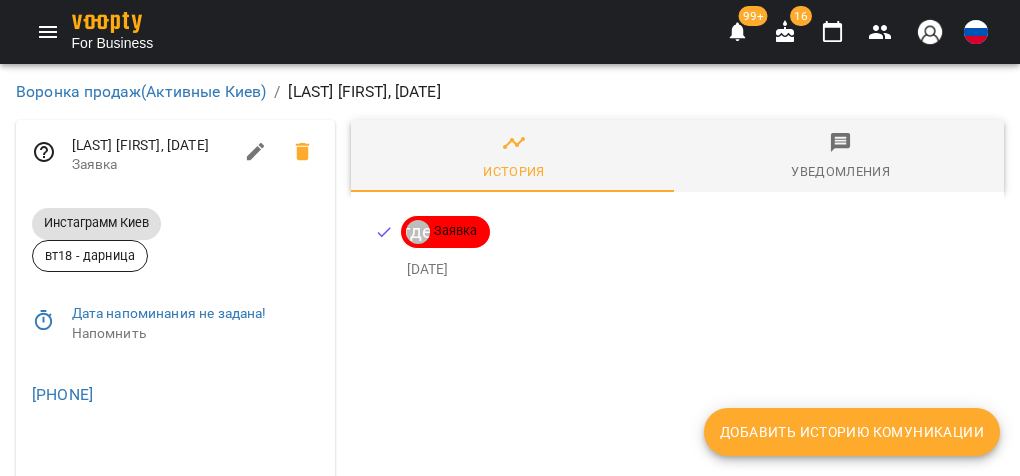 scroll, scrollTop: 0, scrollLeft: 0, axis: both 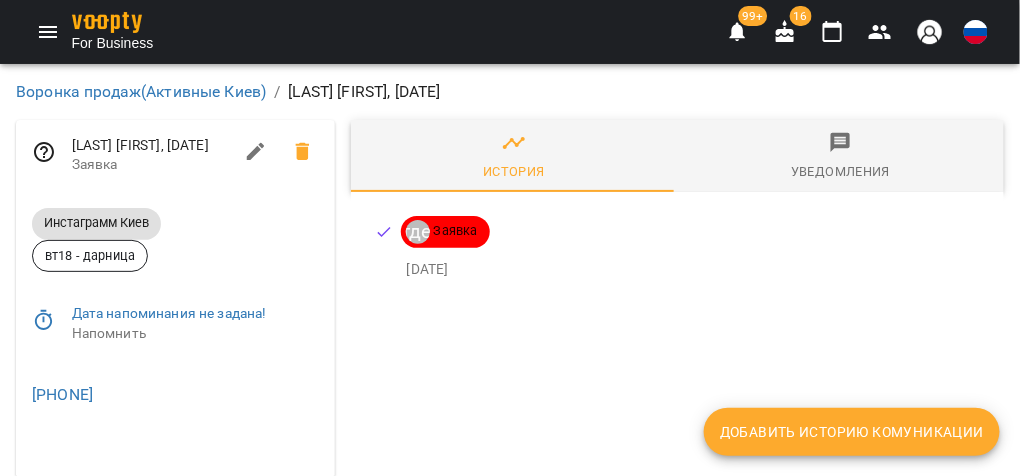 click on "Добавить историю комуникации" at bounding box center [852, 432] 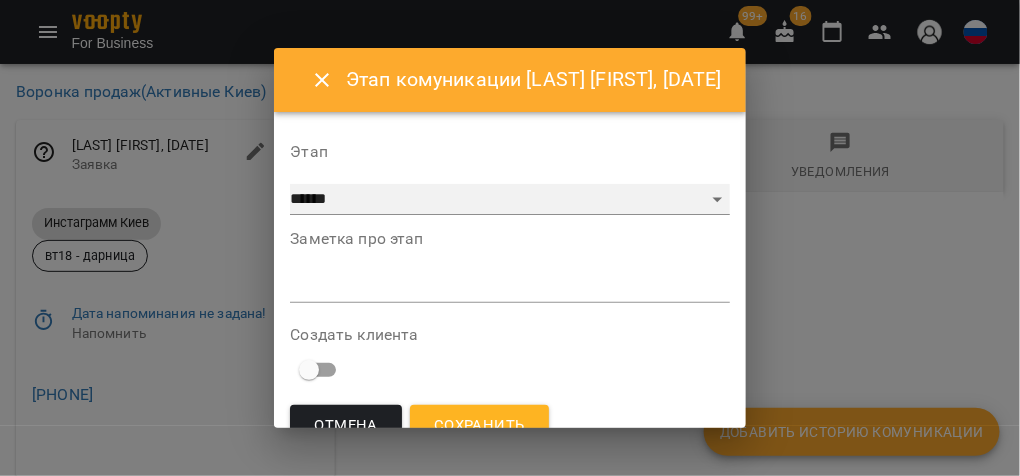 click on "**********" at bounding box center (509, 200) 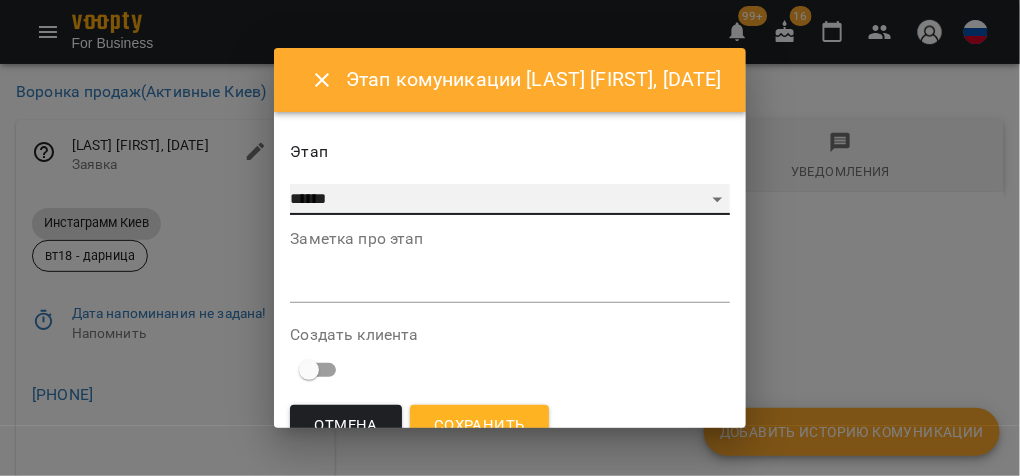 select on "*" 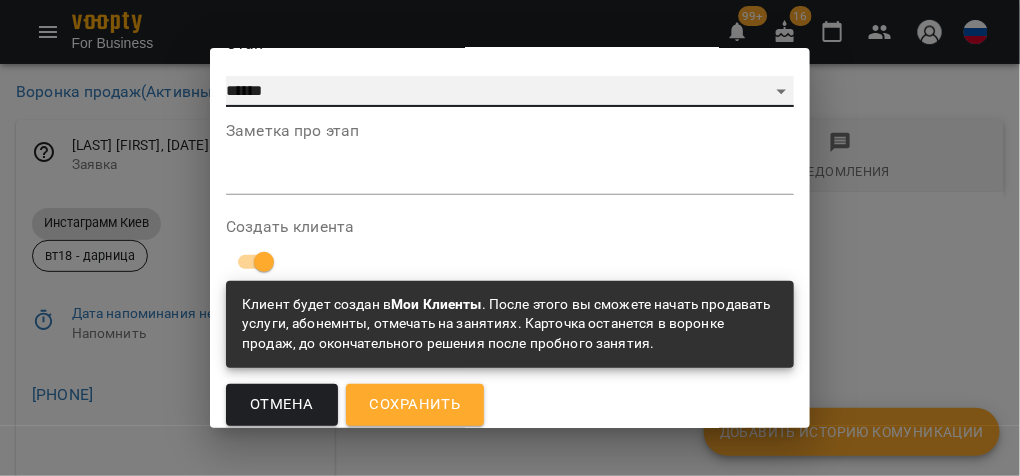 scroll, scrollTop: 121, scrollLeft: 0, axis: vertical 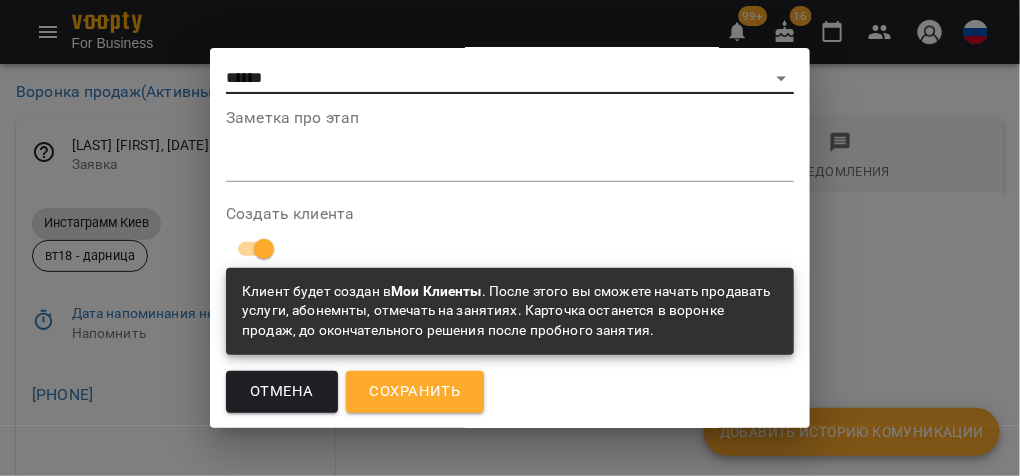 click on "Сохранить" at bounding box center [415, 392] 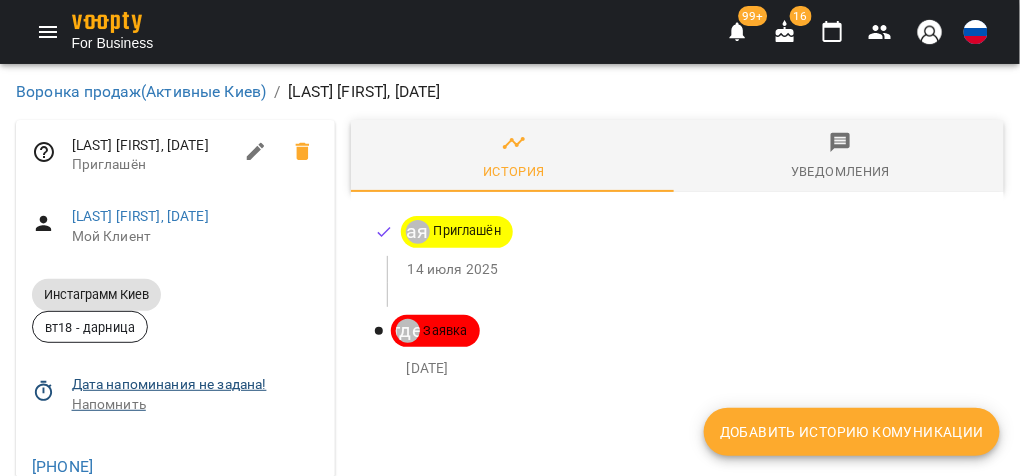 click 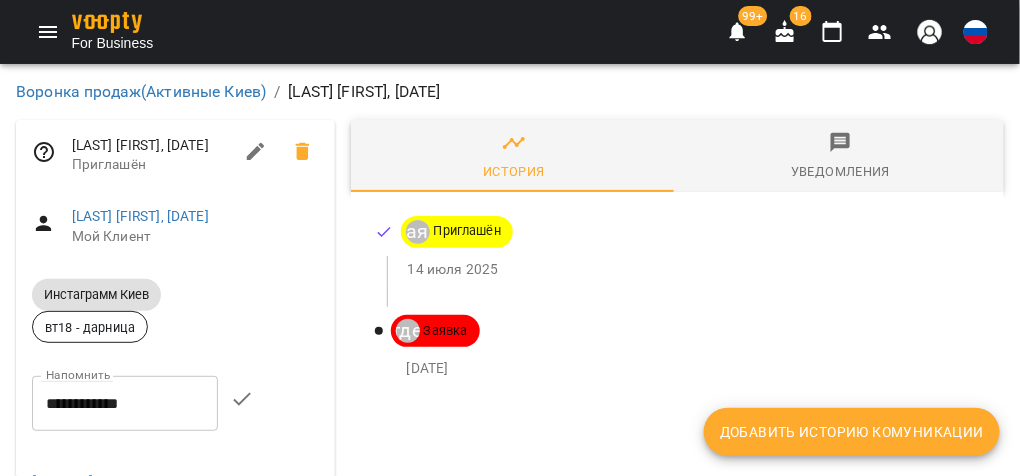 click on "**********" at bounding box center [125, 403] 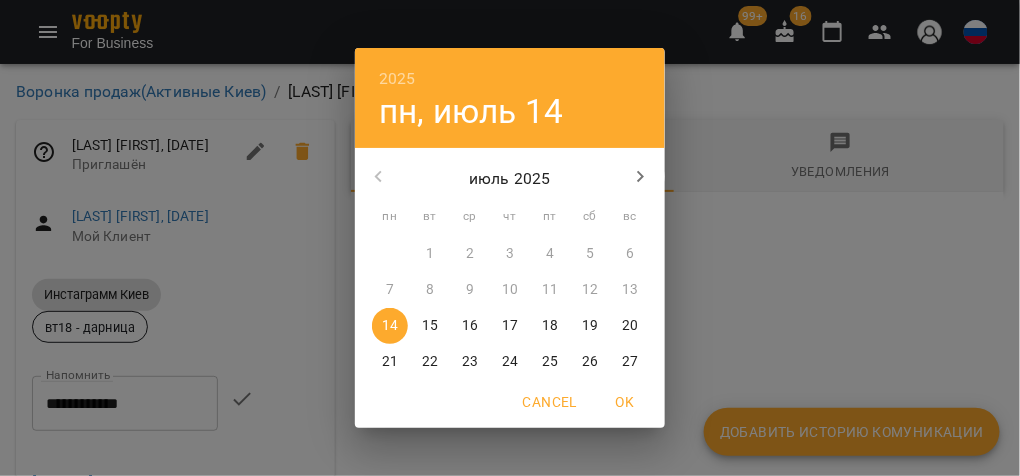 click on "17" at bounding box center [510, 326] 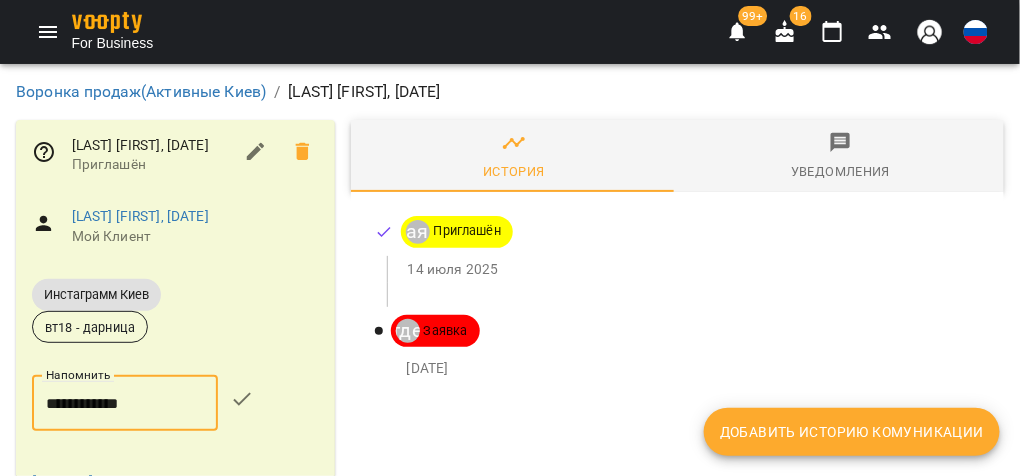 click at bounding box center [242, 399] 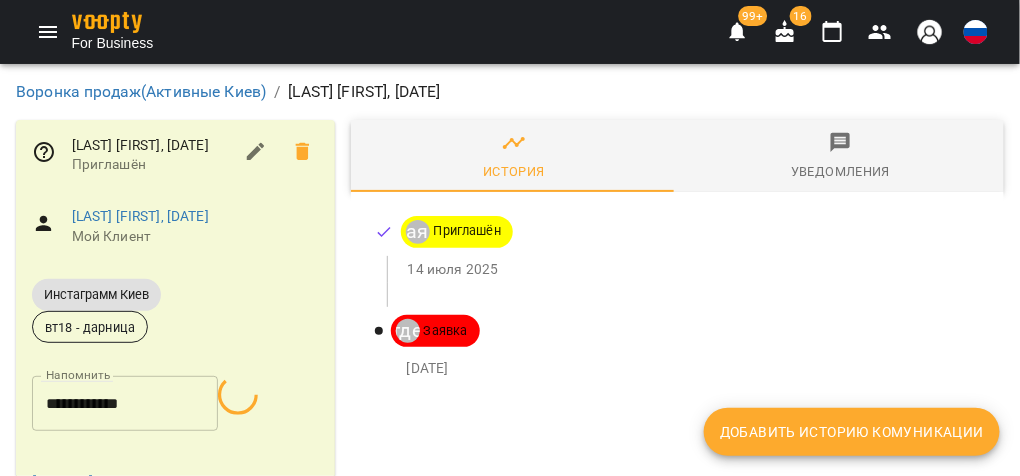 scroll, scrollTop: 117, scrollLeft: 0, axis: vertical 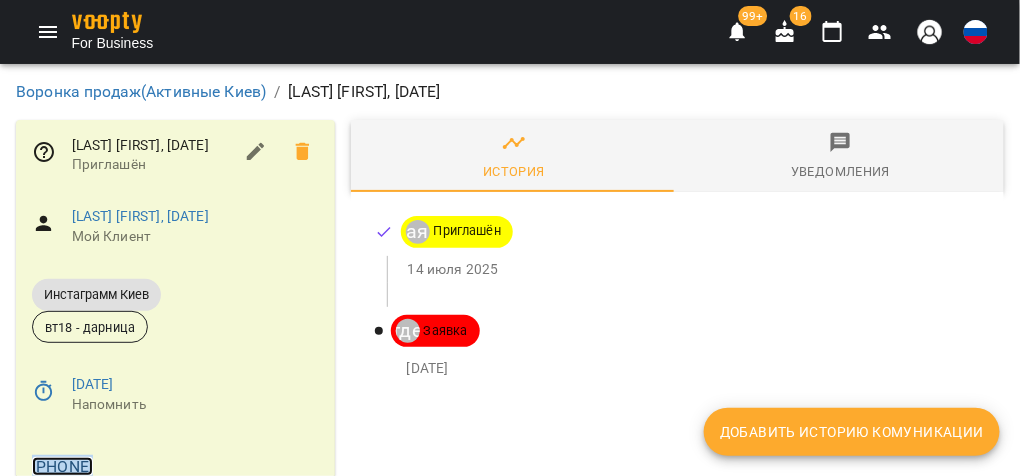 drag, startPoint x: 127, startPoint y: 396, endPoint x: 198, endPoint y: 400, distance: 71.11259 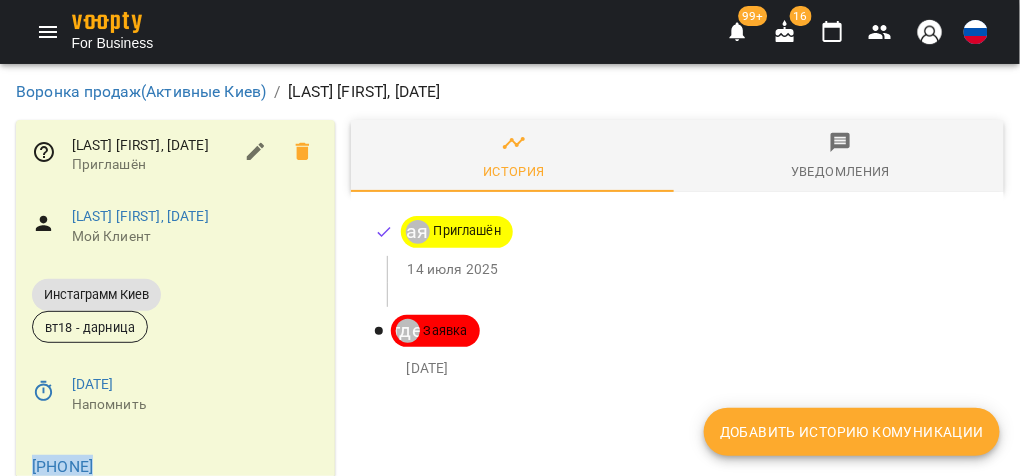 click at bounding box center (175, 526) 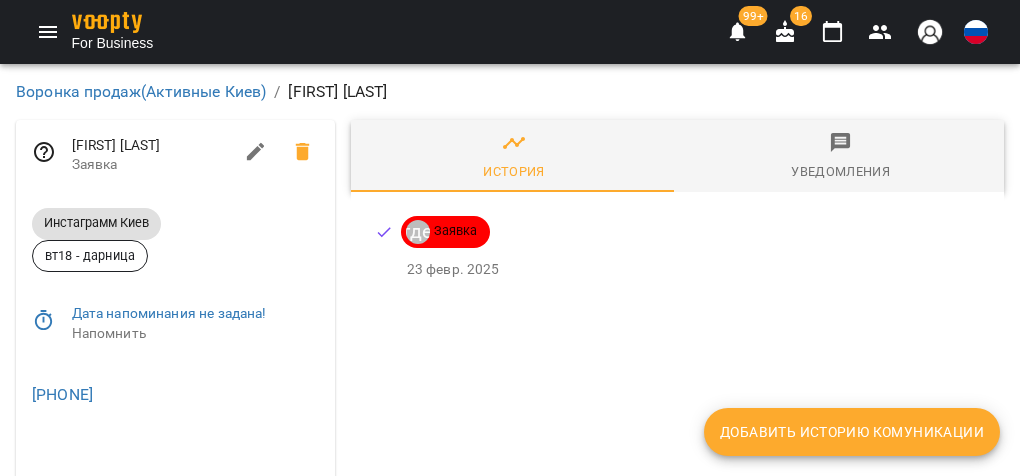 scroll, scrollTop: 0, scrollLeft: 0, axis: both 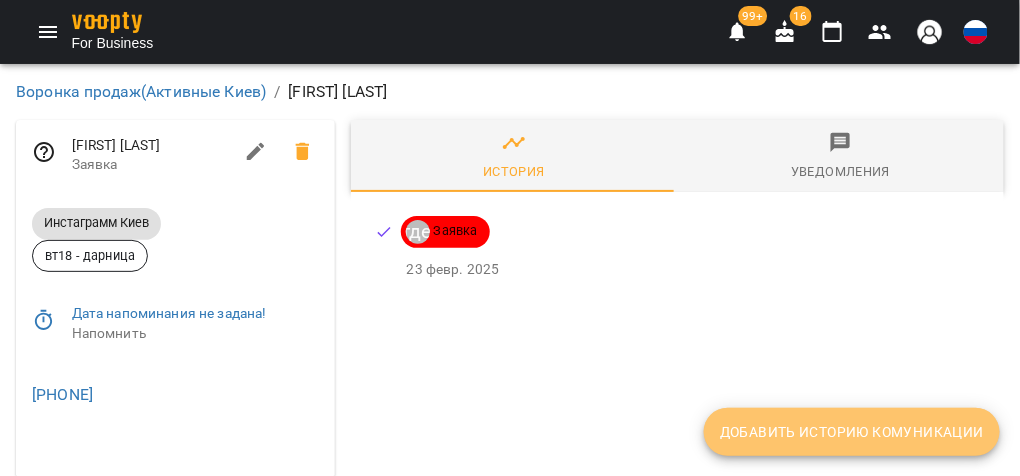 click on "Добавить историю комуникации" at bounding box center [852, 432] 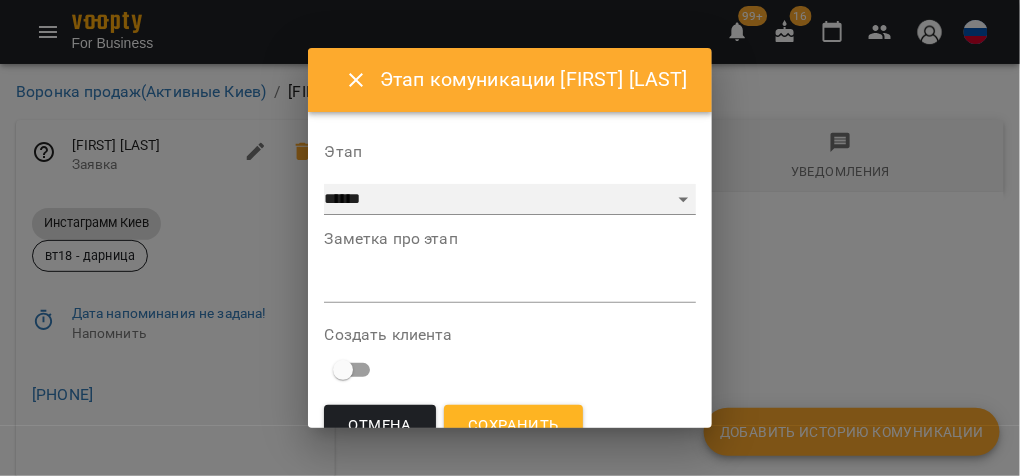 click on "**********" at bounding box center [509, 200] 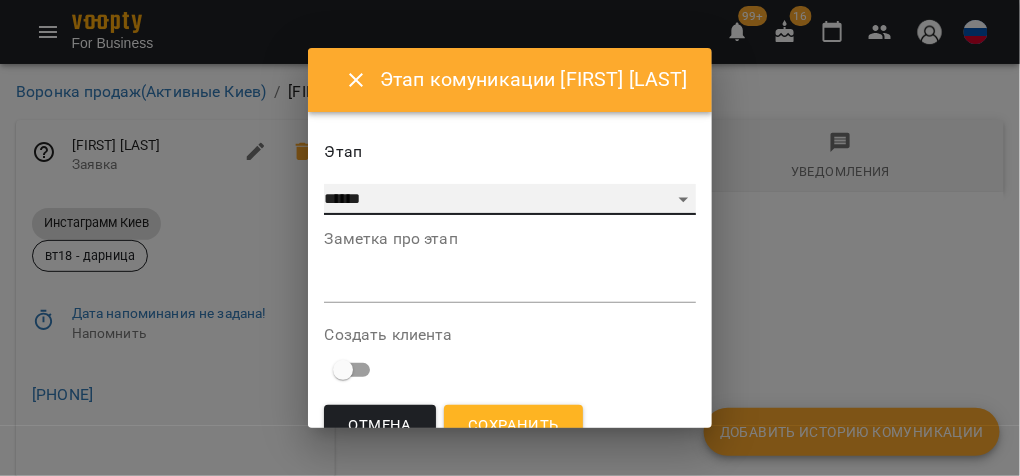 select on "*" 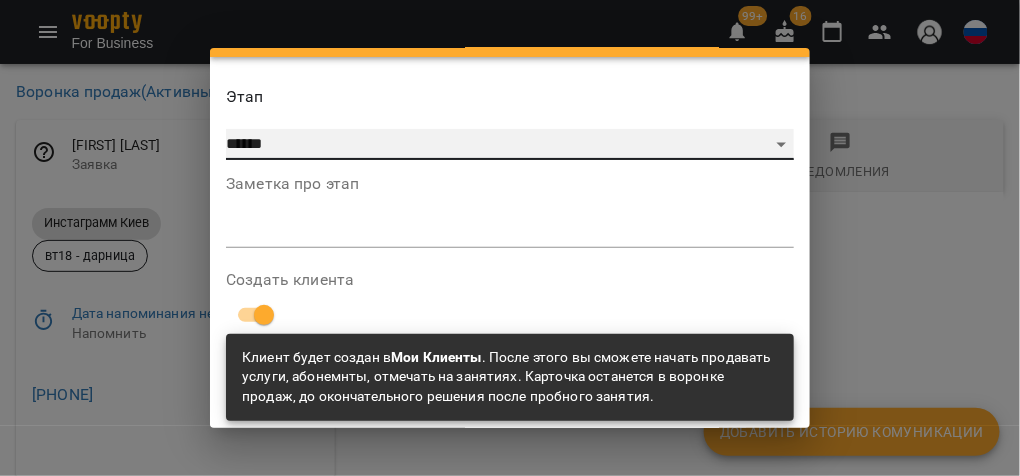 scroll, scrollTop: 121, scrollLeft: 0, axis: vertical 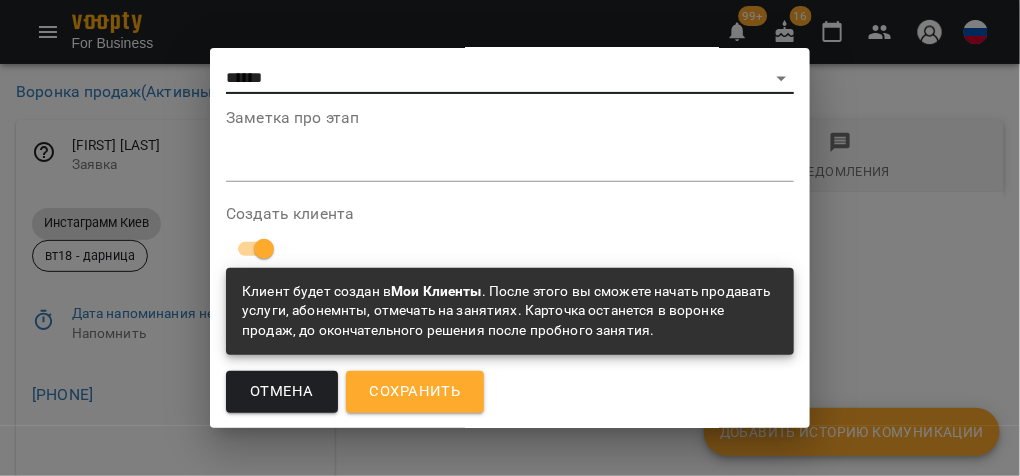 click on "Сохранить" at bounding box center [415, 392] 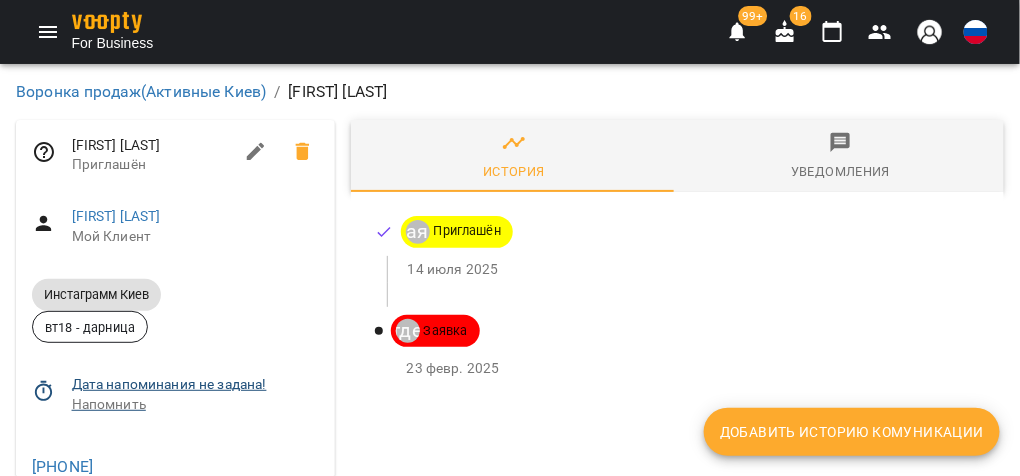 click 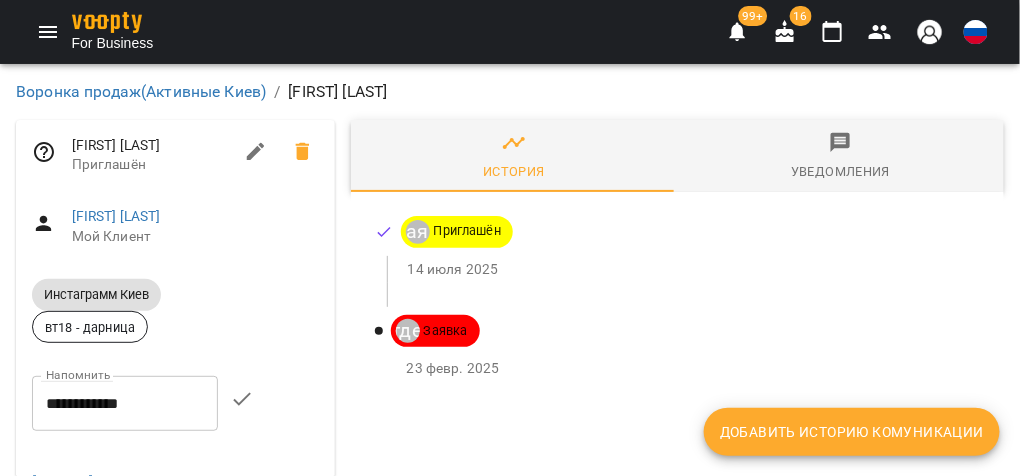 click on "**********" at bounding box center (125, 403) 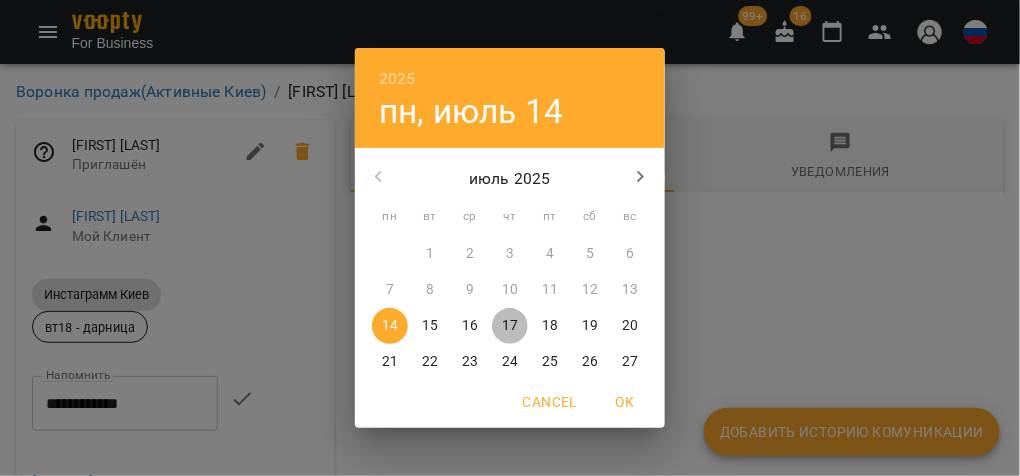 click on "17" at bounding box center [510, 326] 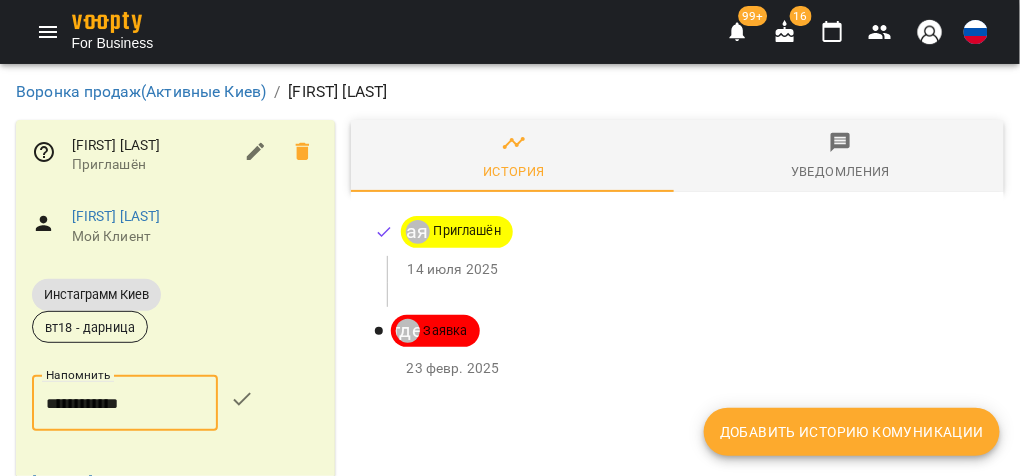 click 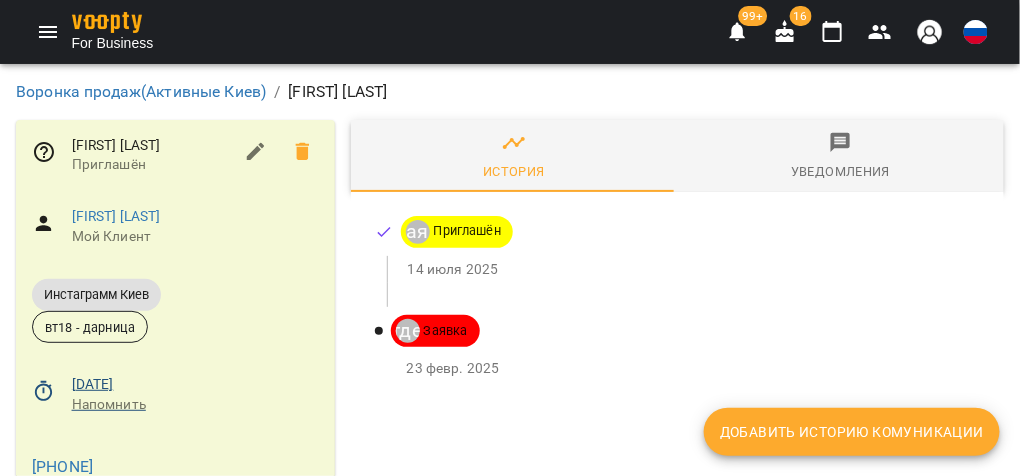 scroll, scrollTop: 97, scrollLeft: 0, axis: vertical 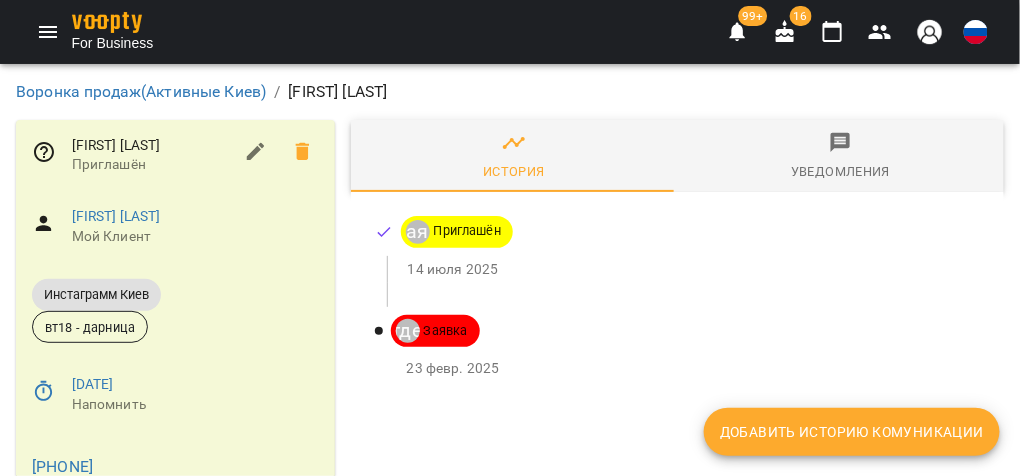 drag, startPoint x: 26, startPoint y: 368, endPoint x: 180, endPoint y: 366, distance: 154.01299 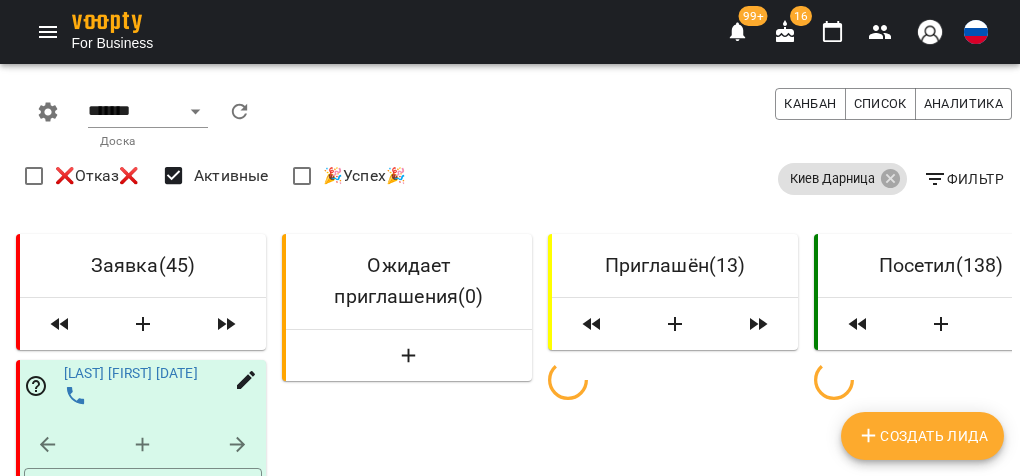 select on "**********" 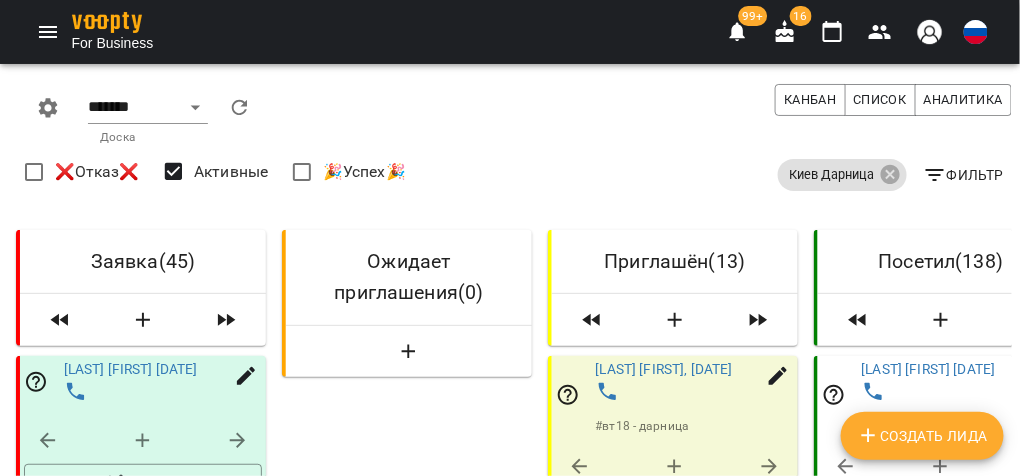 scroll, scrollTop: 2639, scrollLeft: 0, axis: vertical 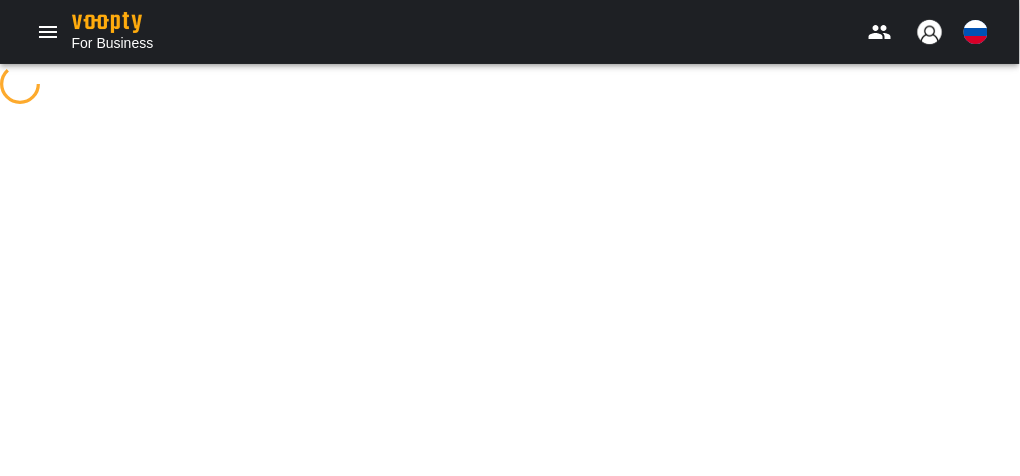 select on "**********" 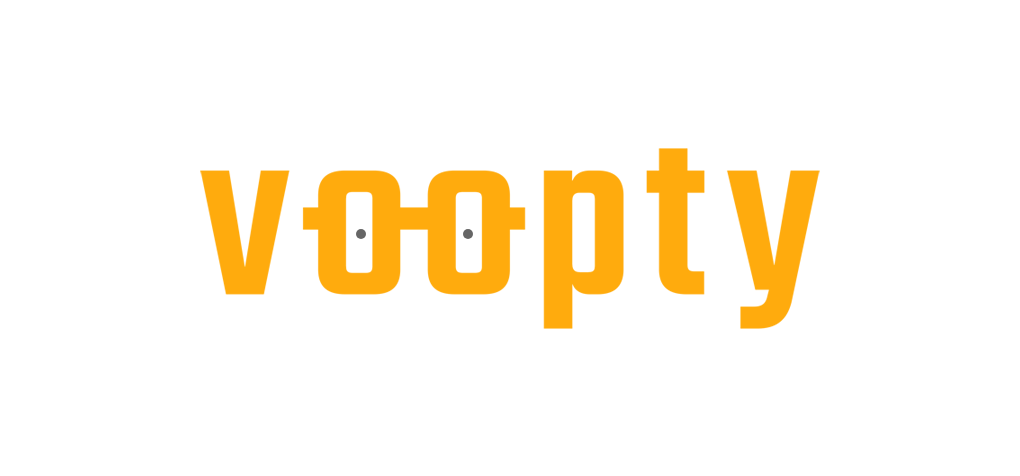 scroll, scrollTop: 0, scrollLeft: 0, axis: both 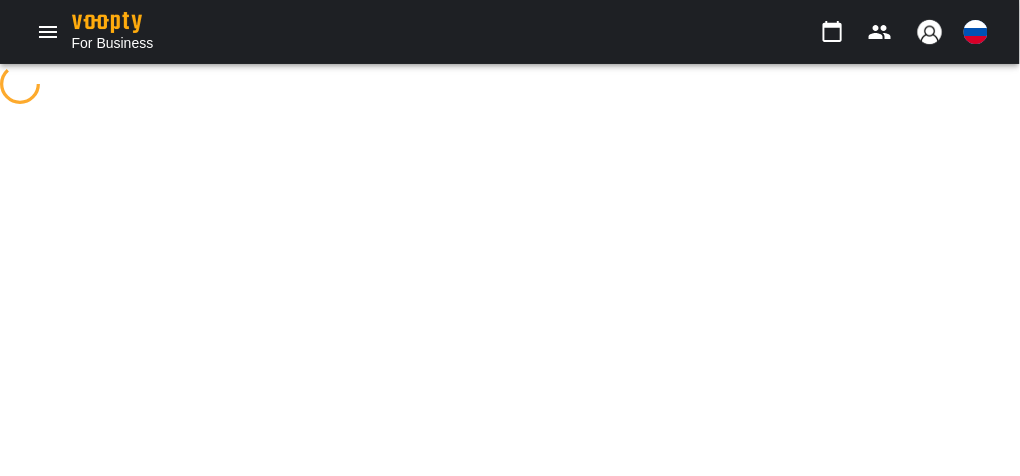 select on "**********" 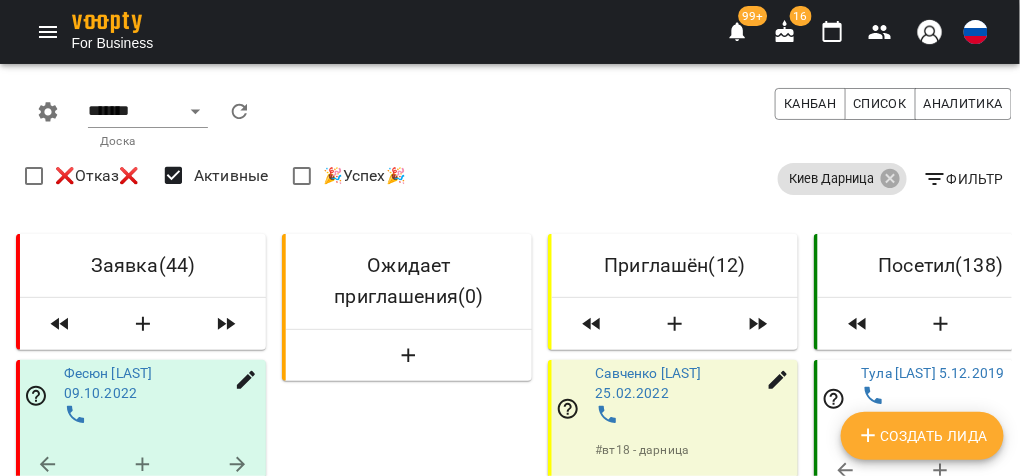 scroll, scrollTop: 0, scrollLeft: 0, axis: both 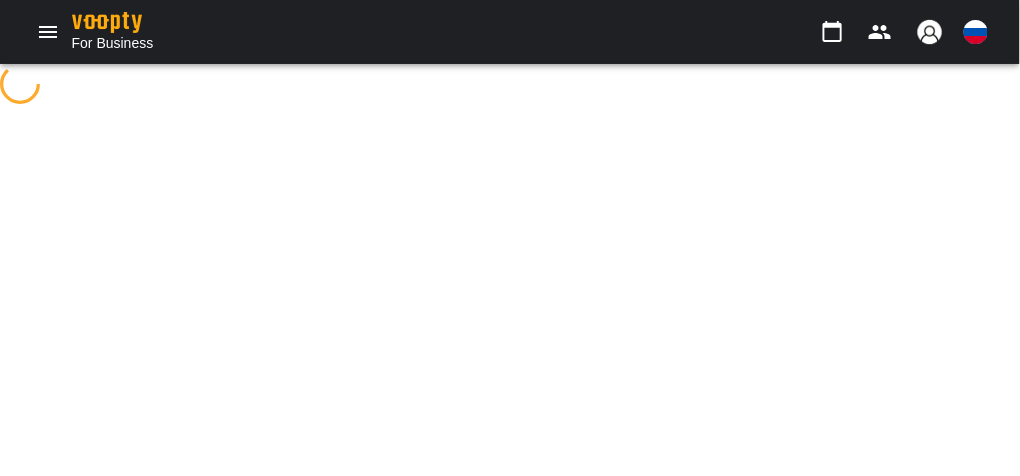 select on "**********" 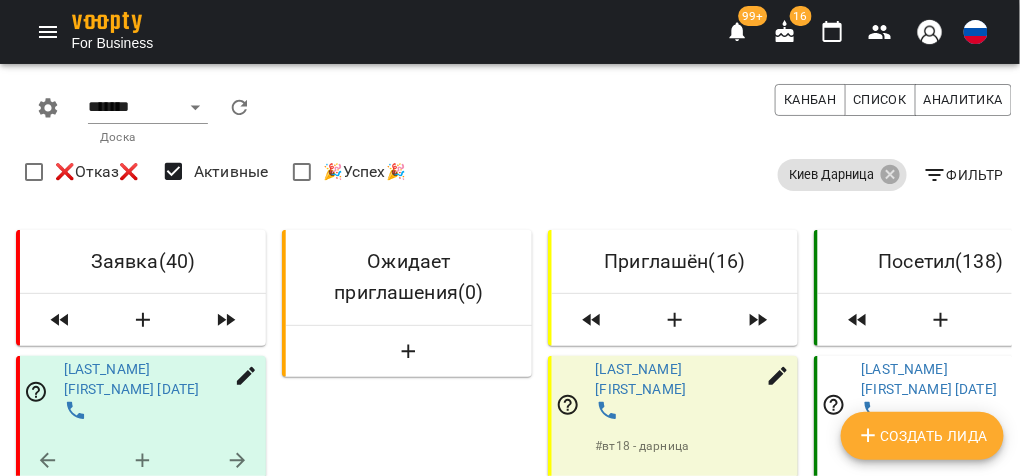 scroll, scrollTop: 3039, scrollLeft: 0, axis: vertical 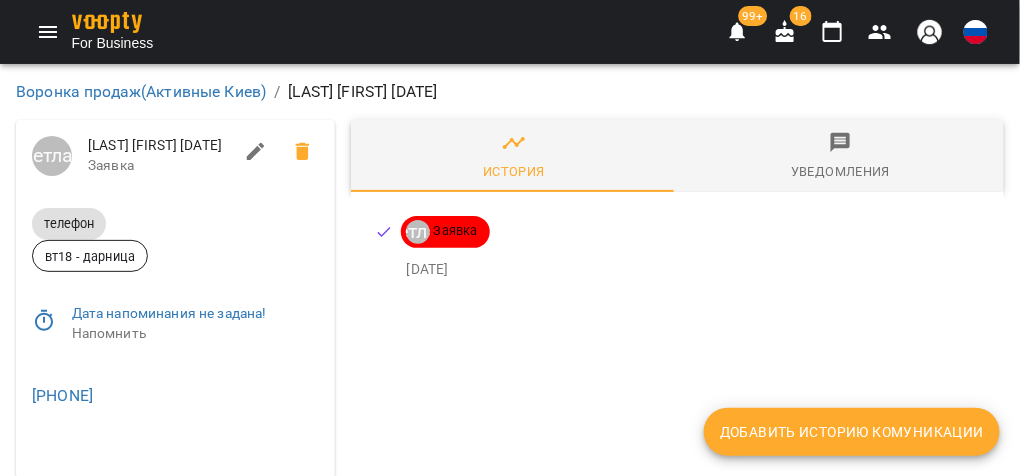 click on "Добавить историю комуникации" at bounding box center (852, 432) 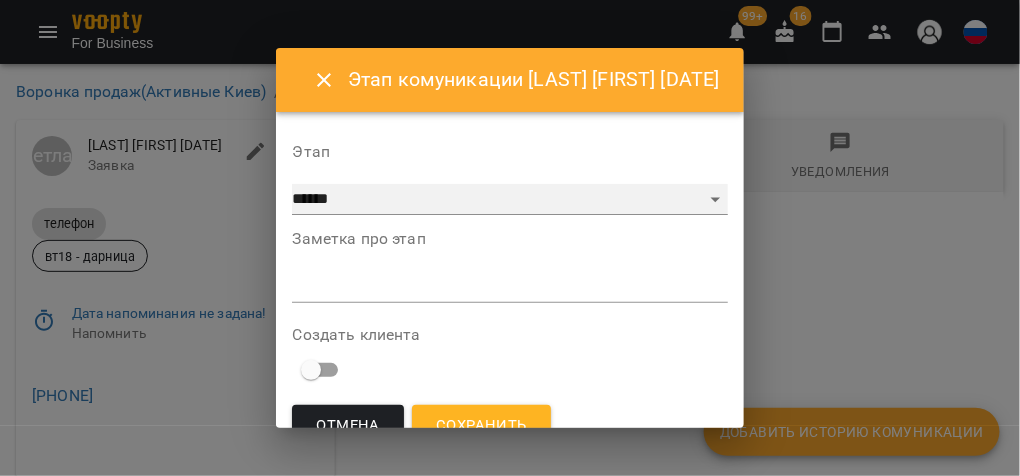 click on "**********" at bounding box center (509, 200) 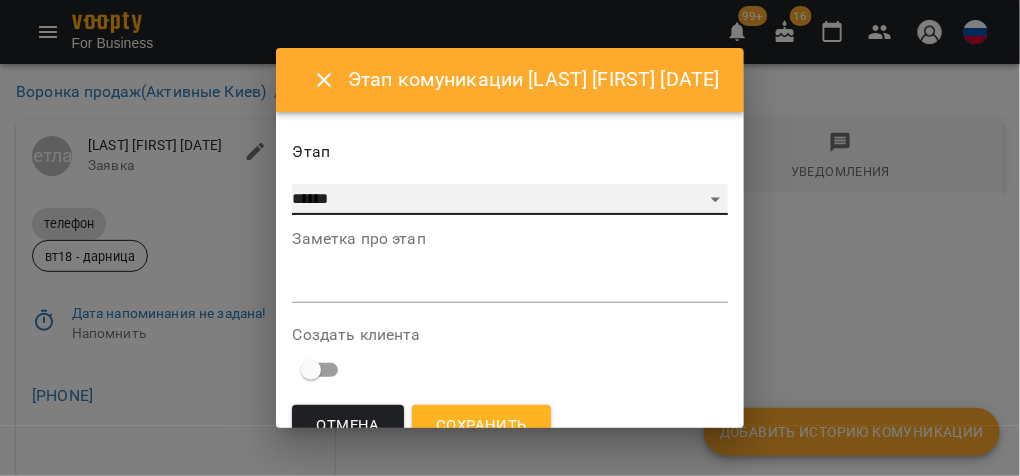 select on "*" 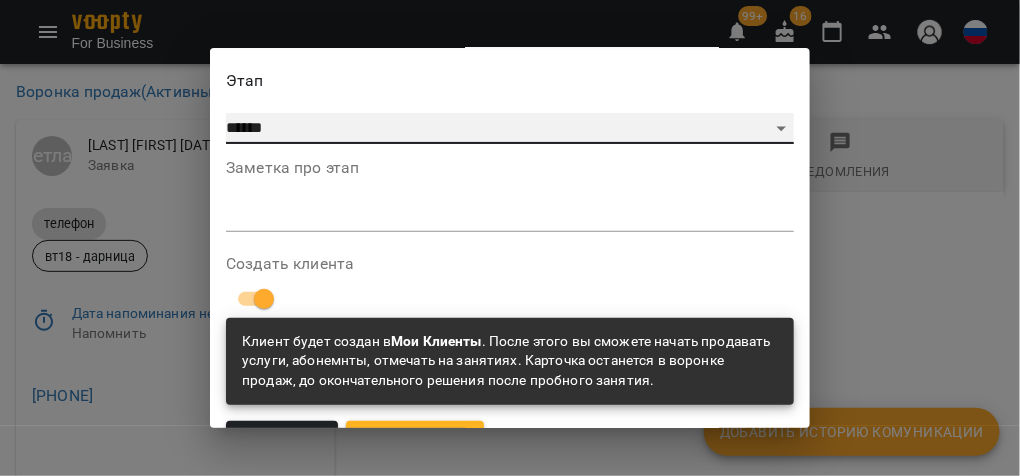 scroll, scrollTop: 121, scrollLeft: 0, axis: vertical 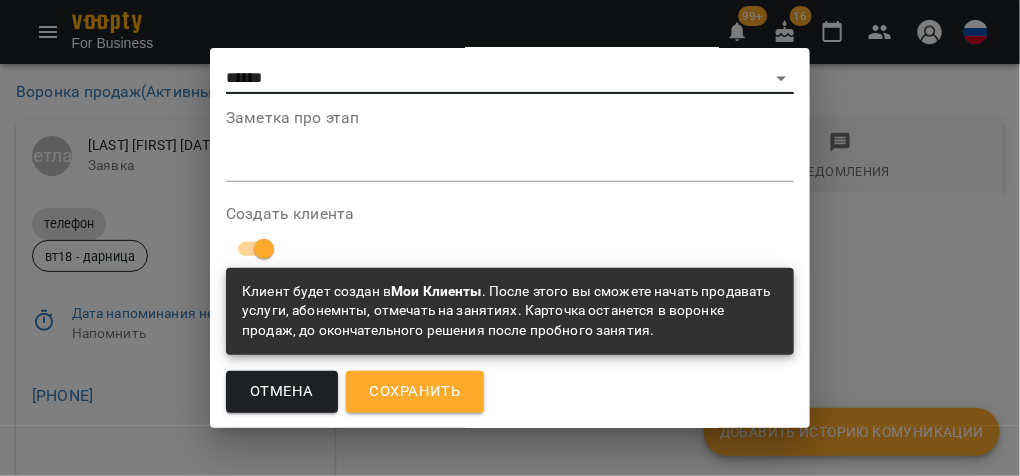 click on "Сохранить" at bounding box center (415, 392) 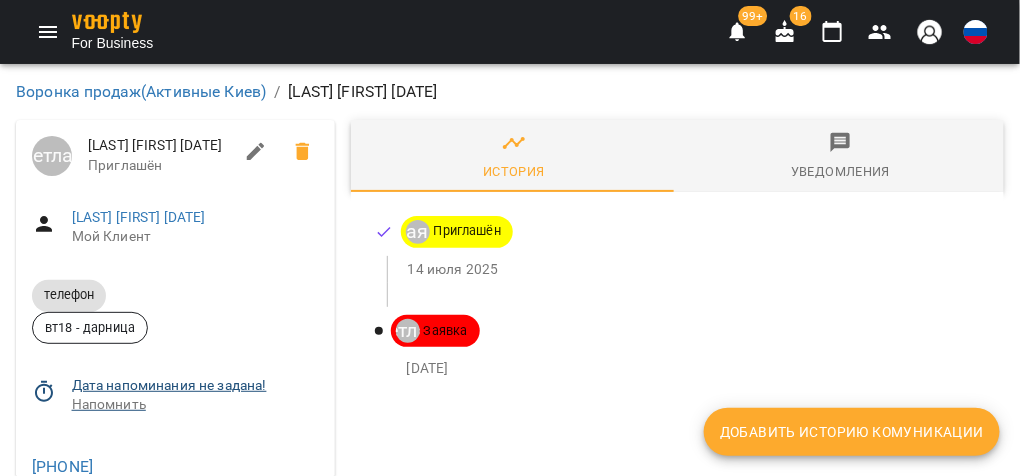 click 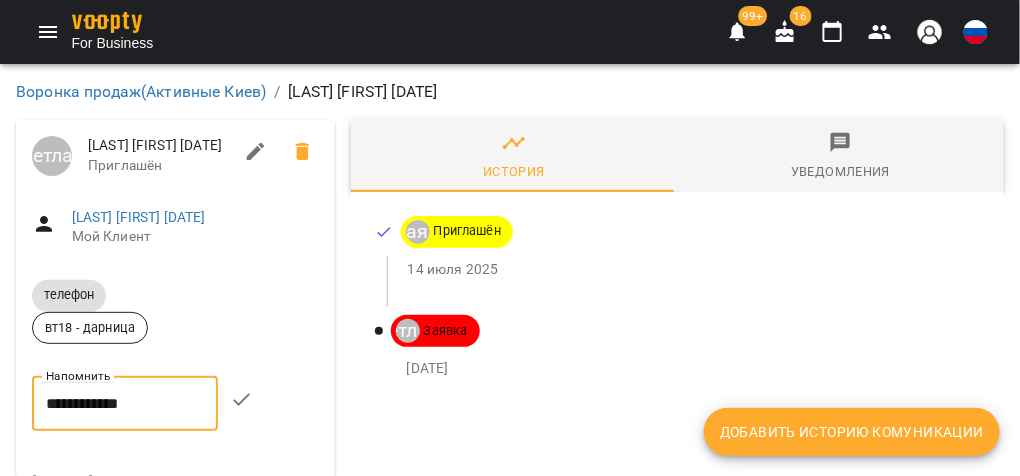 click on "**********" at bounding box center (125, 404) 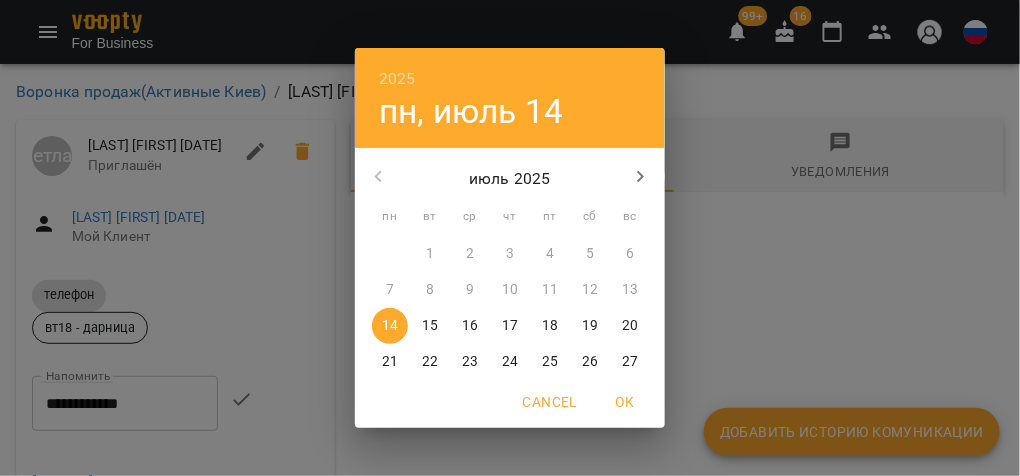 click on "17" at bounding box center [510, 326] 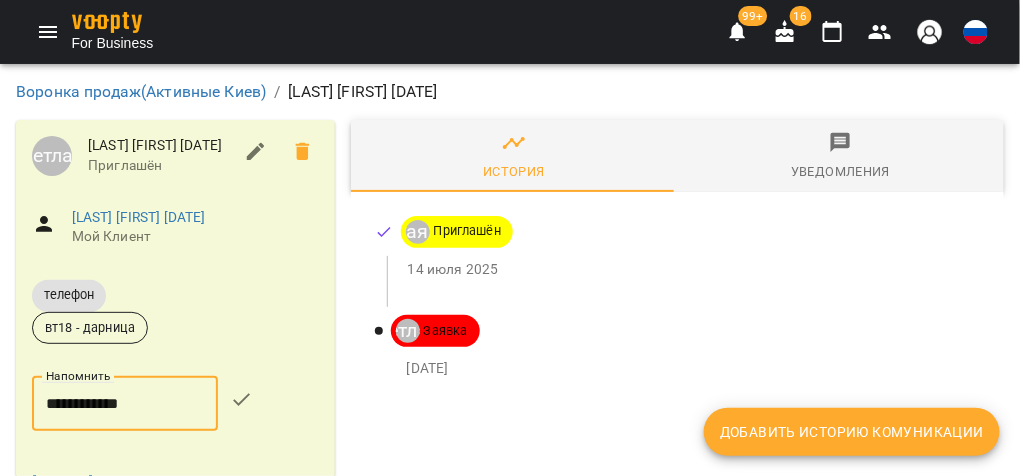 click 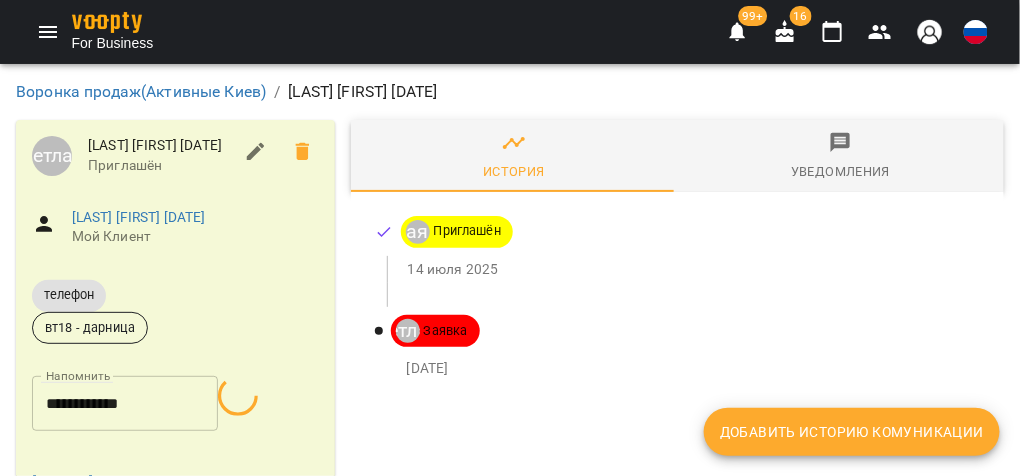 scroll, scrollTop: 133, scrollLeft: 0, axis: vertical 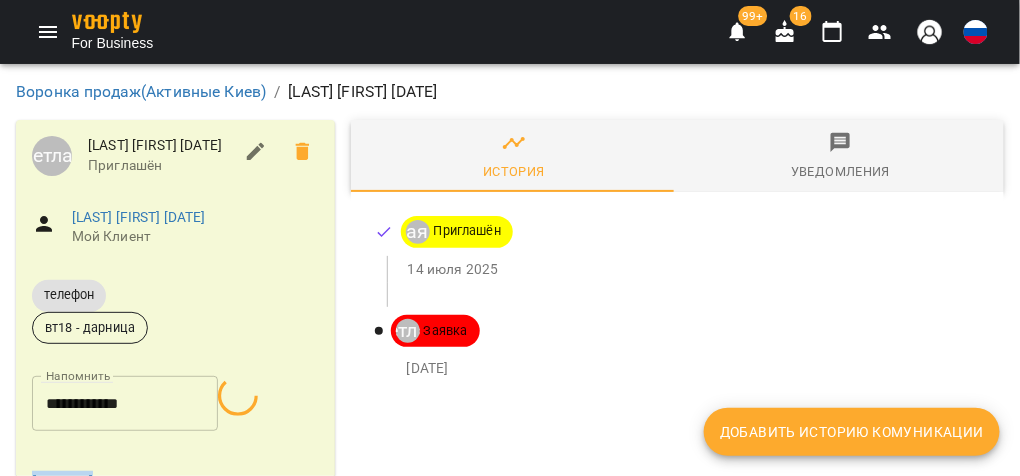 drag, startPoint x: 34, startPoint y: 365, endPoint x: 233, endPoint y: 387, distance: 200.21239 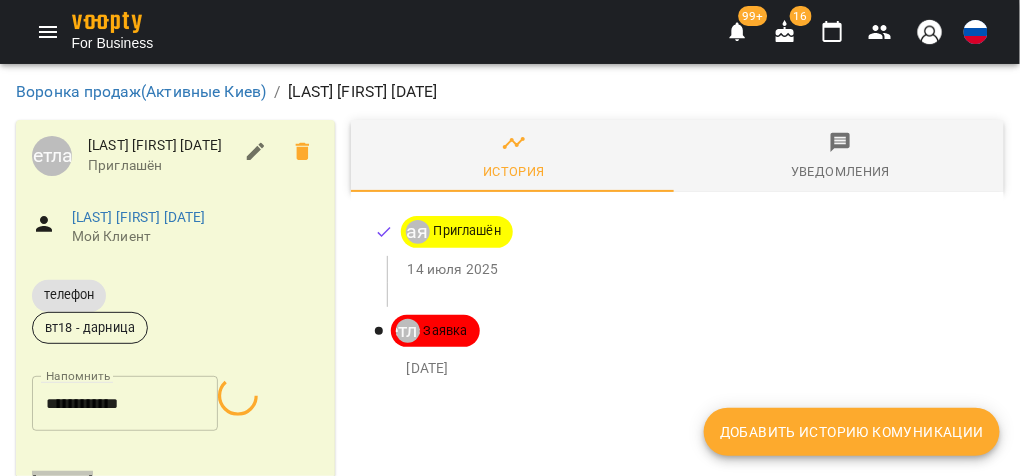 scroll, scrollTop: 117, scrollLeft: 0, axis: vertical 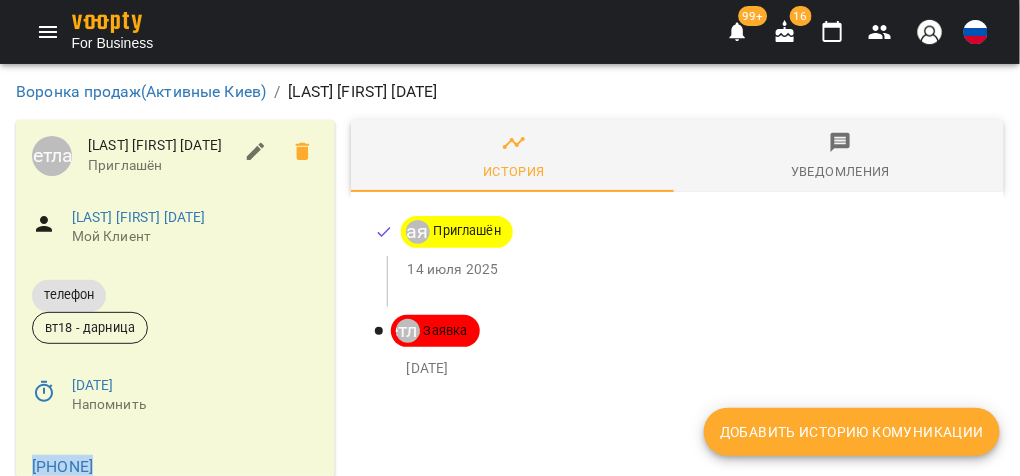 drag, startPoint x: 110, startPoint y: 432, endPoint x: 124, endPoint y: 408, distance: 27.784887 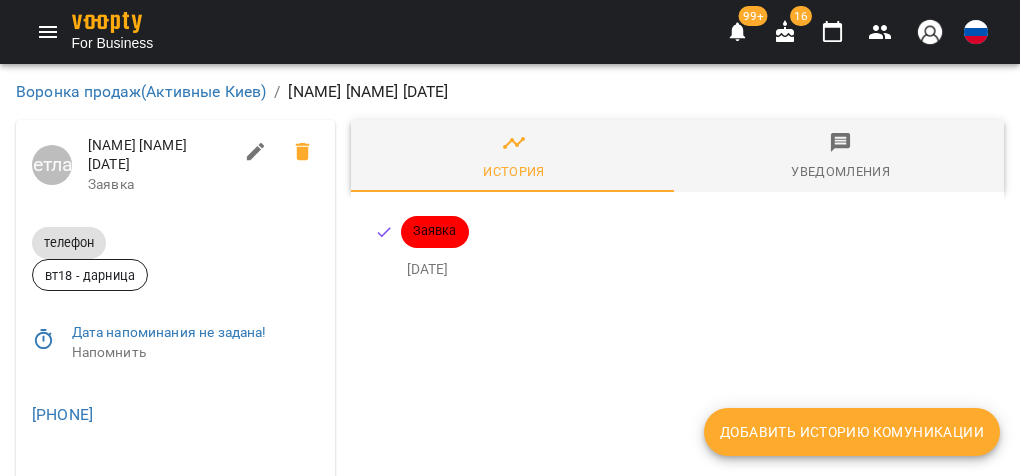 scroll, scrollTop: 0, scrollLeft: 0, axis: both 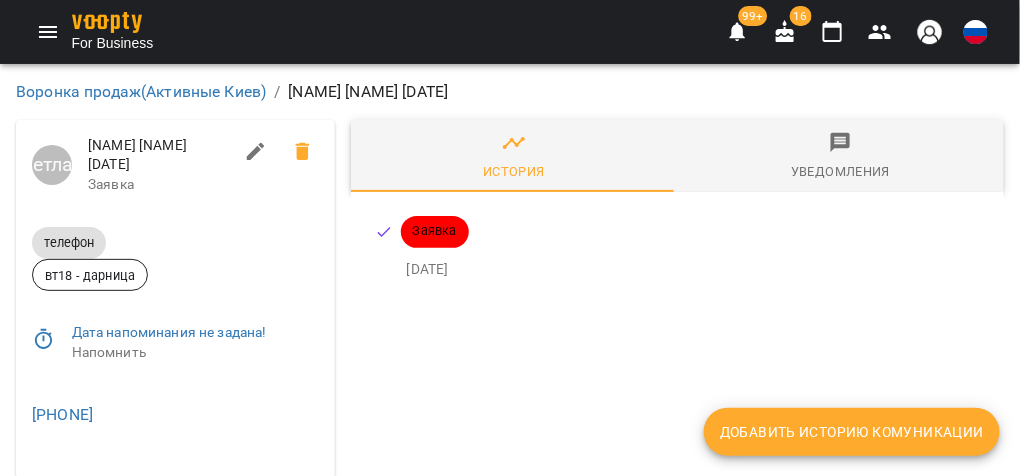 click on "Добавить историю комуникации" at bounding box center (852, 432) 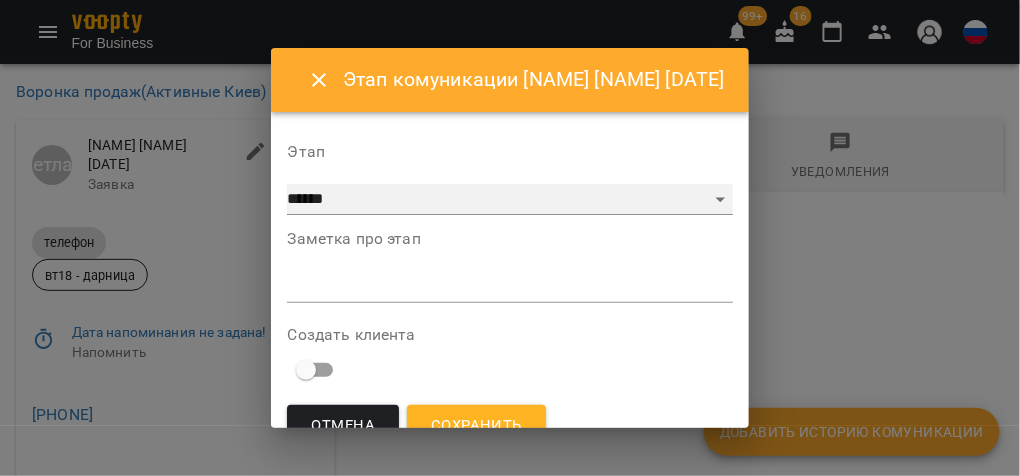 click on "**********" at bounding box center (509, 200) 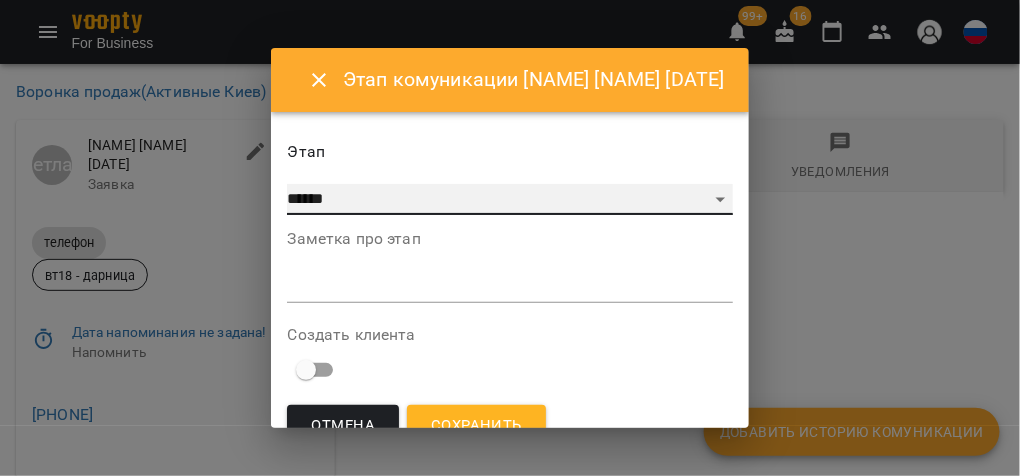 select on "*" 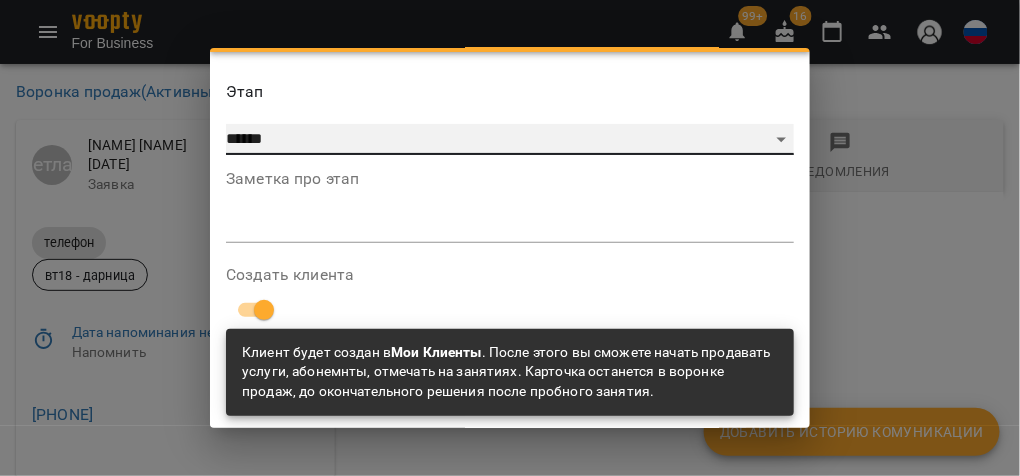 scroll, scrollTop: 121, scrollLeft: 0, axis: vertical 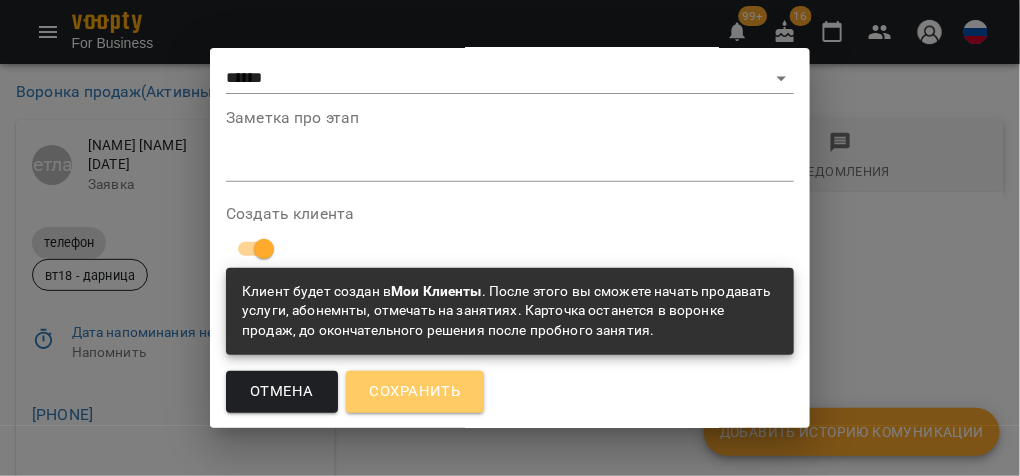 click on "Сохранить" at bounding box center (415, 392) 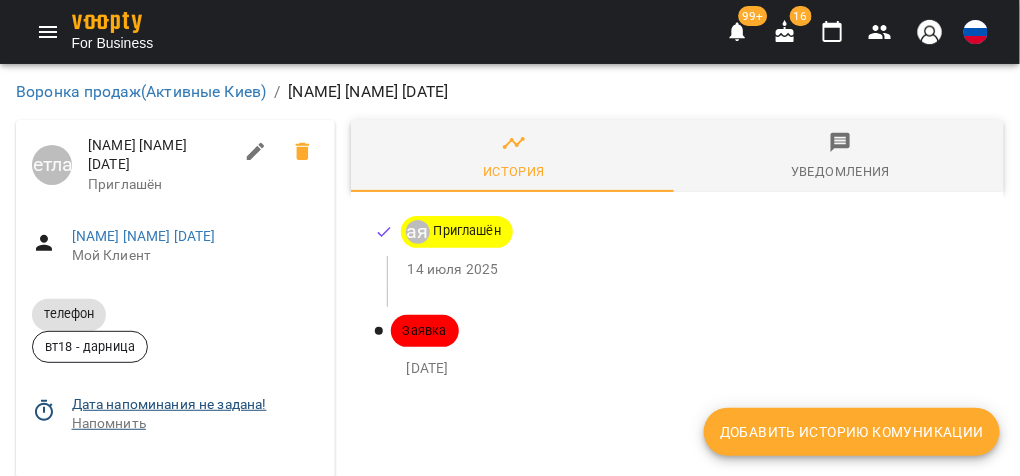 click 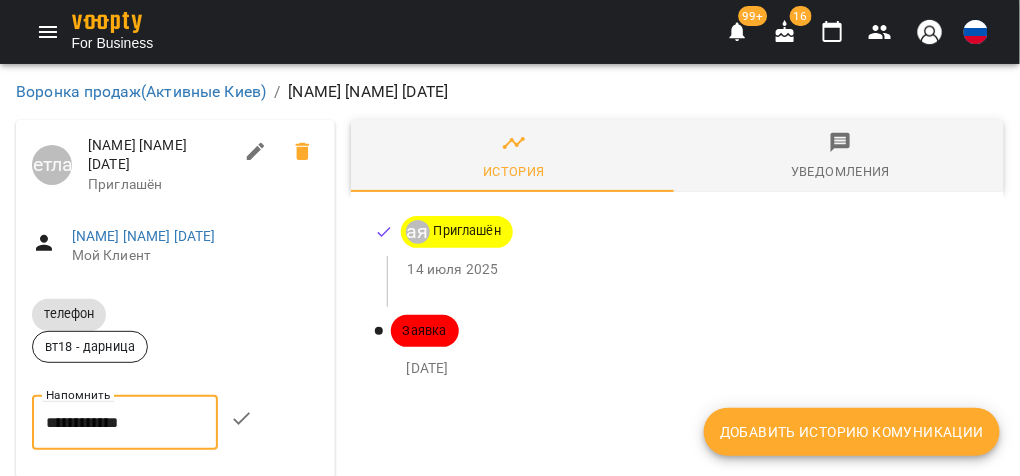 click on "**********" at bounding box center (125, 423) 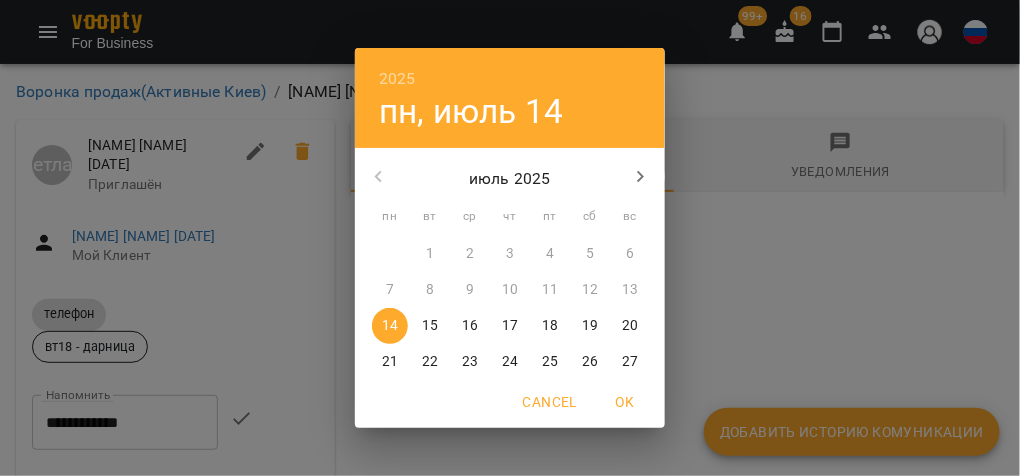 click on "17" at bounding box center (510, 326) 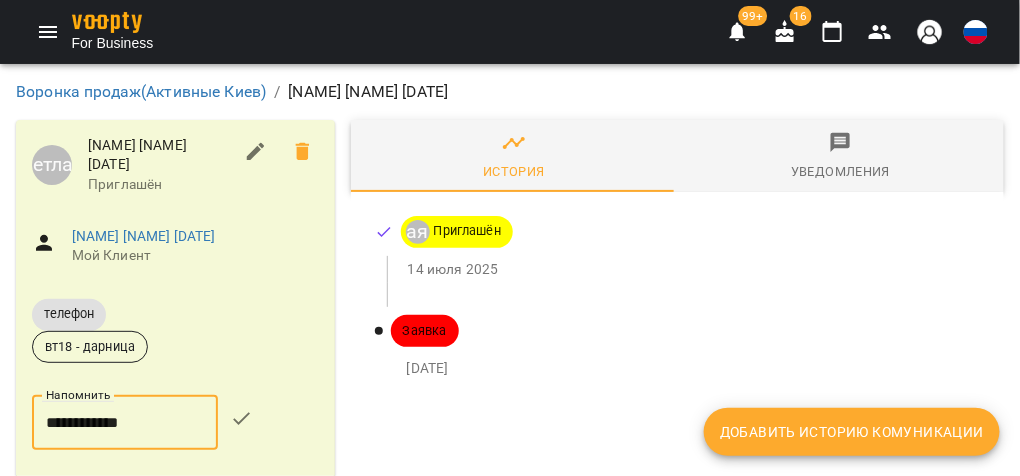 click 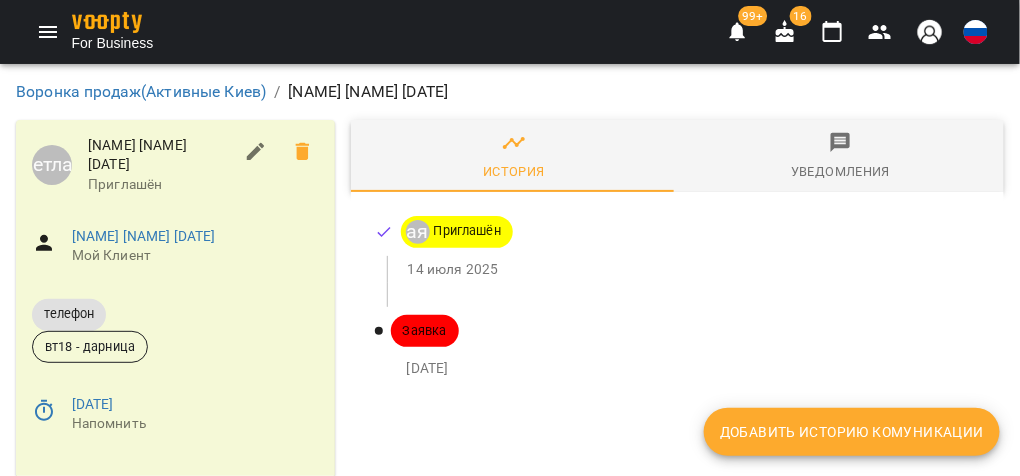 scroll, scrollTop: 117, scrollLeft: 0, axis: vertical 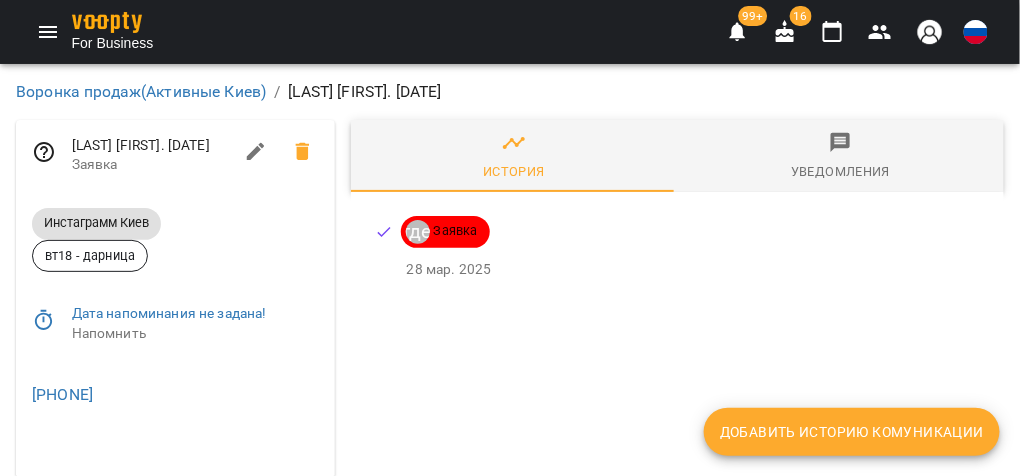 click on "Добавить историю комуникации" at bounding box center (852, 432) 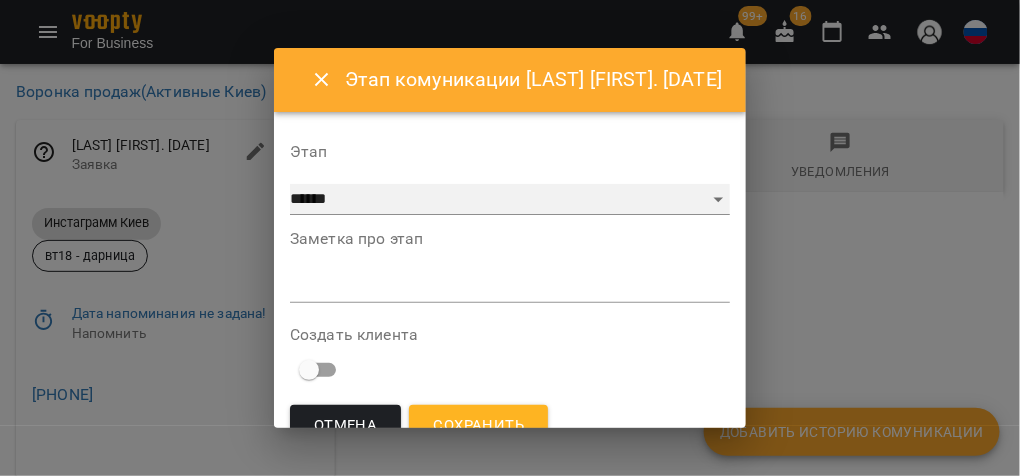 click on "**********" at bounding box center (510, 200) 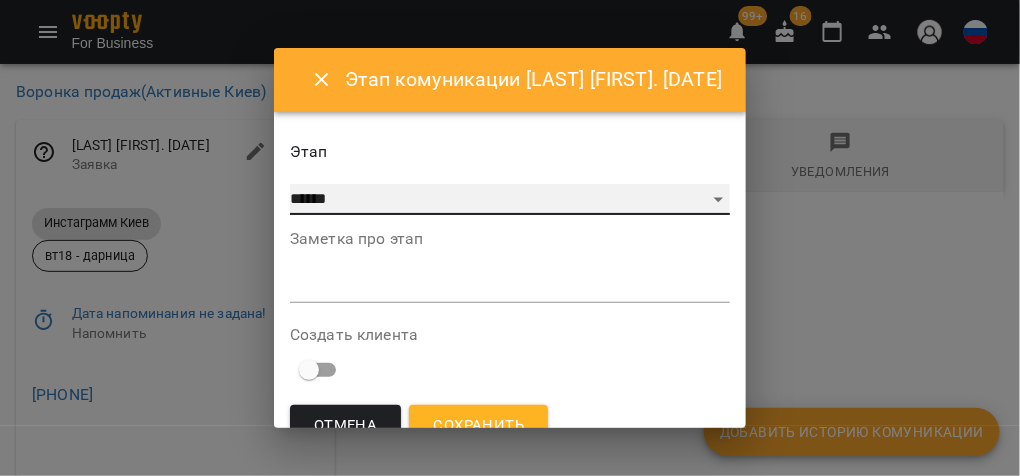 select on "*" 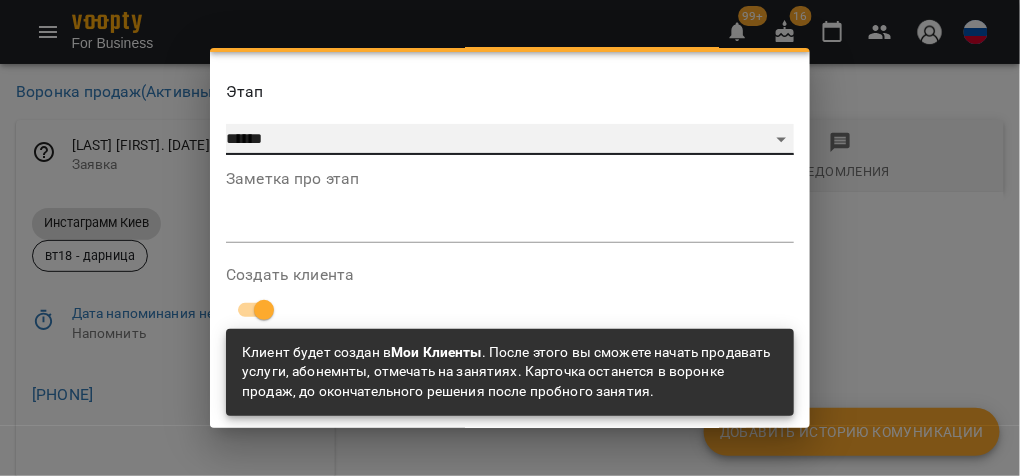 scroll, scrollTop: 121, scrollLeft: 0, axis: vertical 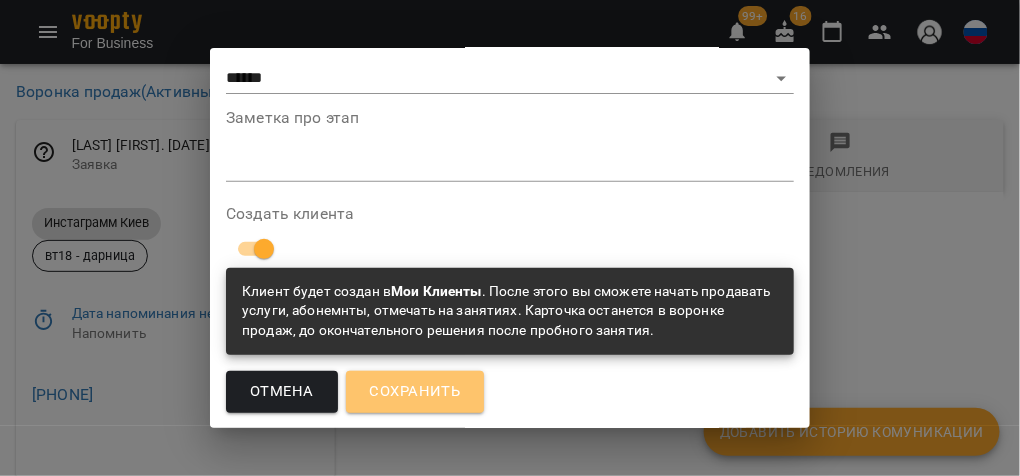 click on "Сохранить" at bounding box center (415, 392) 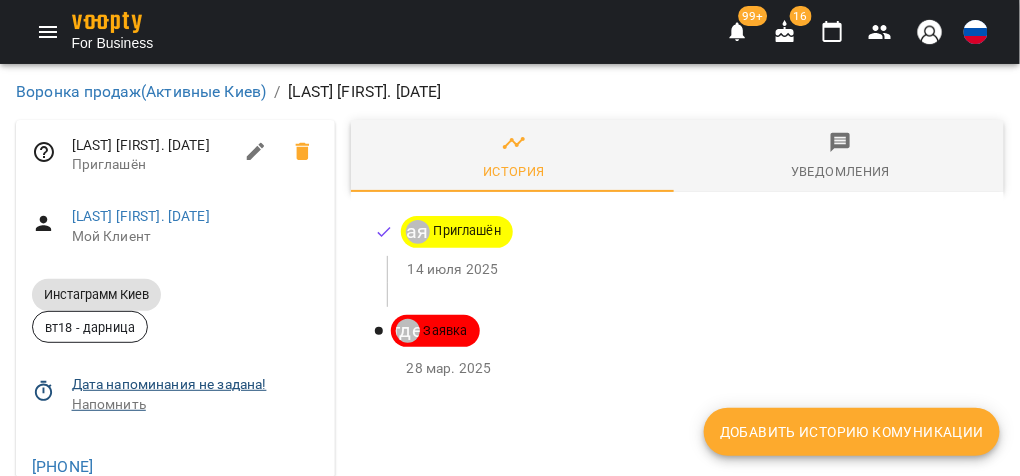click 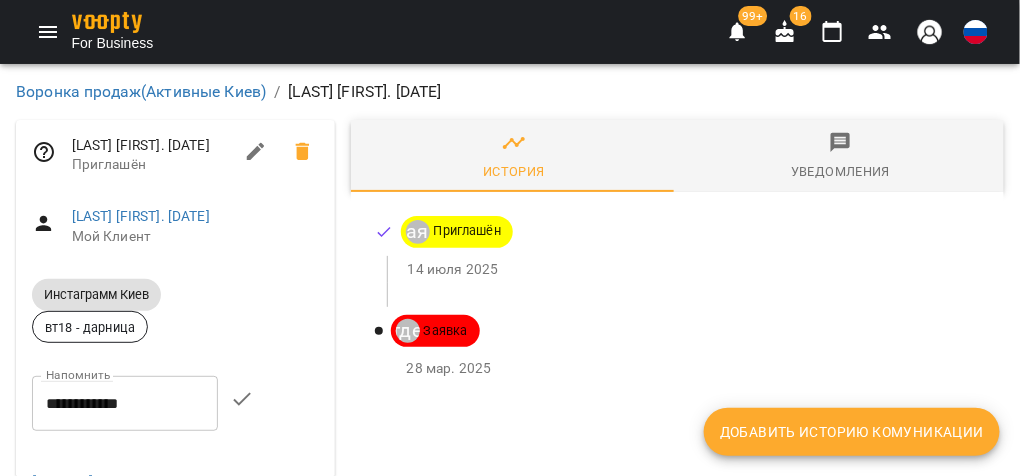 click on "**********" at bounding box center (125, 403) 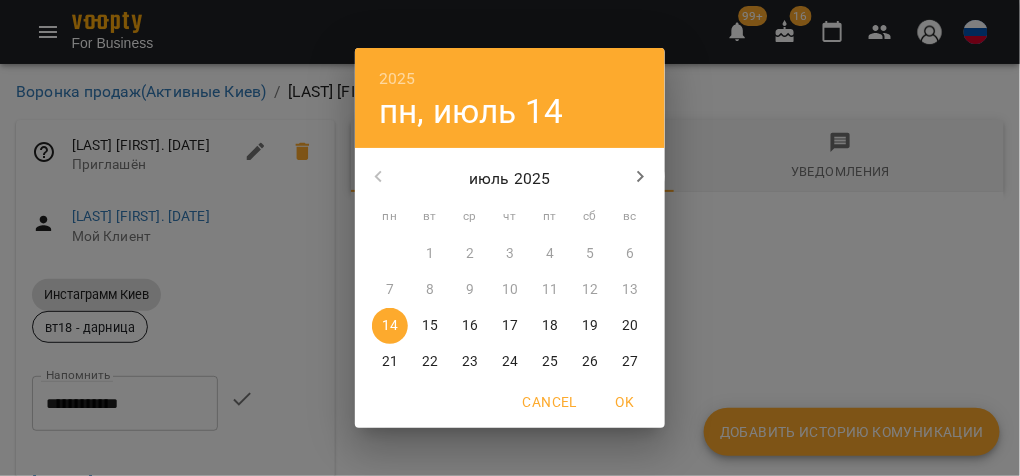 click on "17" at bounding box center (510, 326) 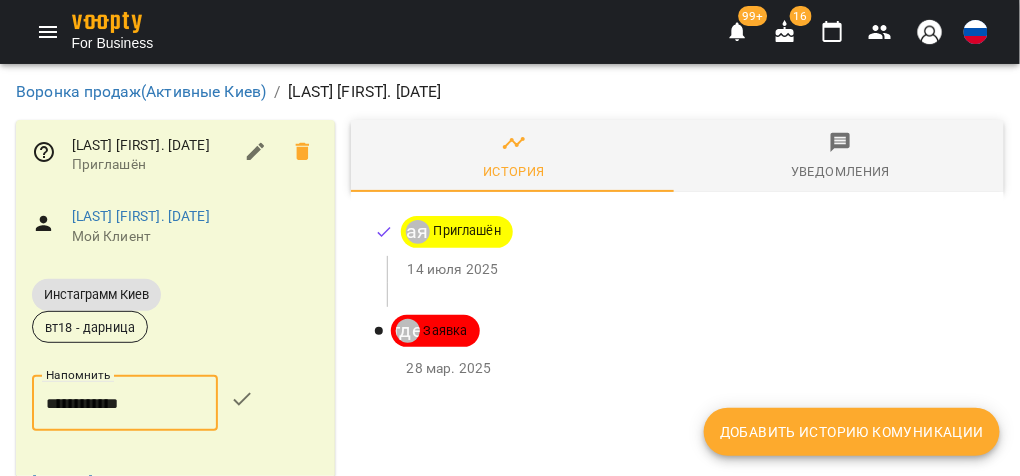 click 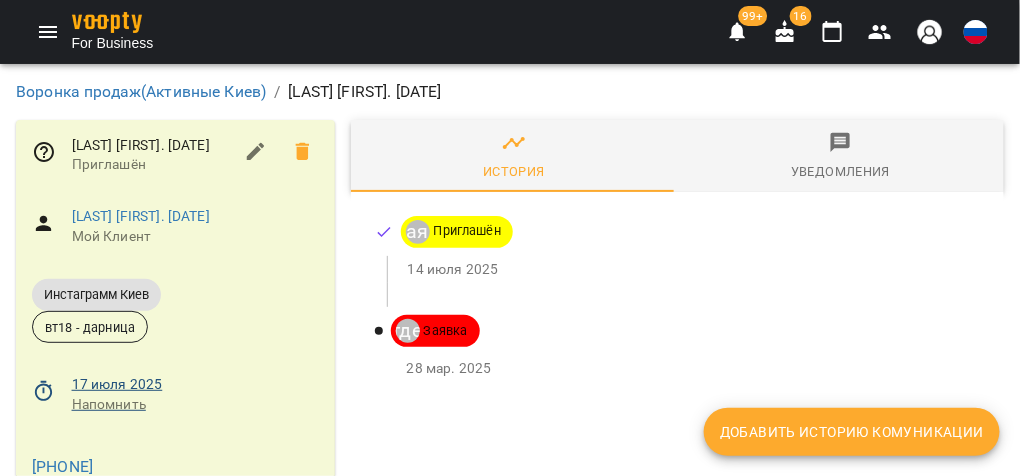 scroll, scrollTop: 117, scrollLeft: 0, axis: vertical 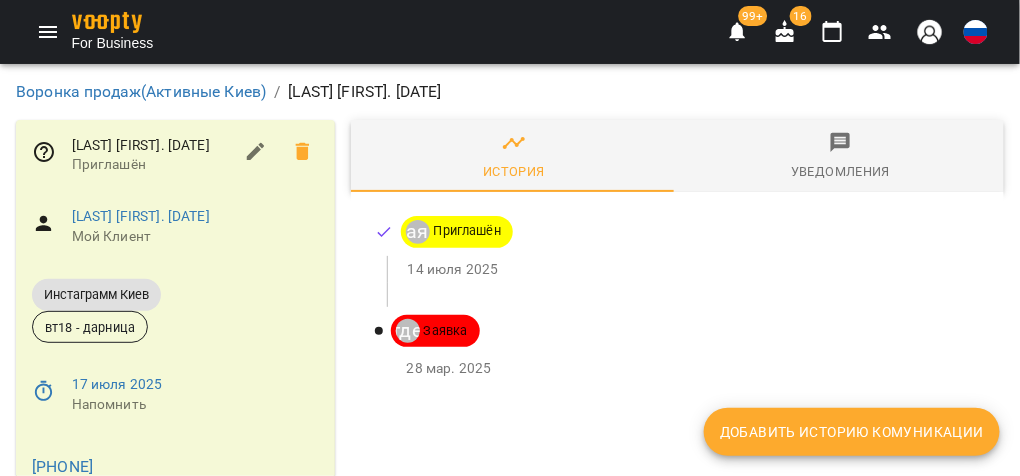 drag, startPoint x: 17, startPoint y: 373, endPoint x: 266, endPoint y: 366, distance: 249.09837 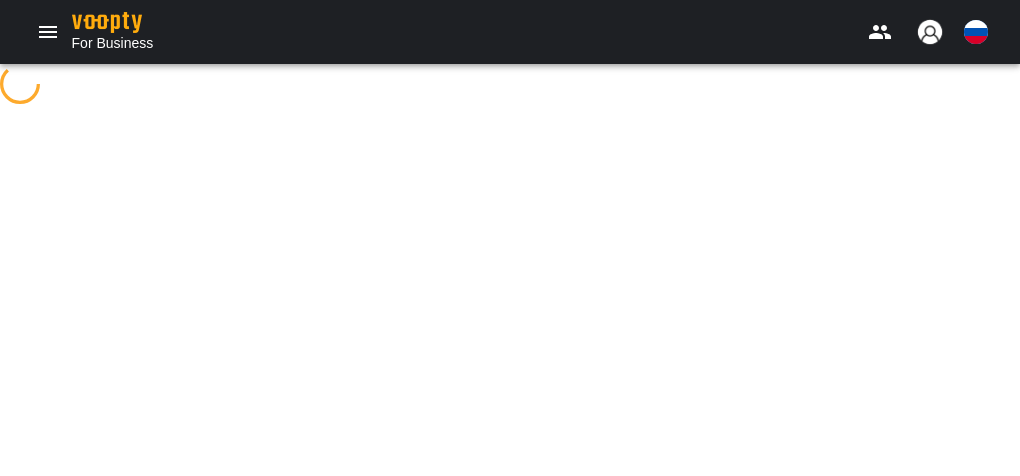 scroll, scrollTop: 0, scrollLeft: 0, axis: both 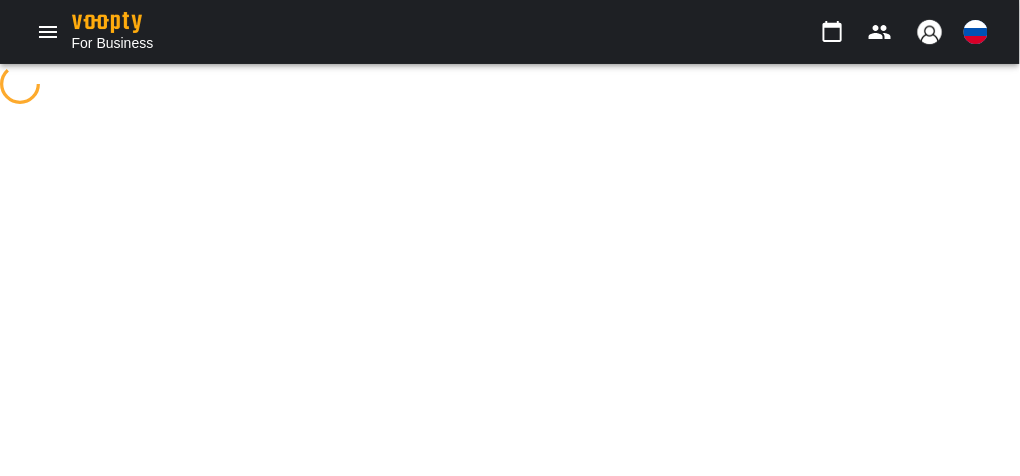 select on "**********" 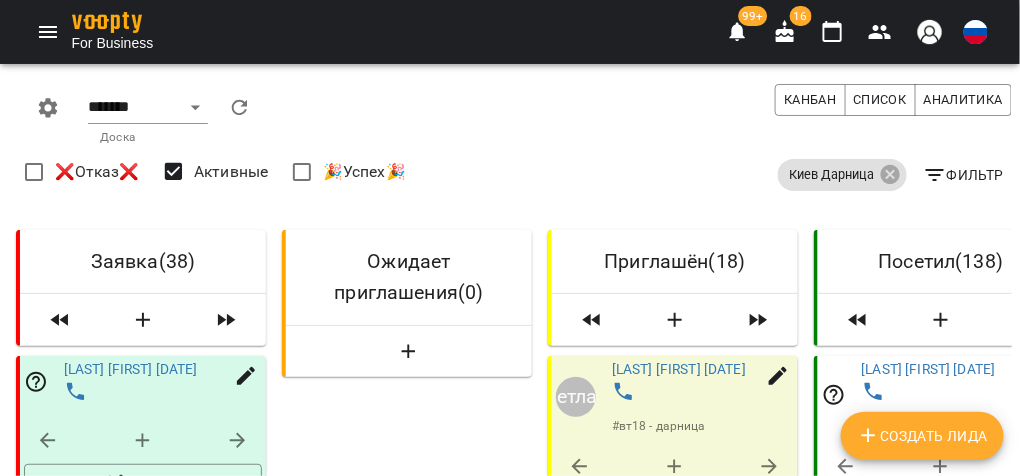 scroll, scrollTop: 3119, scrollLeft: 0, axis: vertical 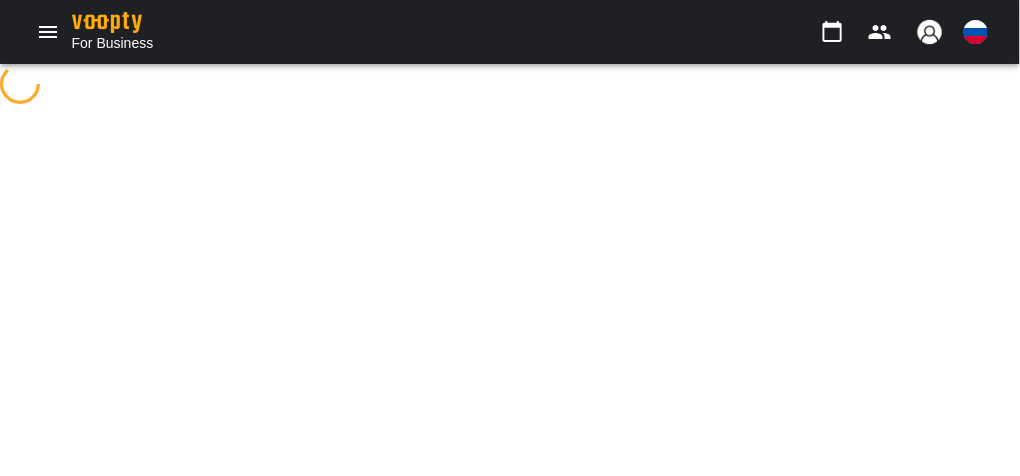 select on "**********" 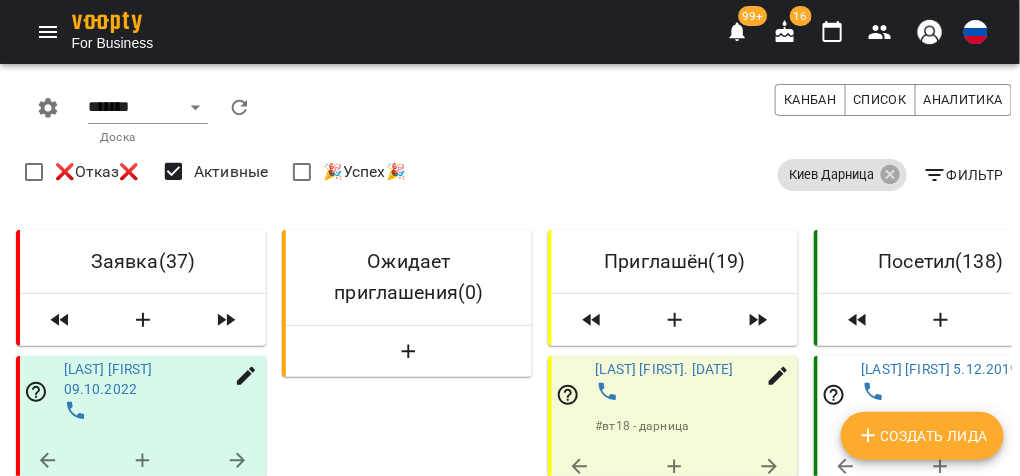 scroll, scrollTop: 2959, scrollLeft: 0, axis: vertical 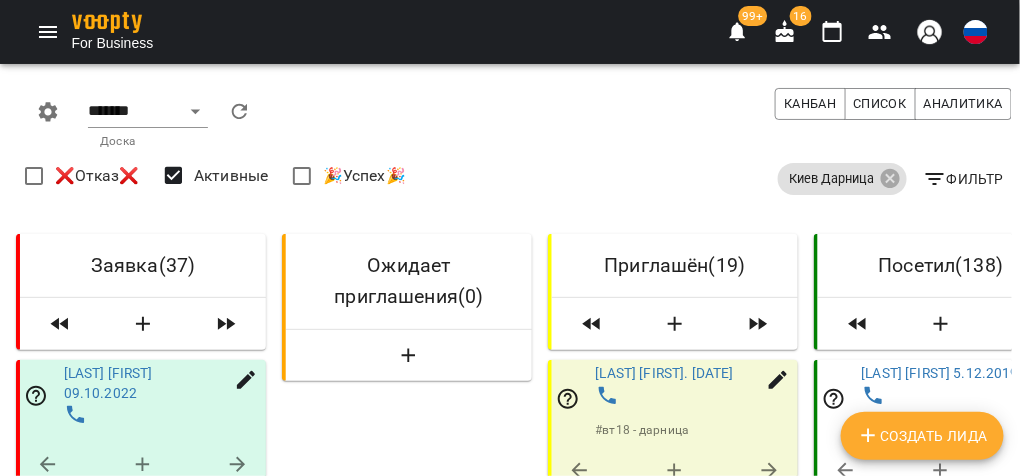 click on "Фильтр" at bounding box center (963, 179) 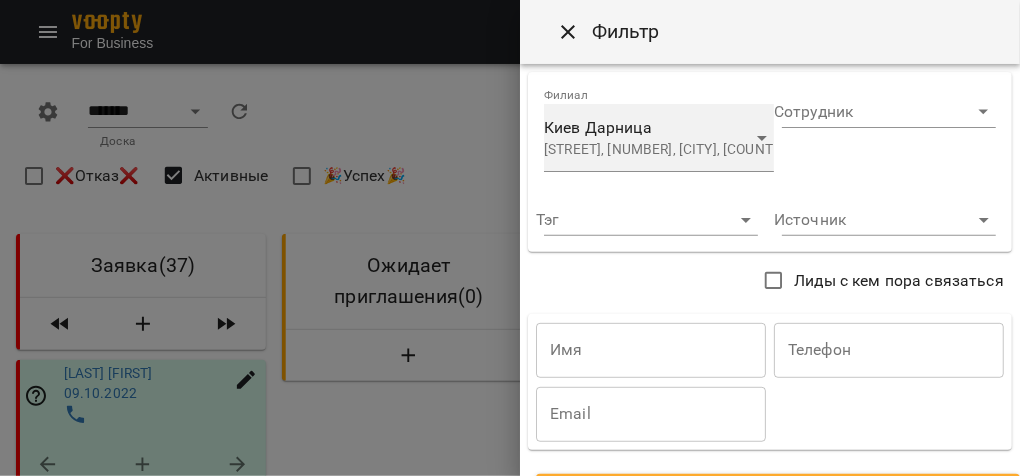 click on "Киев Дарница проспект Соборності, 2/1-А, Київ, Україна" at bounding box center (643, 137) 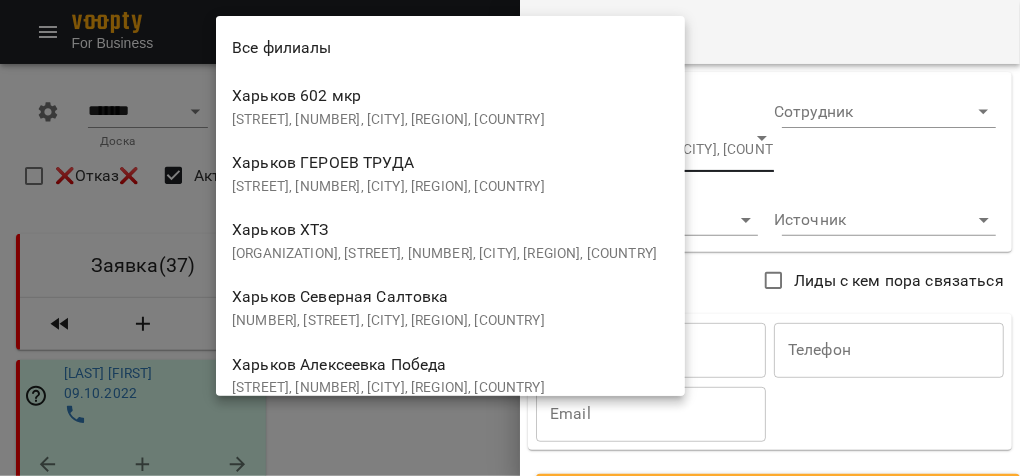 scroll, scrollTop: 800, scrollLeft: 0, axis: vertical 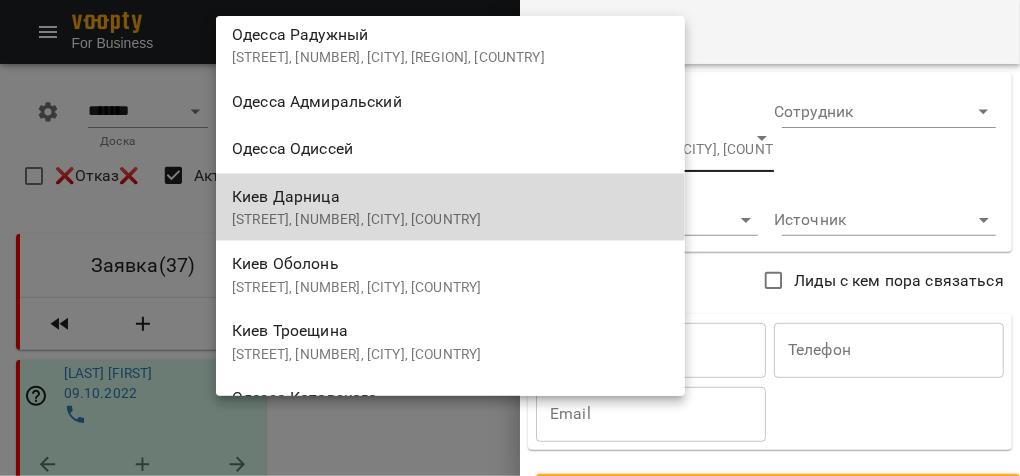click on "Оболонський проспект, 21, Київ, Україна" at bounding box center (450, 289) 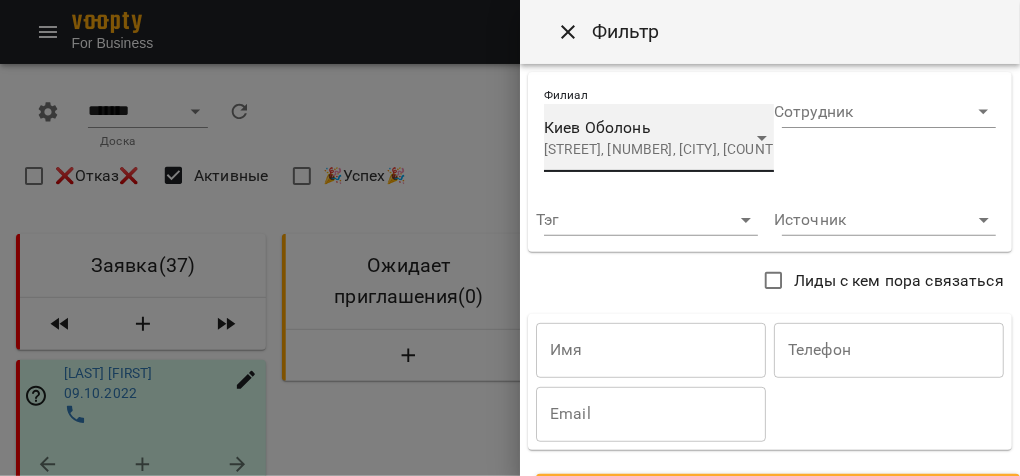 scroll, scrollTop: 0, scrollLeft: 0, axis: both 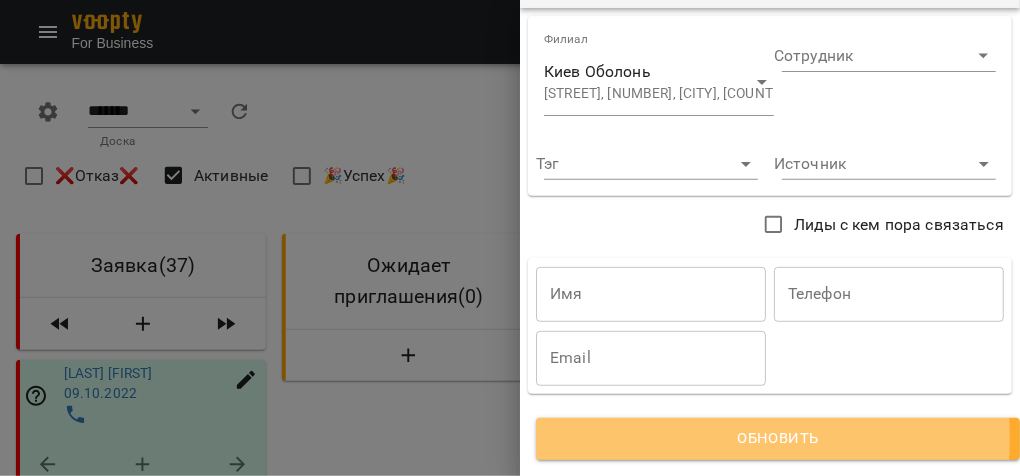 click on "Обновить" at bounding box center [778, 439] 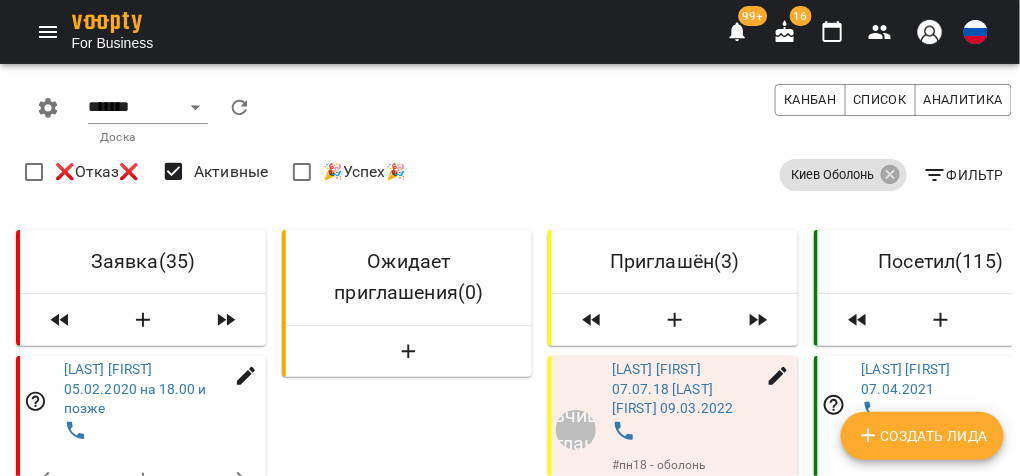 scroll, scrollTop: 0, scrollLeft: 0, axis: both 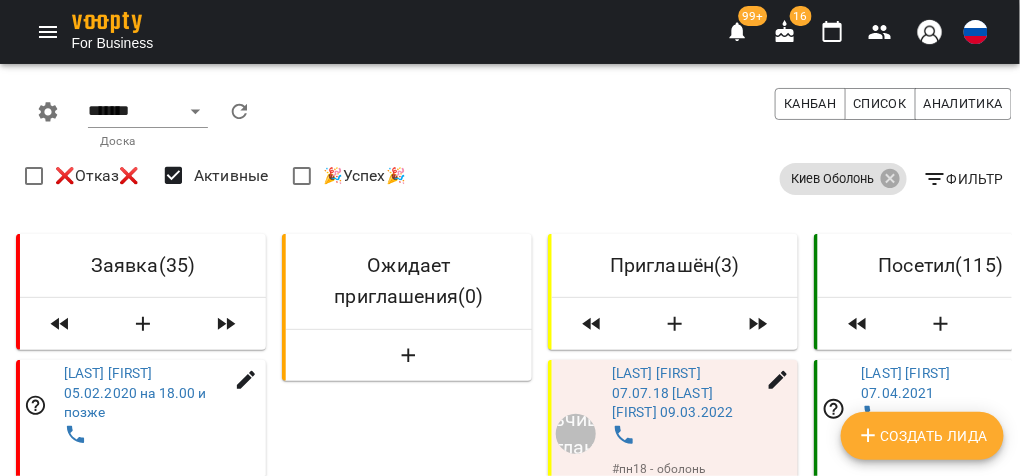 click on "Фильтр" at bounding box center (963, 179) 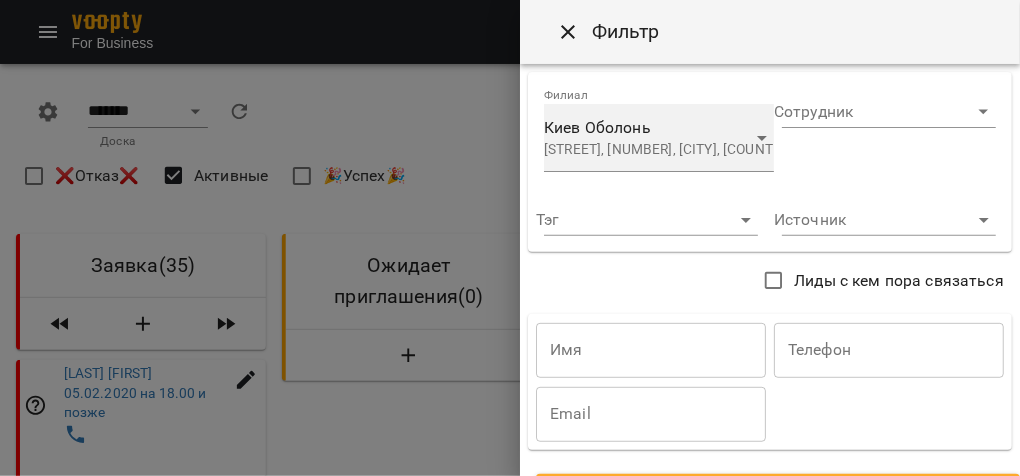 click on "Оболонський проспект, 21, Київ, Україна" at bounding box center (643, 150) 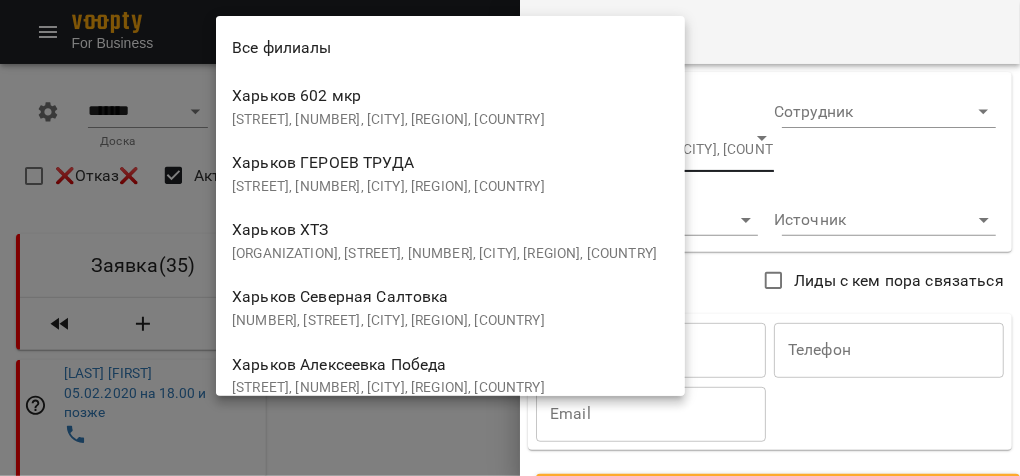 scroll, scrollTop: 868, scrollLeft: 0, axis: vertical 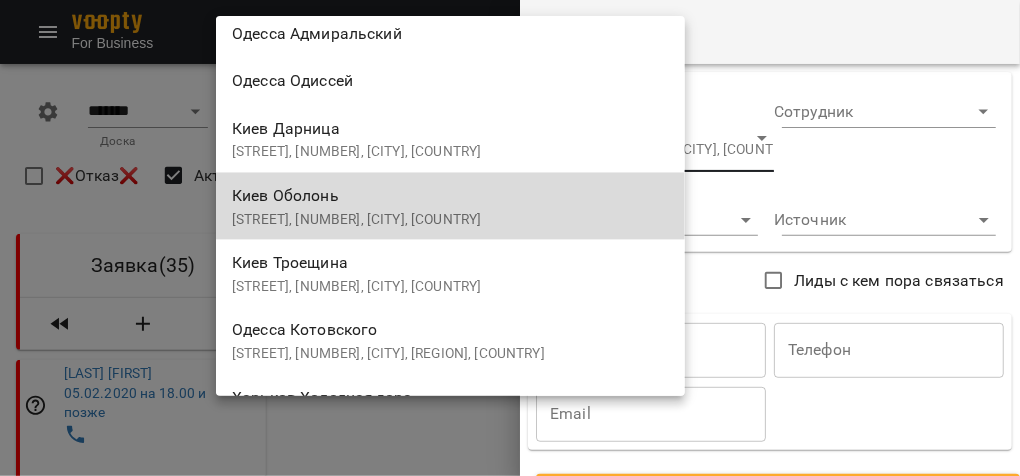 click on "проспект Червоної Калини, 43/2, Київ, Україна" at bounding box center (450, 288) 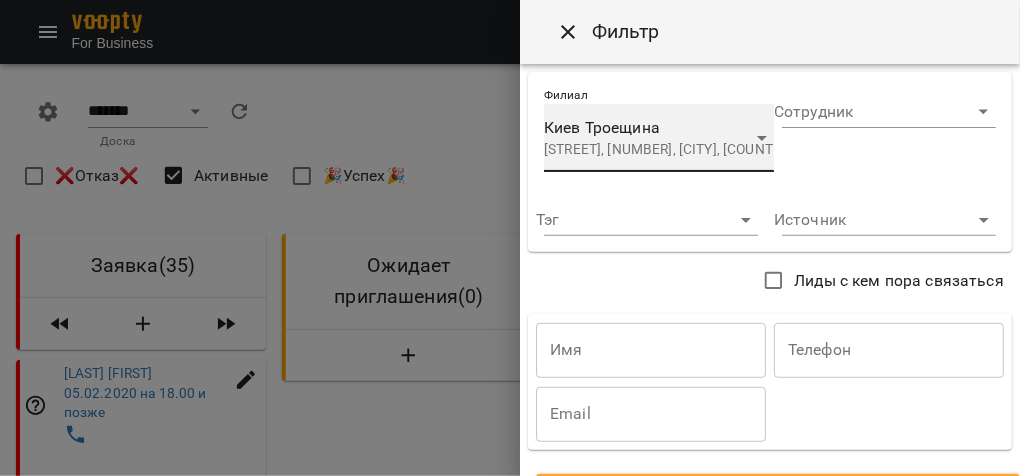 scroll, scrollTop: 0, scrollLeft: 0, axis: both 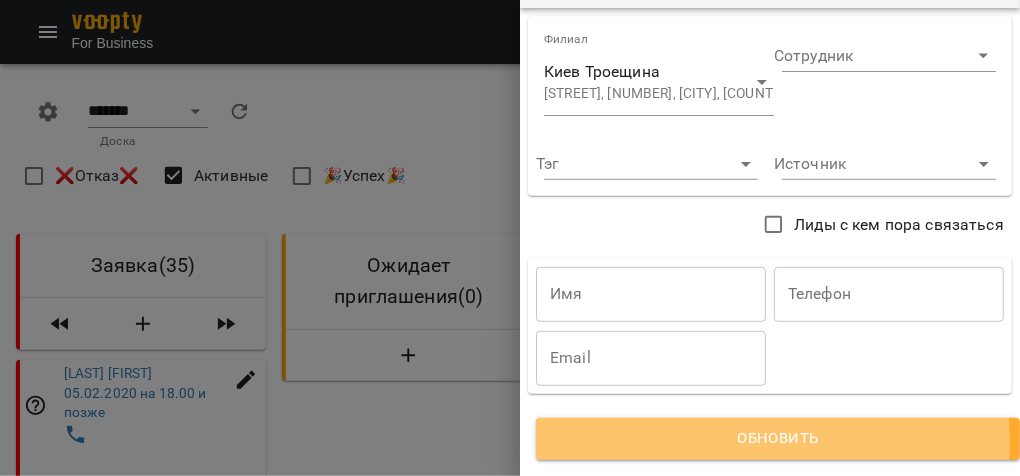 click on "Обновить" at bounding box center [778, 439] 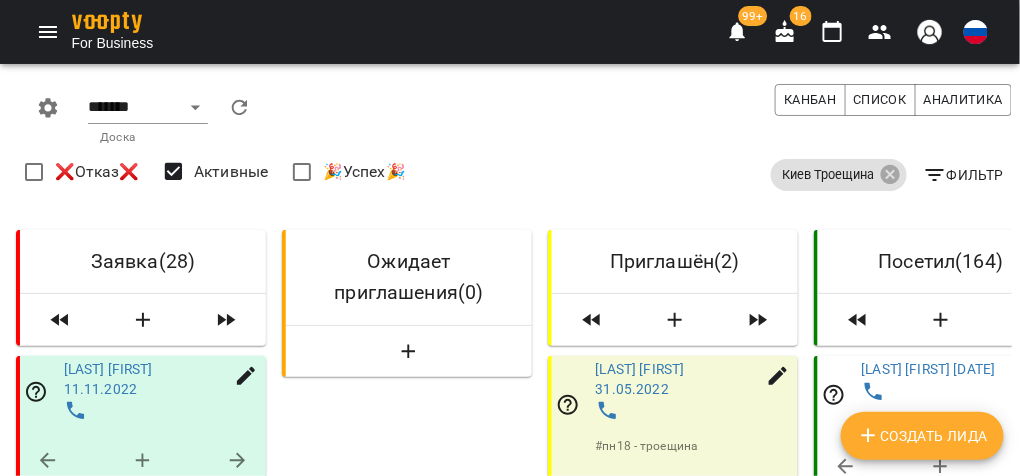 scroll, scrollTop: 0, scrollLeft: 0, axis: both 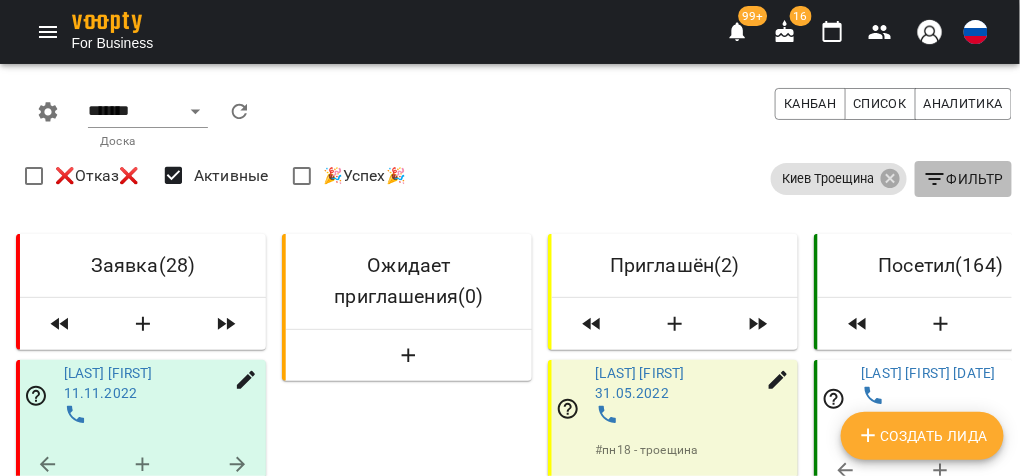 click on "Фильтр" at bounding box center (963, 179) 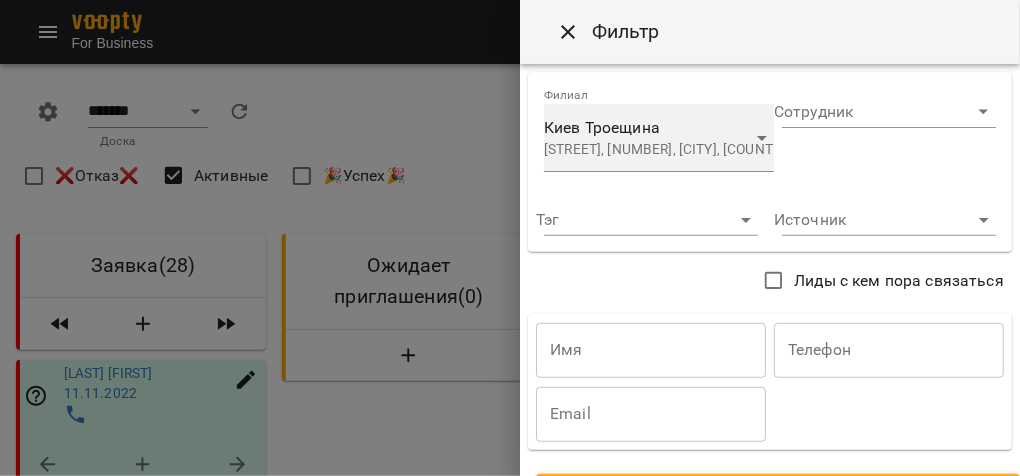 click on "проспект Червоної Калини, 43/2, Київ, Україна" at bounding box center [643, 150] 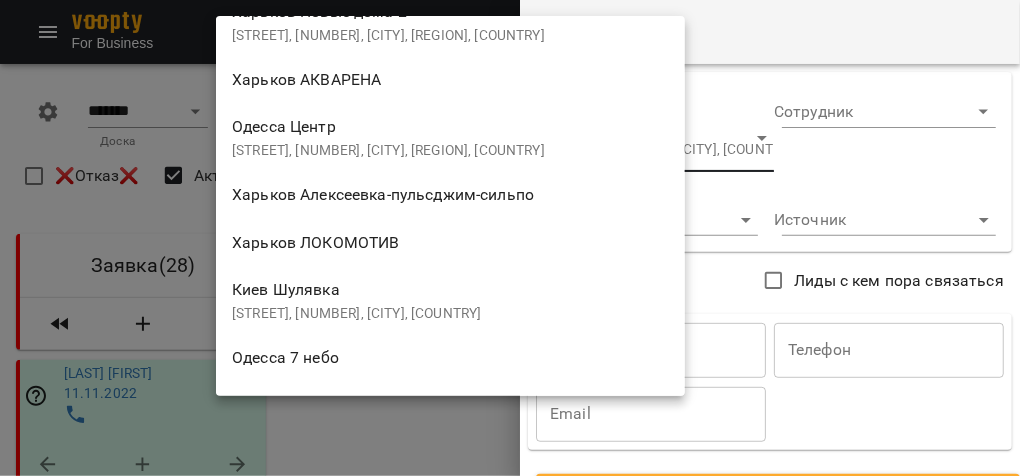 scroll, scrollTop: 1575, scrollLeft: 0, axis: vertical 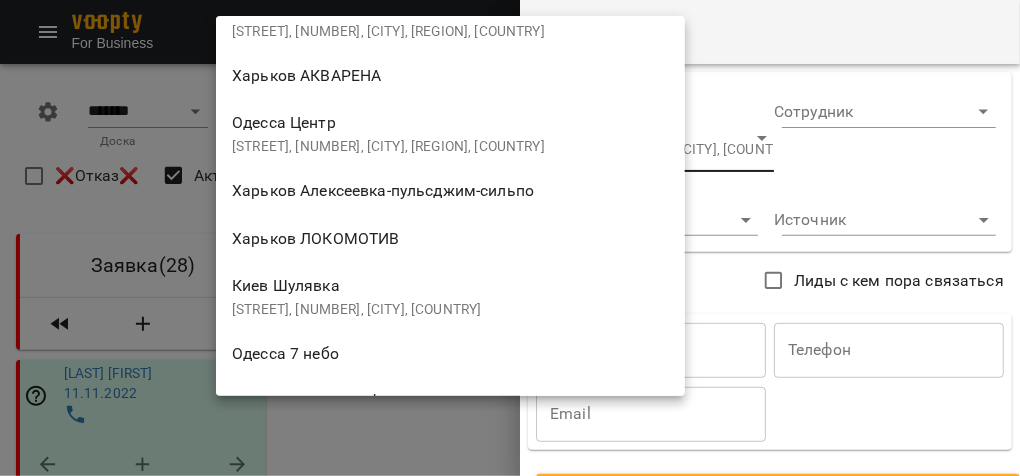 click on "Киев Шулявка вулиця Борщагівська, 154, Київ, Україна" at bounding box center [450, 295] 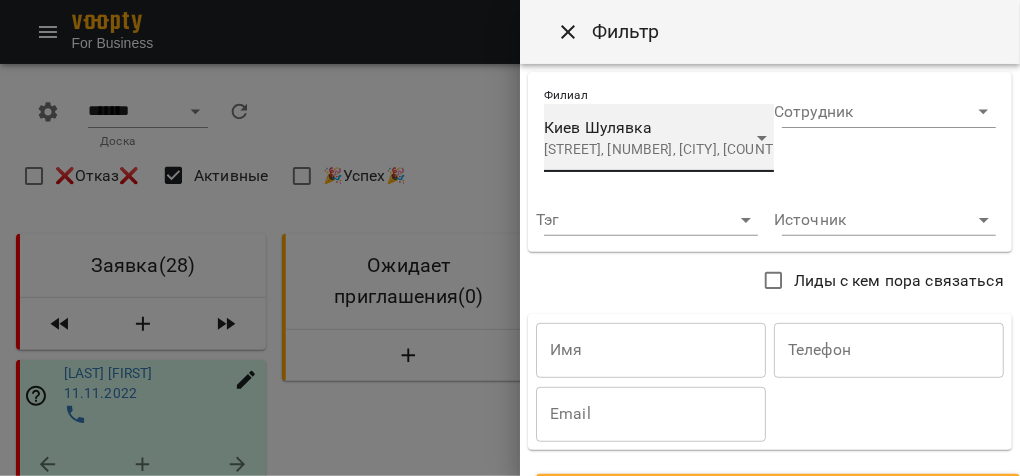 scroll, scrollTop: 0, scrollLeft: 0, axis: both 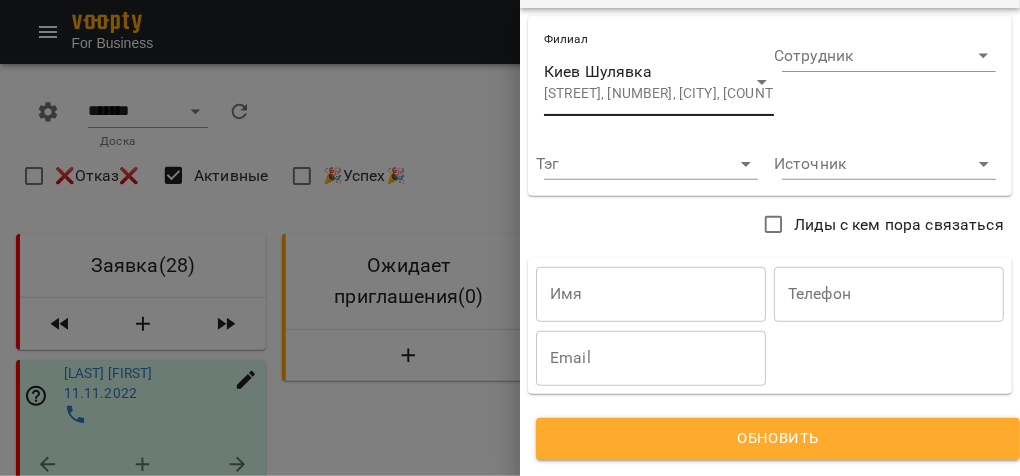 click on "Обновить" at bounding box center [778, 439] 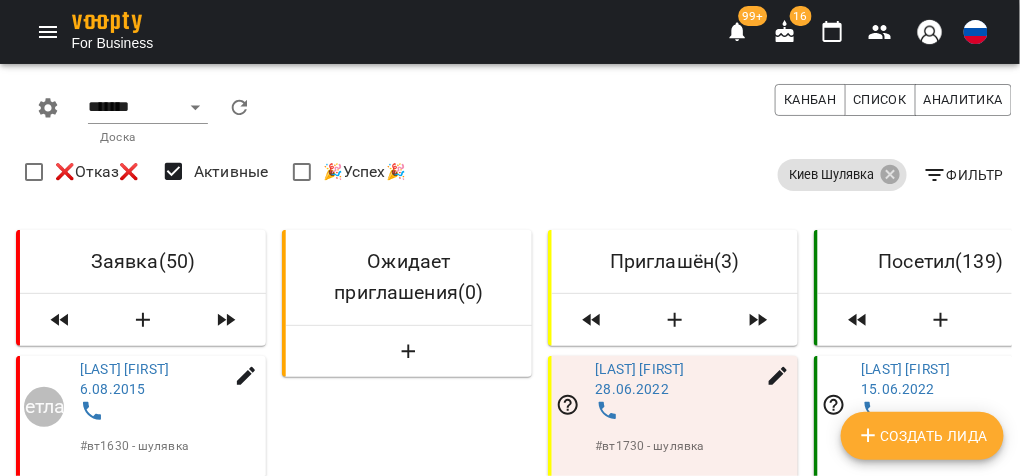 scroll, scrollTop: 239, scrollLeft: 0, axis: vertical 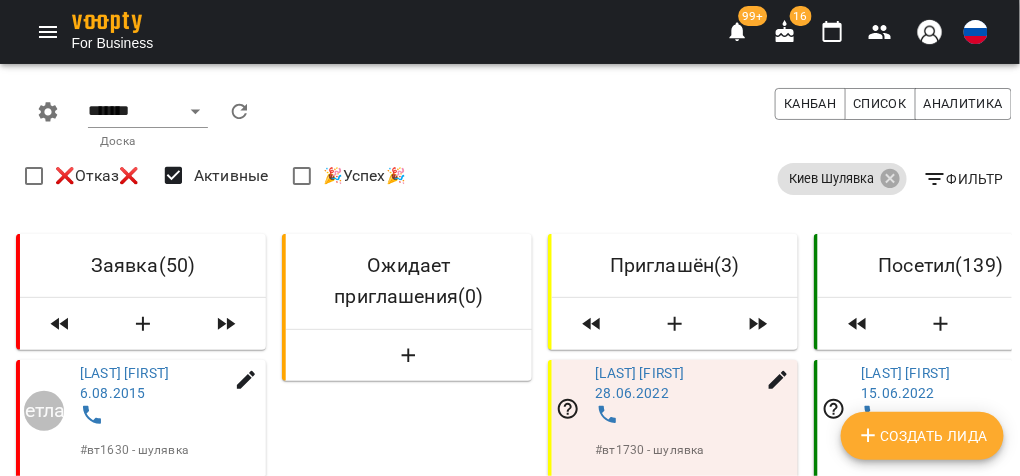 click on "Фильтр" at bounding box center (963, 179) 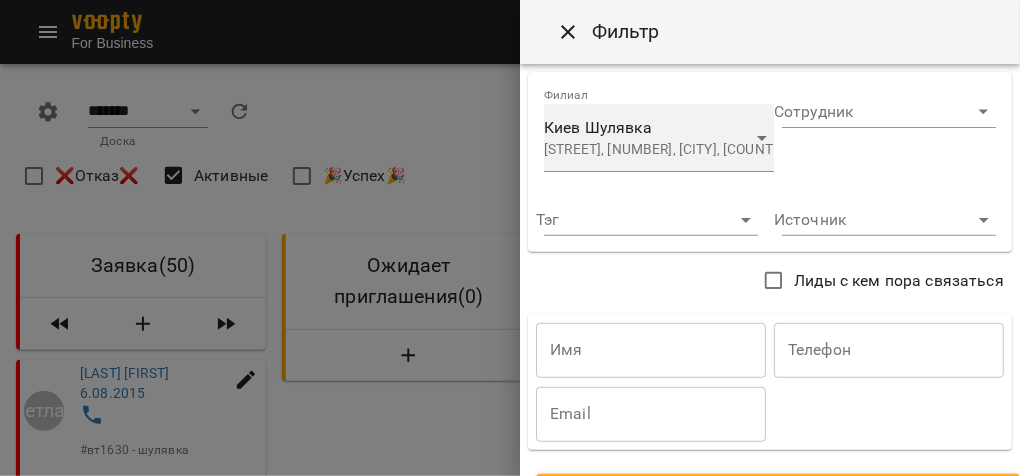 click on "вулиця Борщагівська, 154, Київ, Україна" at bounding box center [643, 150] 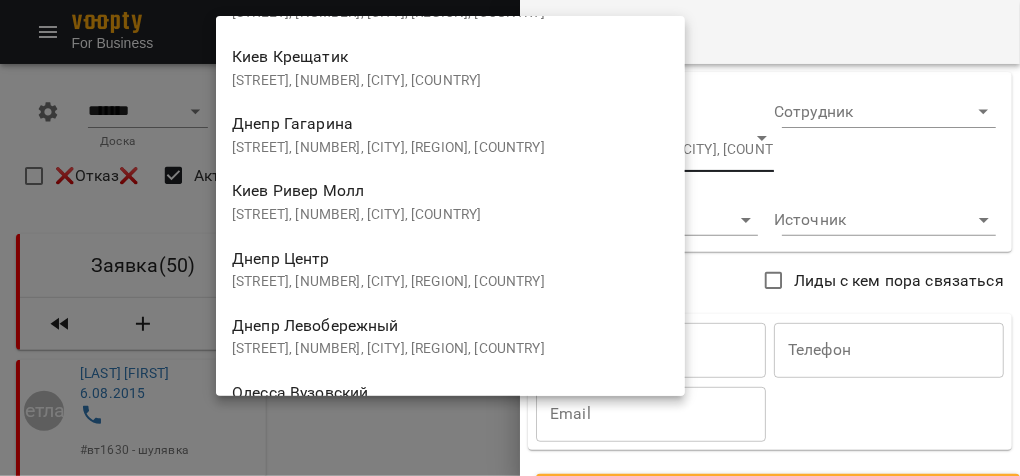 scroll, scrollTop: 2144, scrollLeft: 0, axis: vertical 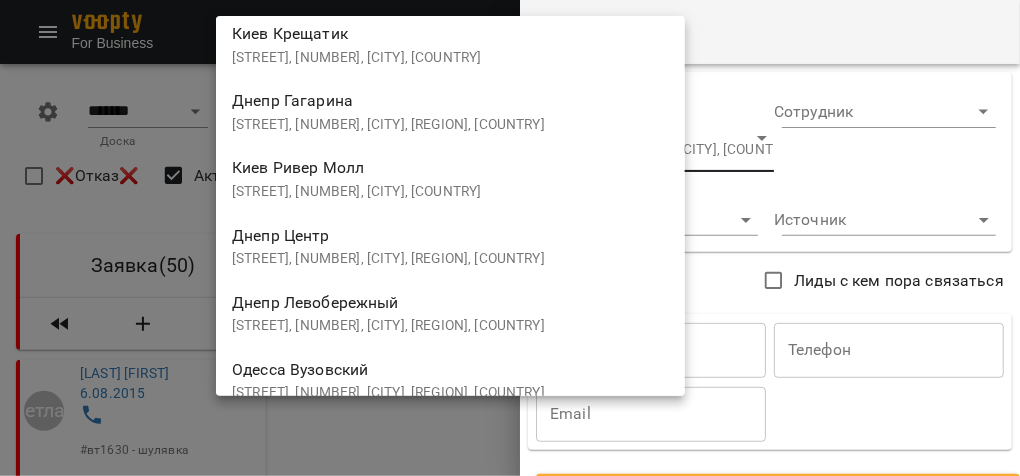 click on "Киев Ривер Молл Днепровская набережная, 23, Київ, Україна" at bounding box center [450, 177] 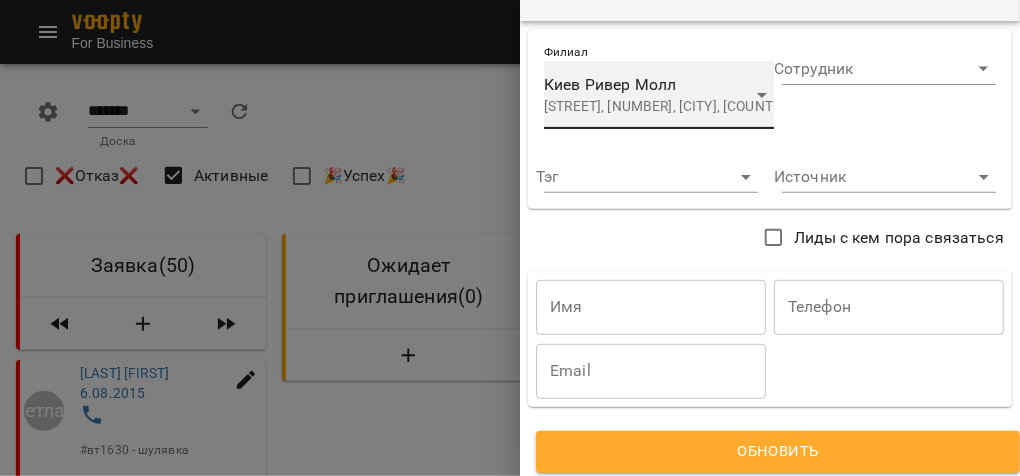 scroll, scrollTop: 67, scrollLeft: 0, axis: vertical 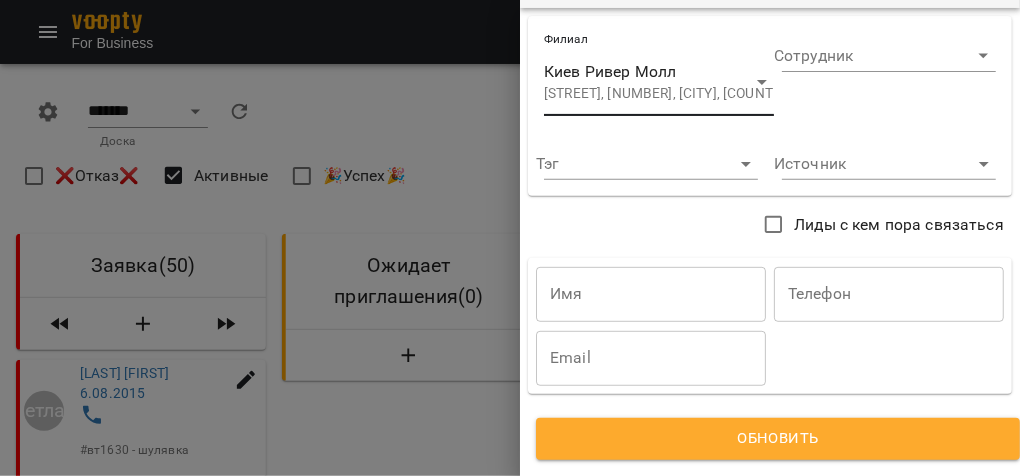 click on "Обновить" at bounding box center [778, 439] 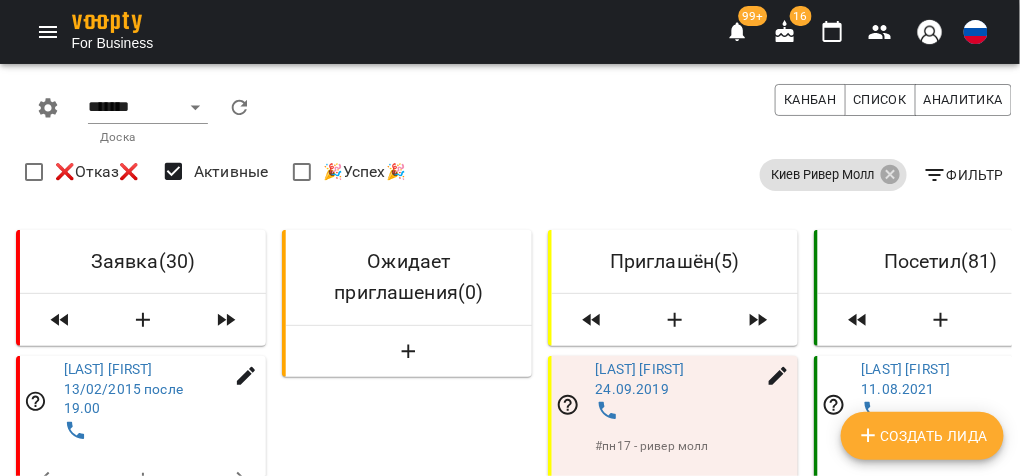 scroll, scrollTop: 0, scrollLeft: 0, axis: both 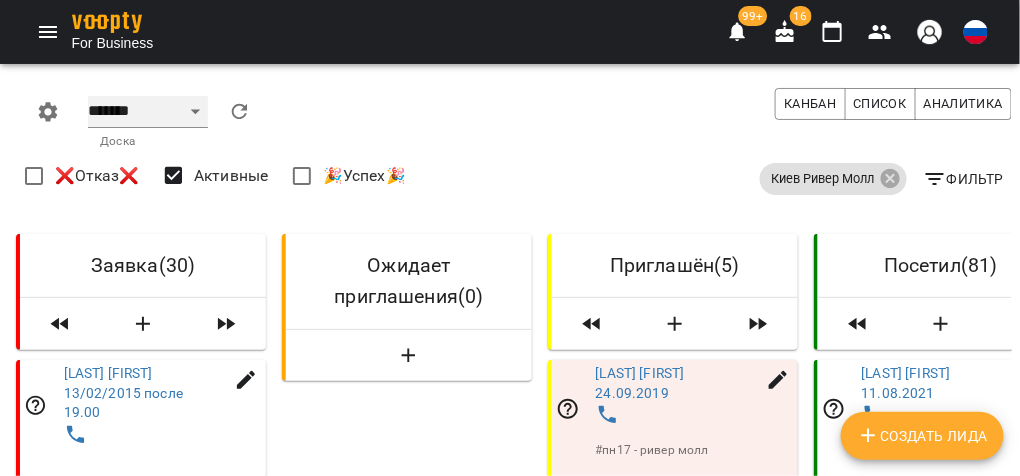 click on "******* ******** **** ****** *****" at bounding box center (148, 112) 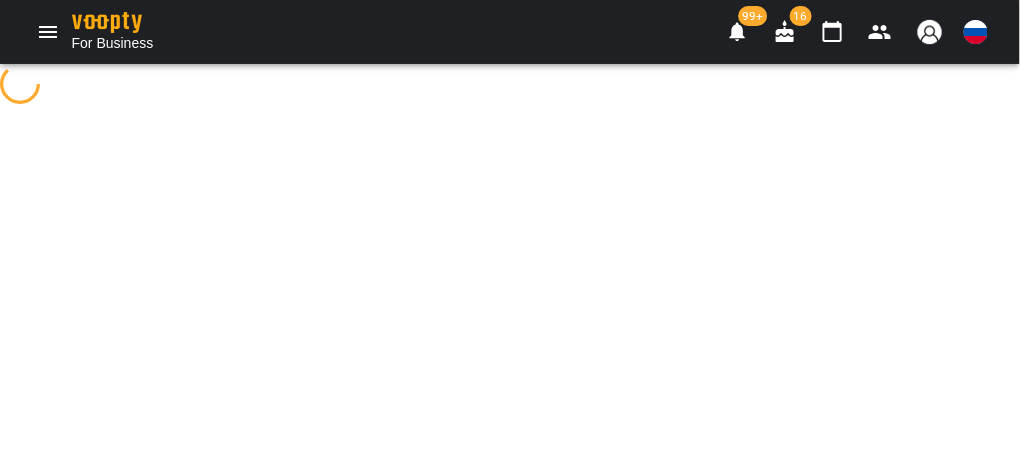 select on "**********" 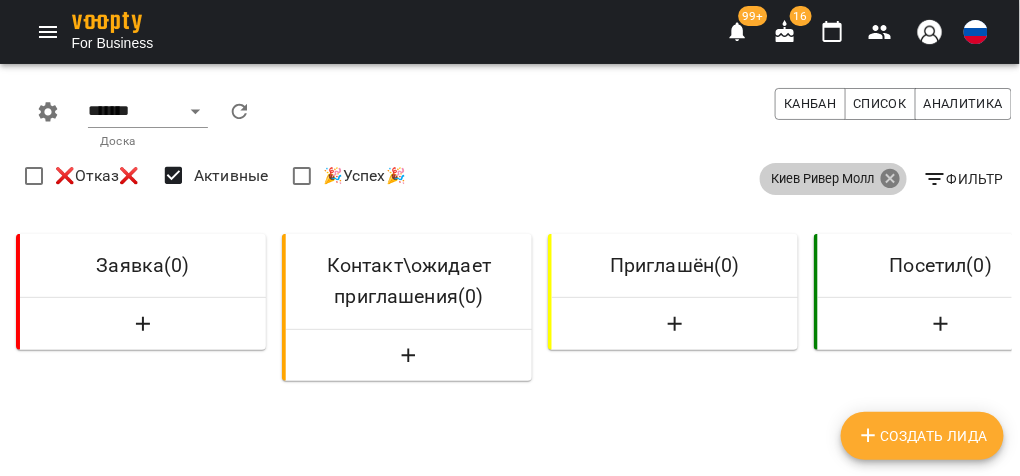 click 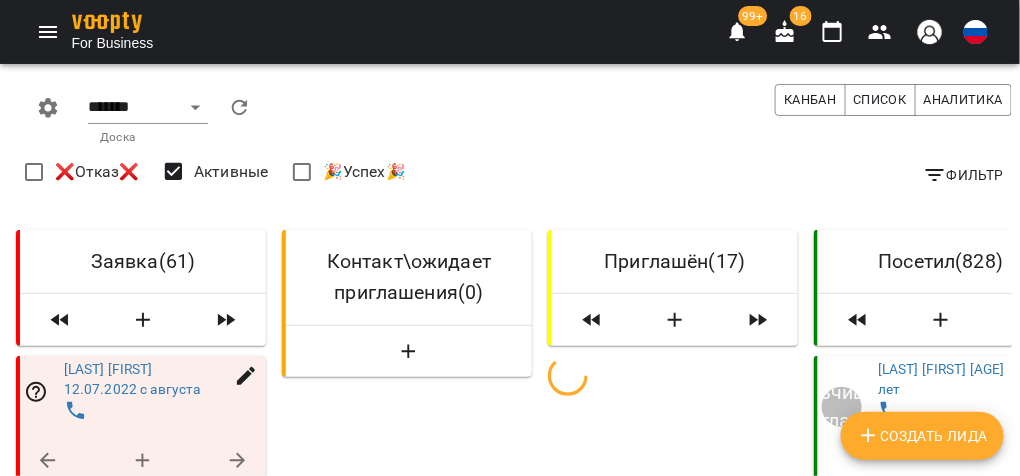 scroll, scrollTop: 1119, scrollLeft: 0, axis: vertical 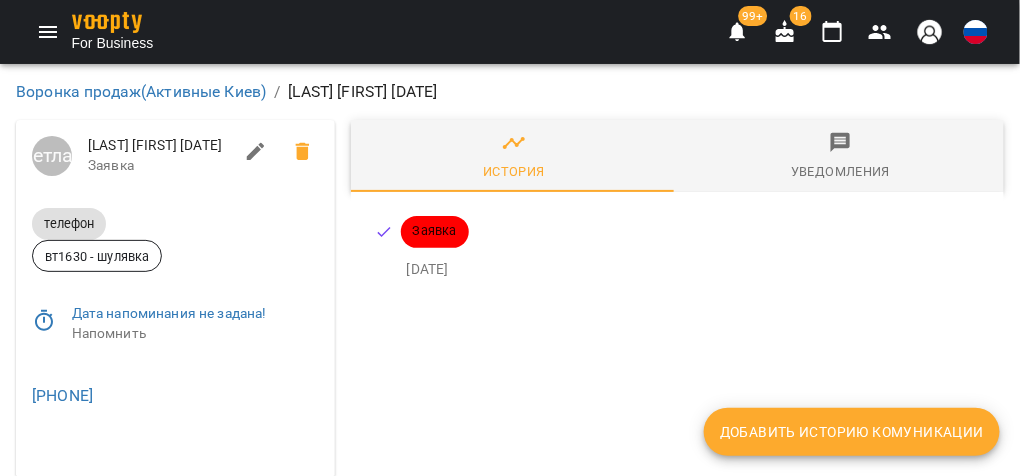 click on "Добавить историю комуникации" at bounding box center [852, 432] 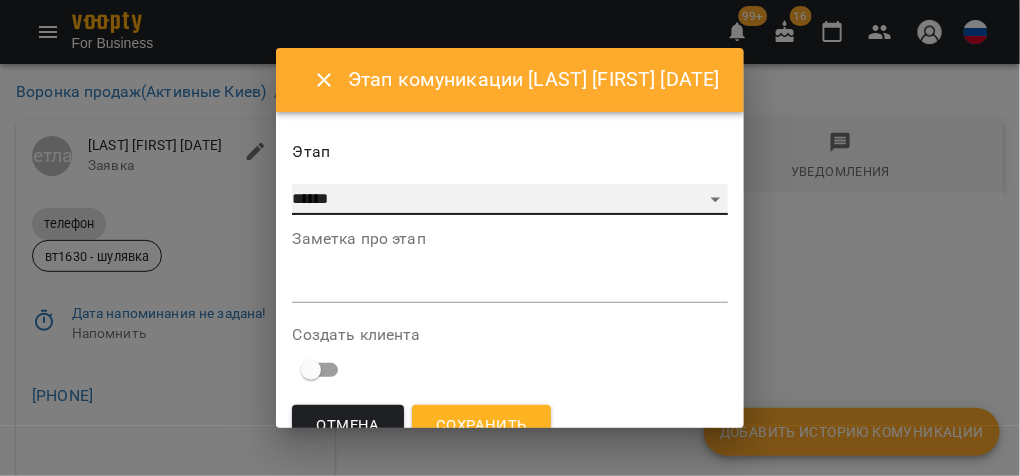 click on "**********" at bounding box center [509, 200] 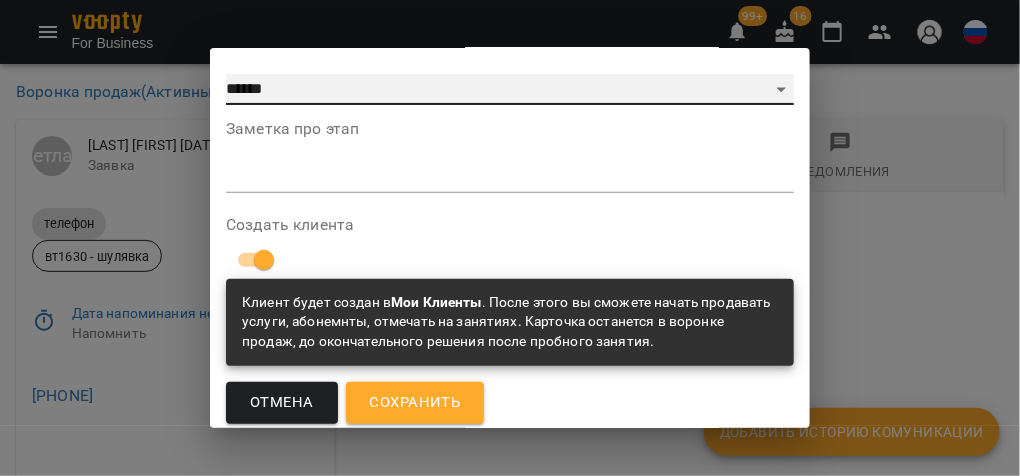 scroll, scrollTop: 121, scrollLeft: 0, axis: vertical 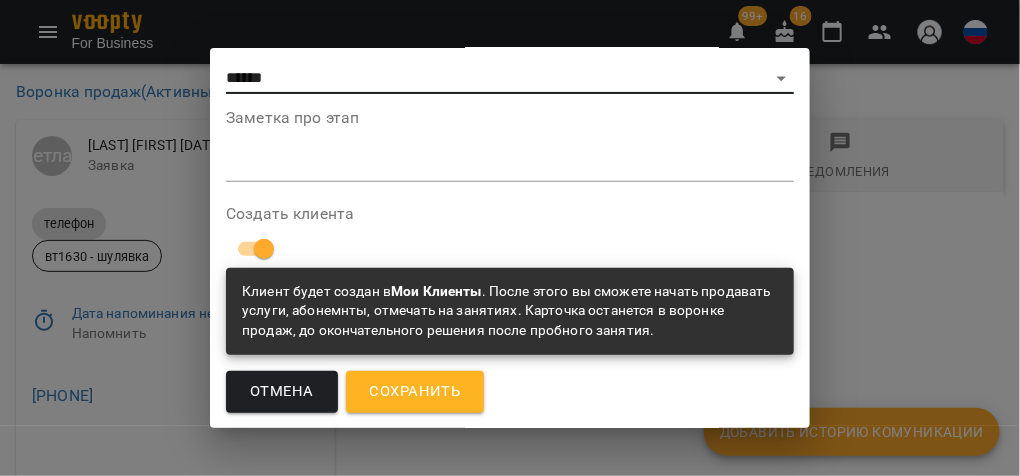 click on "Сохранить" at bounding box center (415, 392) 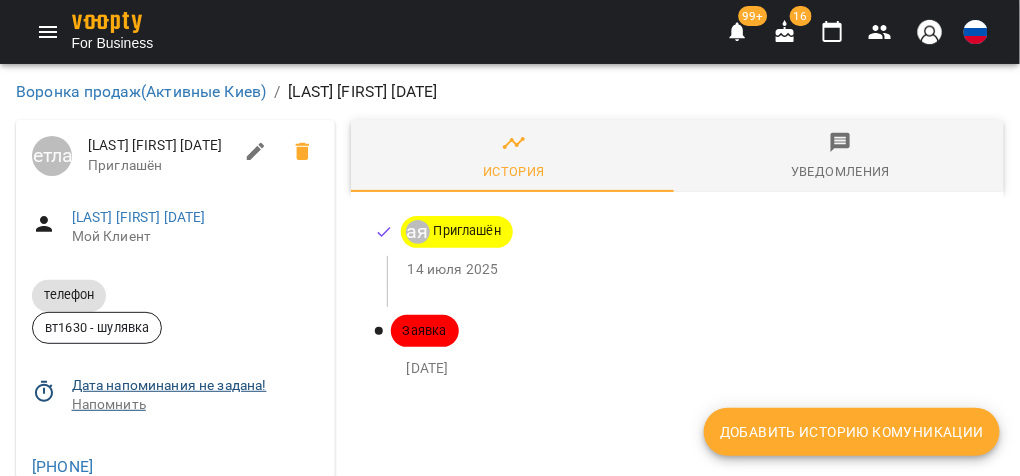 click 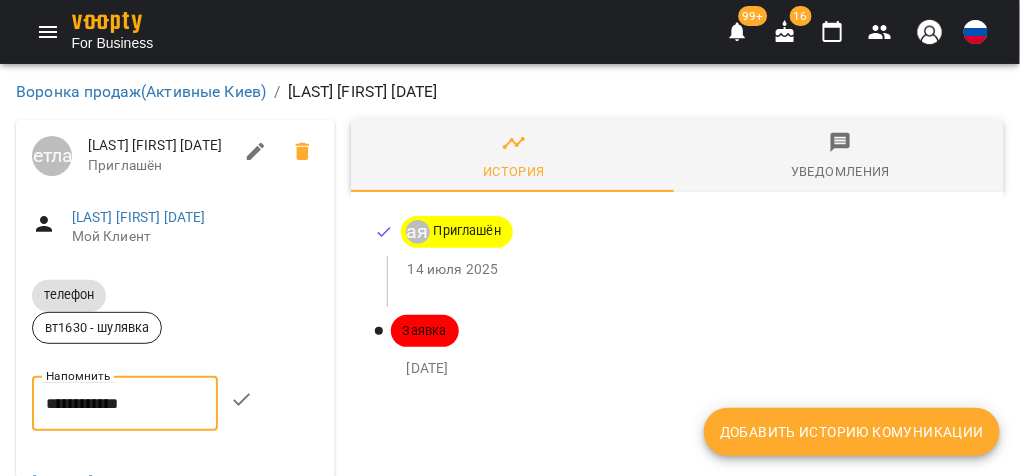 click on "**********" at bounding box center (125, 404) 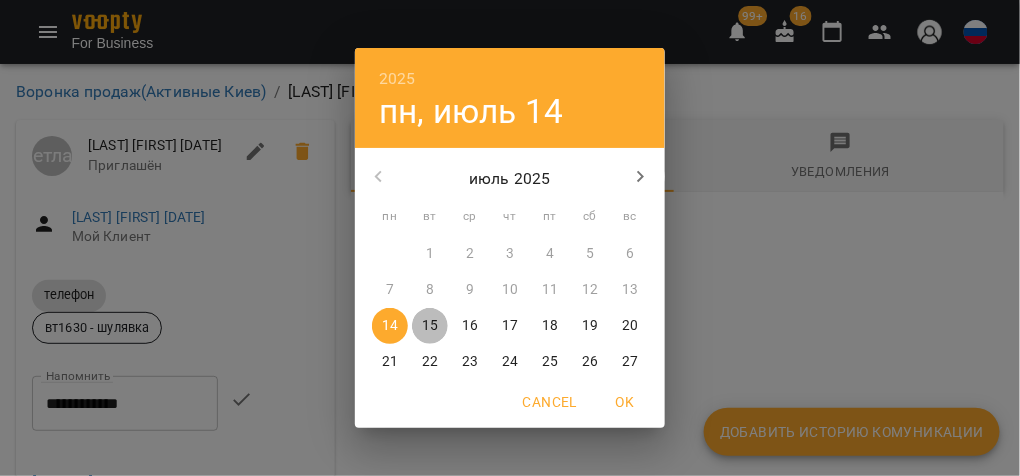 click on "15" at bounding box center (430, 326) 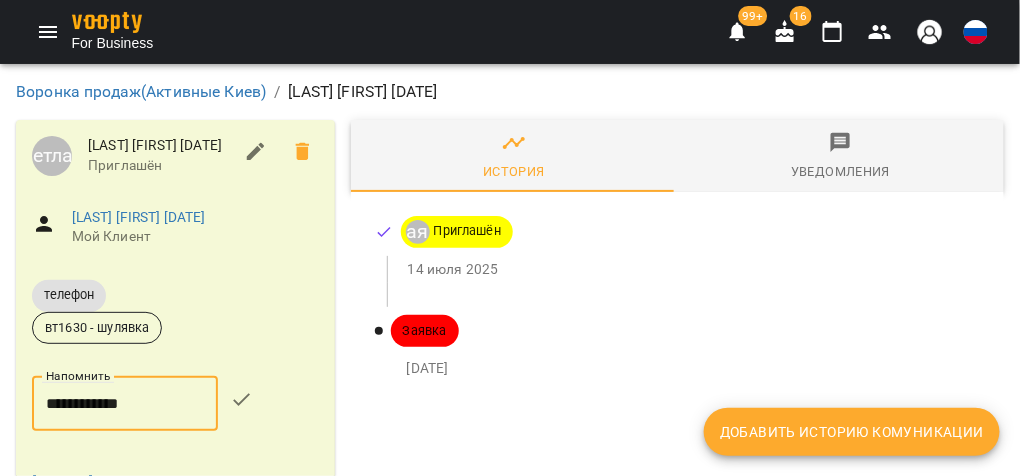 click 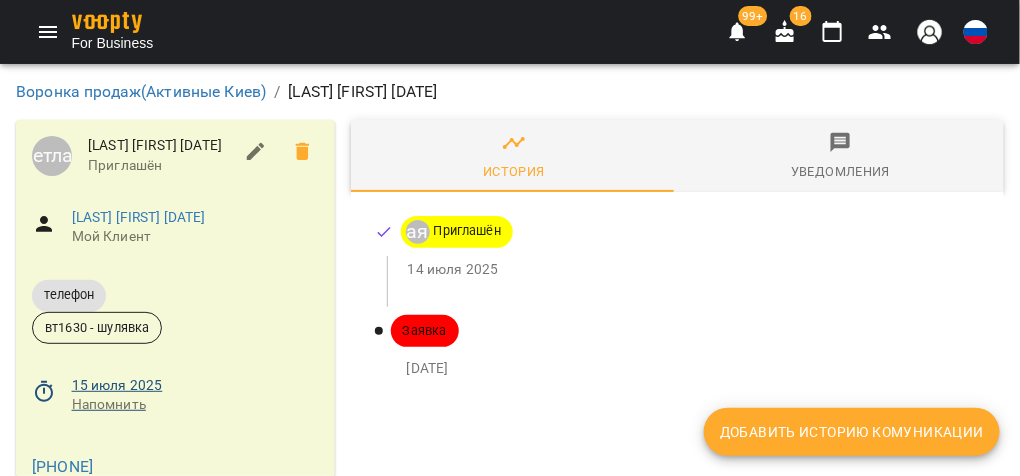 scroll, scrollTop: 117, scrollLeft: 0, axis: vertical 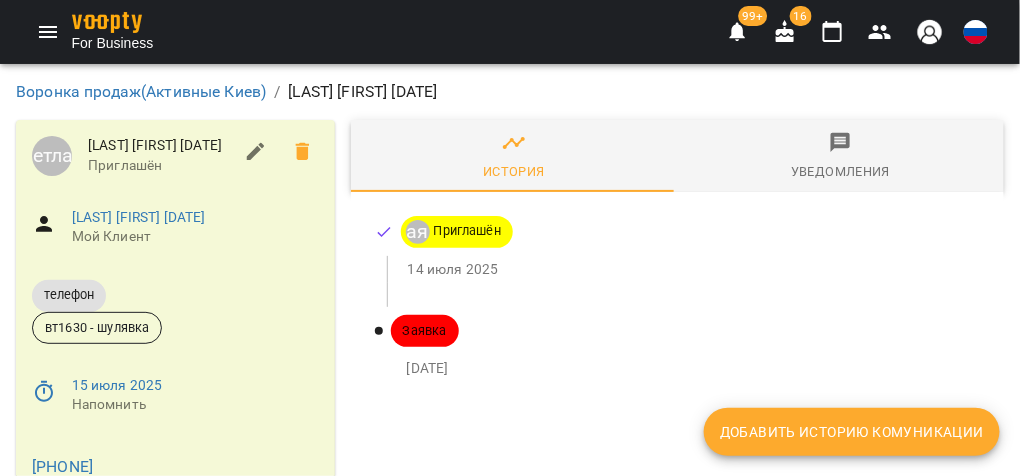 drag, startPoint x: 8, startPoint y: 358, endPoint x: 201, endPoint y: 370, distance: 193.3727 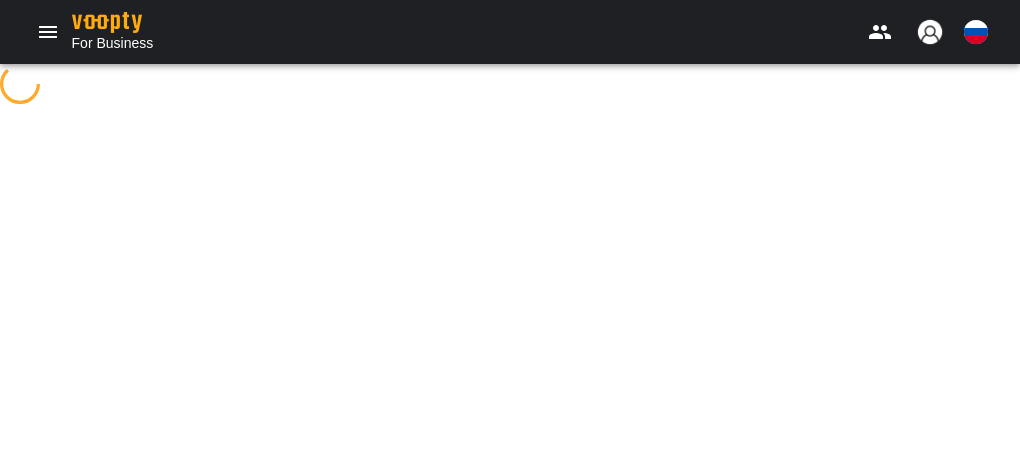 scroll, scrollTop: 0, scrollLeft: 0, axis: both 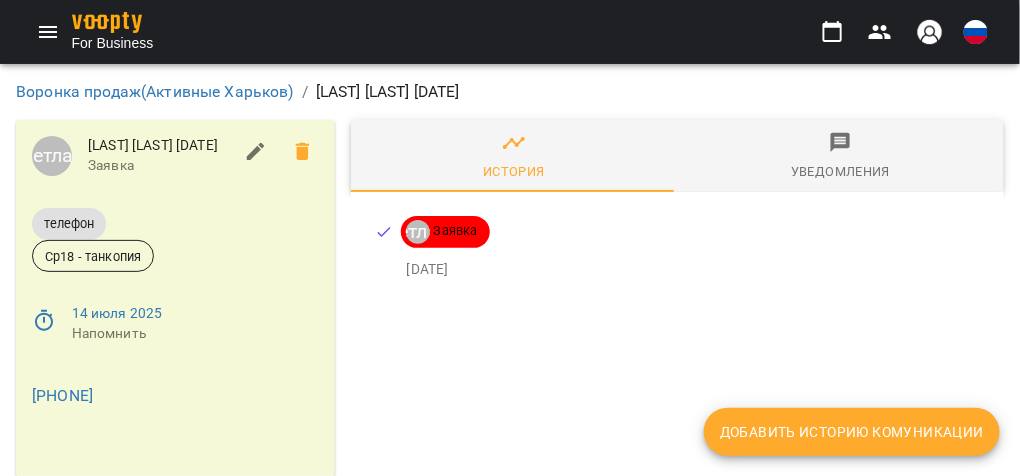 click on "Добавить историю комуникации" at bounding box center (852, 432) 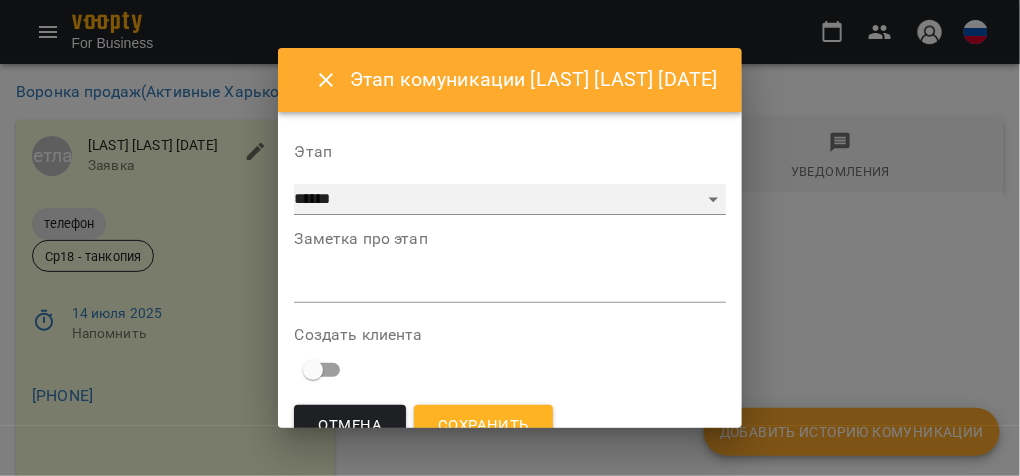 click on "**********" at bounding box center (509, 200) 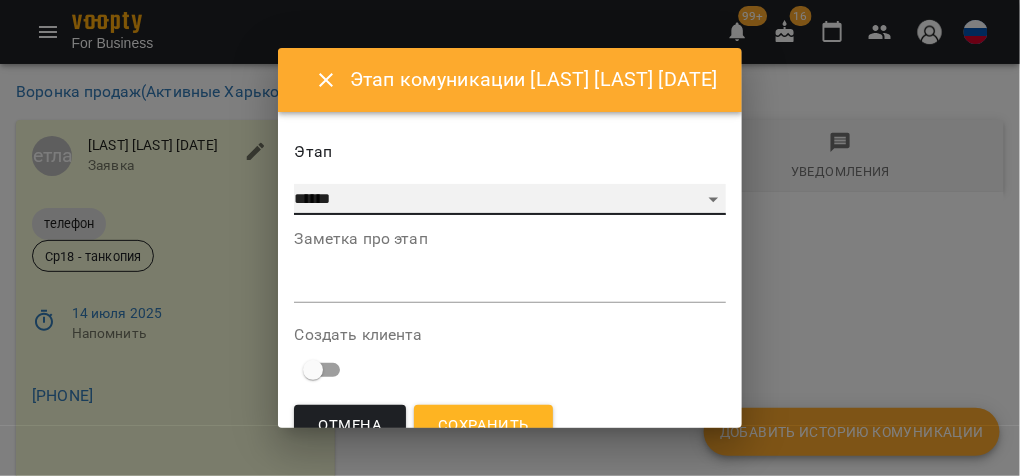 select on "*" 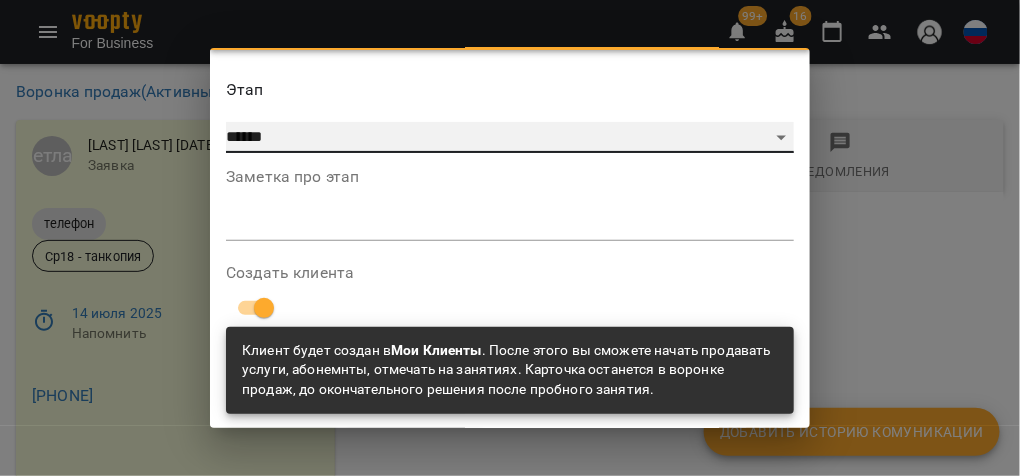 scroll, scrollTop: 121, scrollLeft: 0, axis: vertical 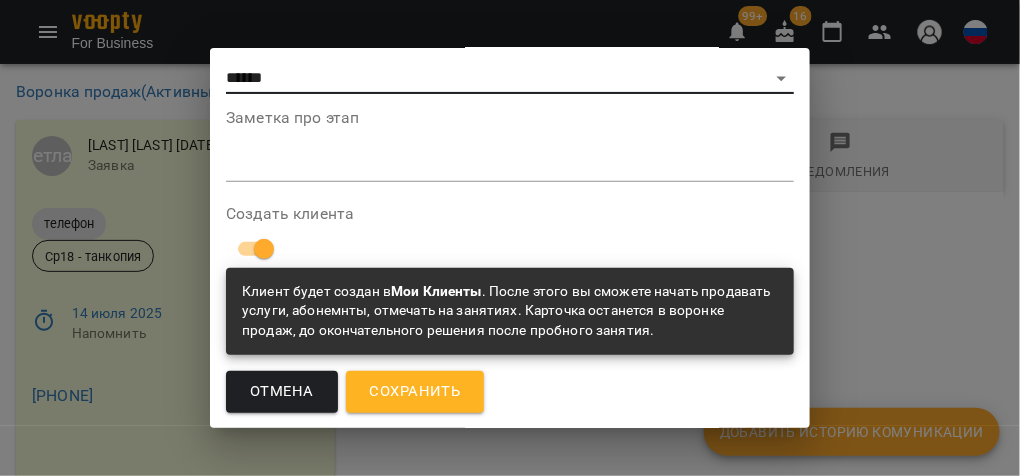 click on "Сохранить" at bounding box center [415, 392] 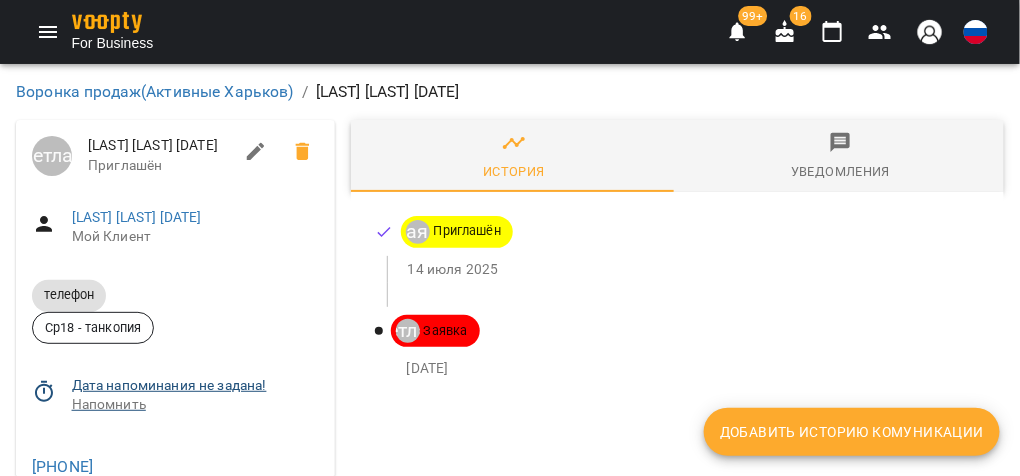 click 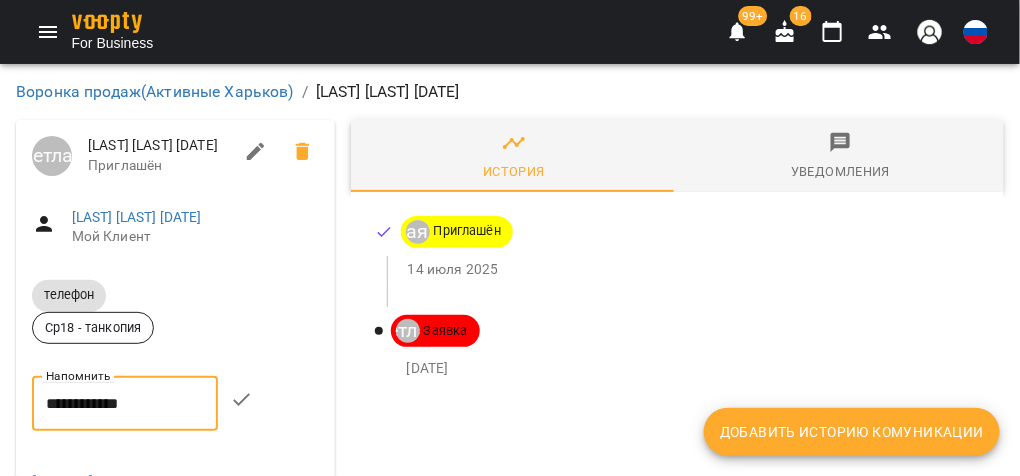 click on "**********" at bounding box center [125, 404] 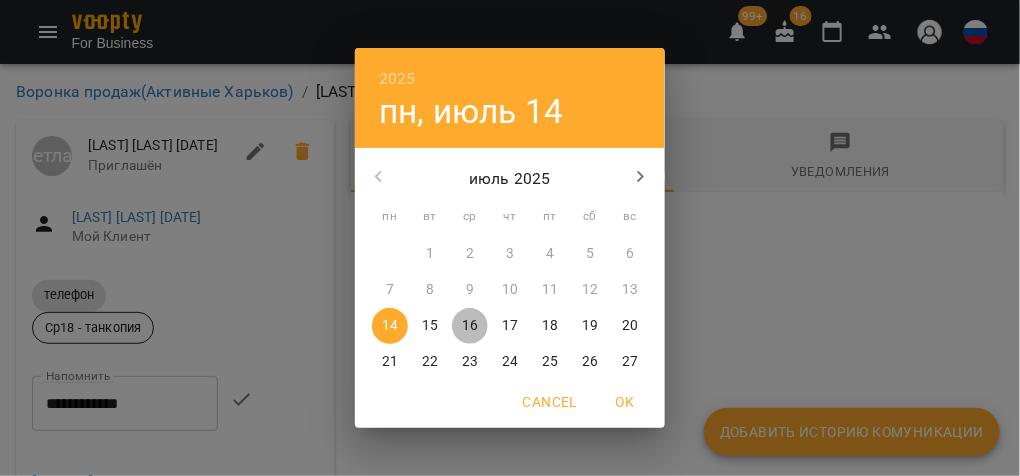 click on "16" at bounding box center (470, 326) 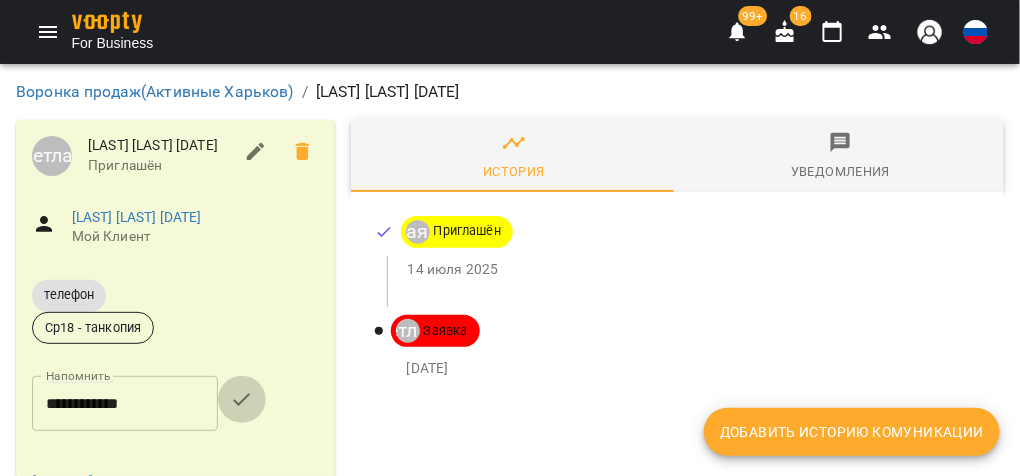 click 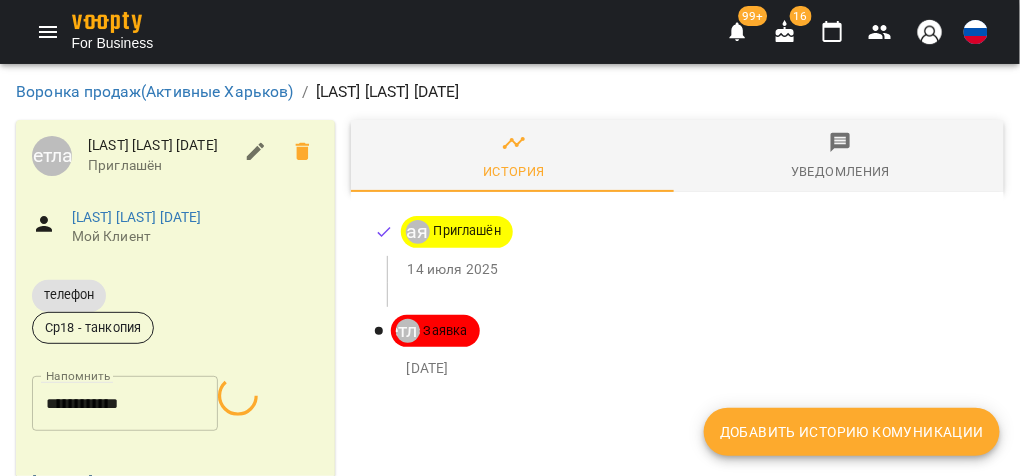 scroll, scrollTop: 133, scrollLeft: 0, axis: vertical 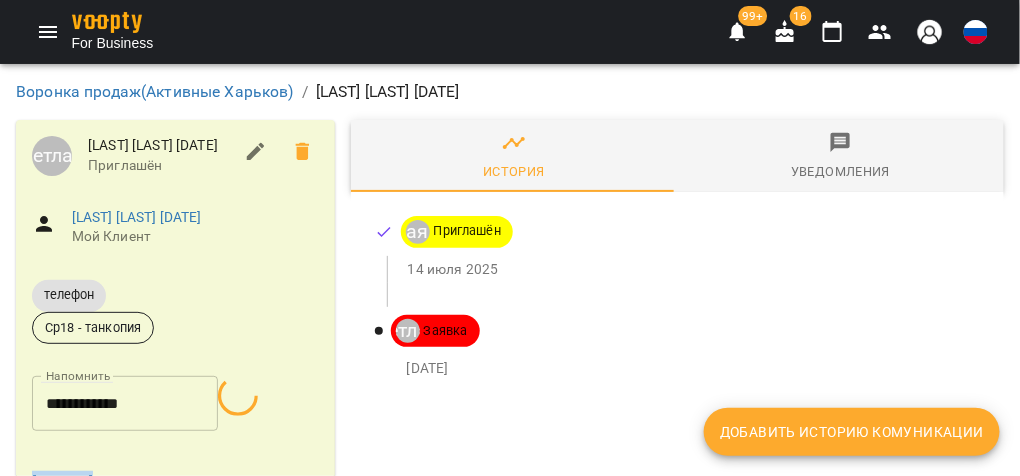 drag, startPoint x: 14, startPoint y: 368, endPoint x: 206, endPoint y: 386, distance: 192.8419 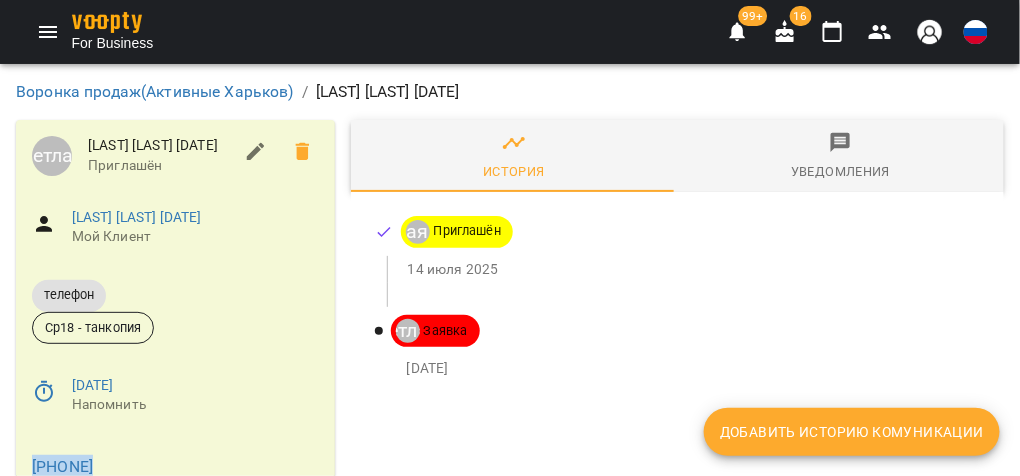 copy on "+380993916810" 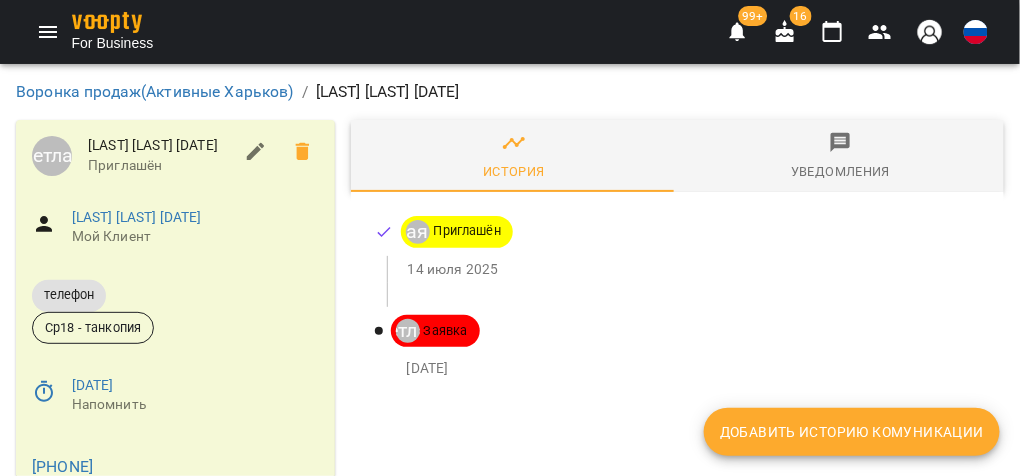 click at bounding box center [175, 527] 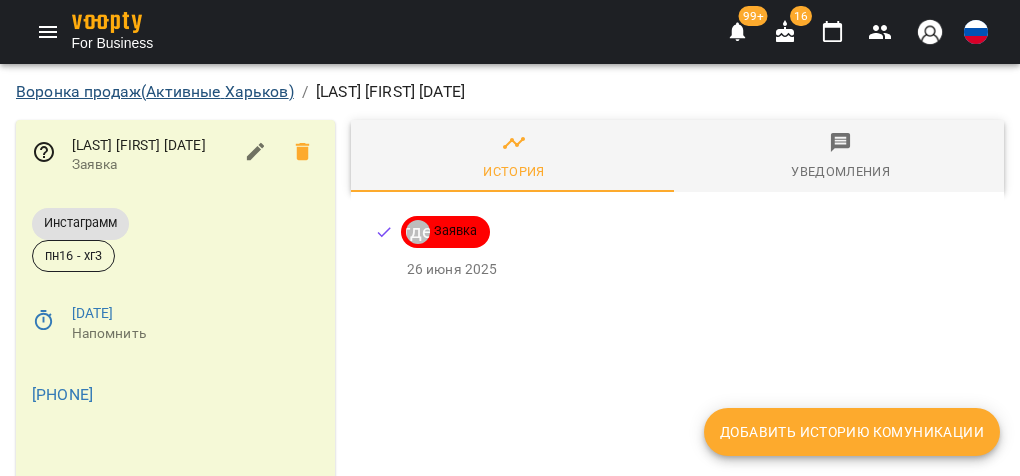 scroll, scrollTop: 0, scrollLeft: 0, axis: both 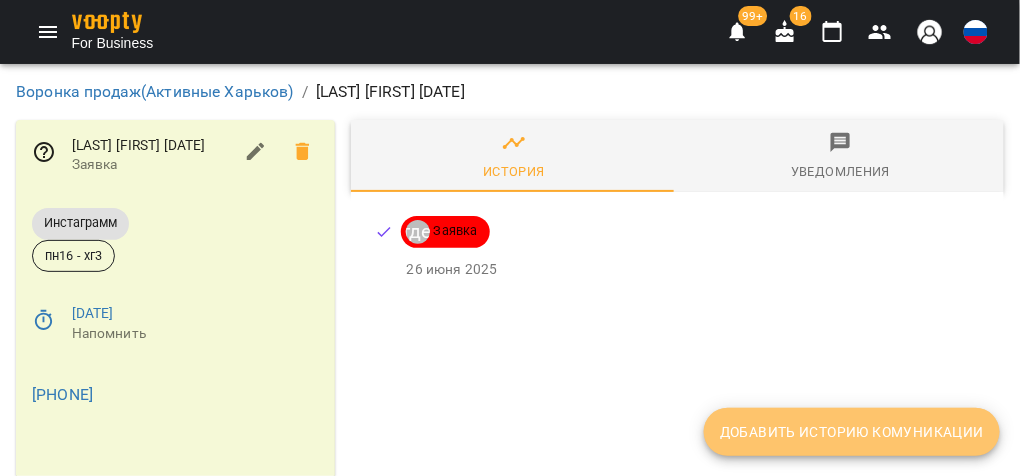 click on "Добавить историю комуникации" at bounding box center (852, 432) 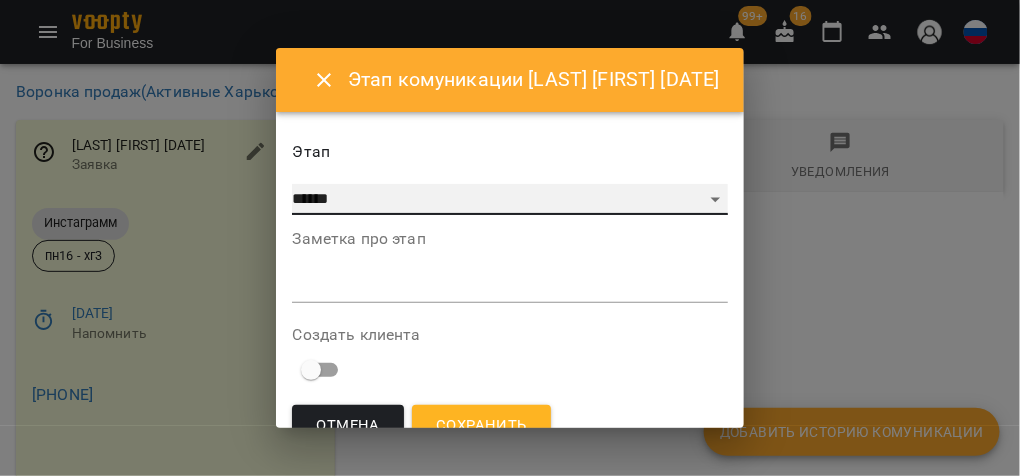 click on "**********" at bounding box center [509, 200] 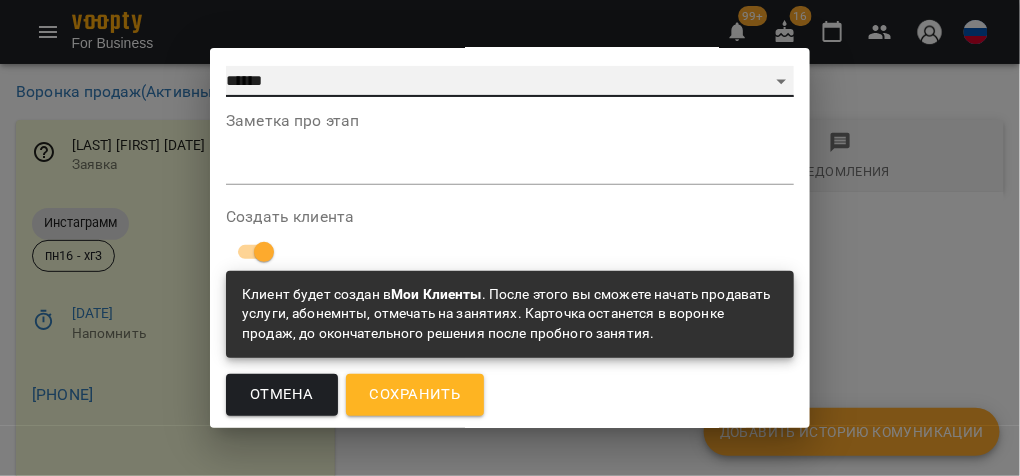 scroll, scrollTop: 121, scrollLeft: 0, axis: vertical 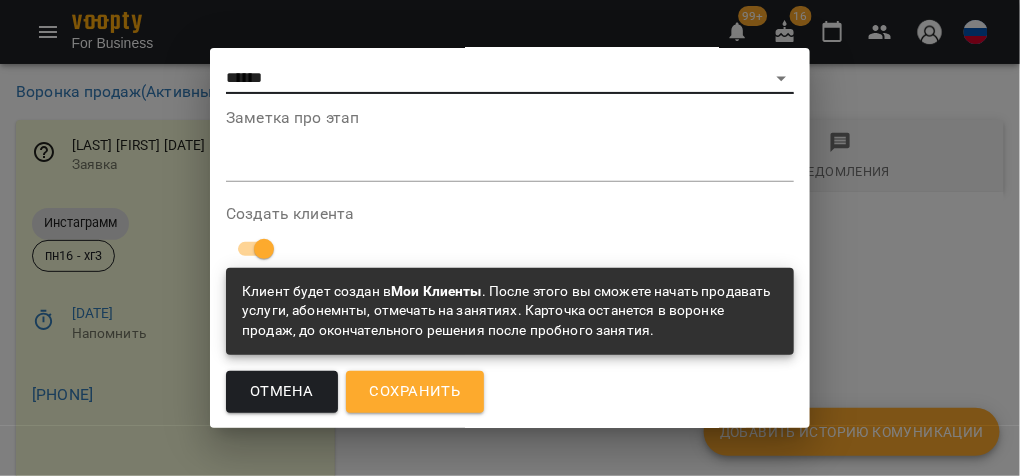 click on "Сохранить" at bounding box center [415, 392] 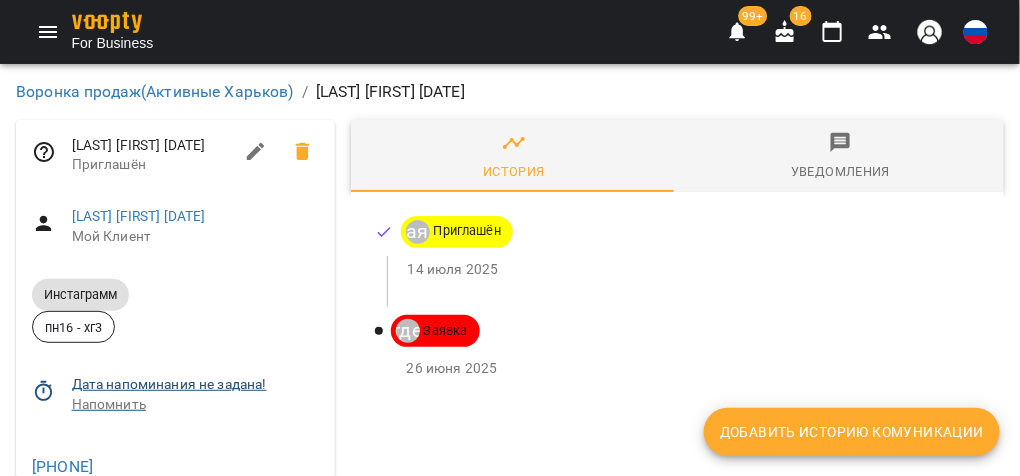 click 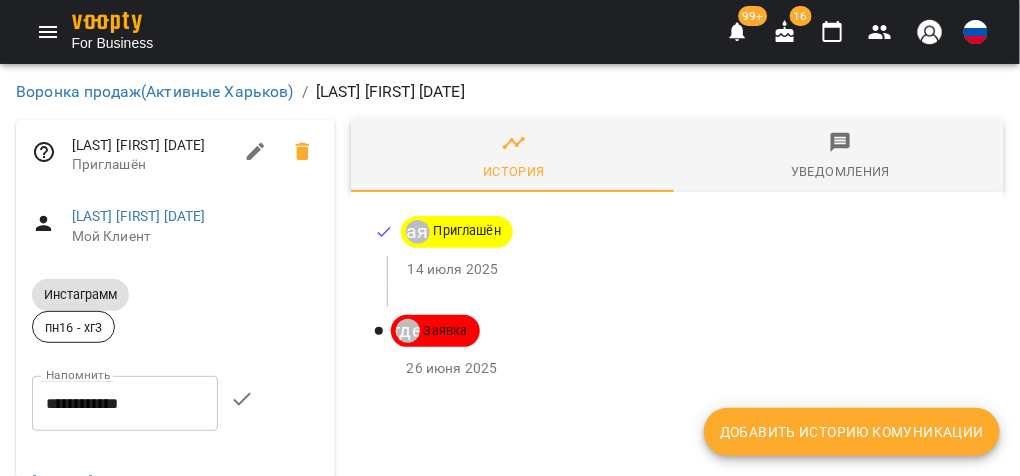 click on "**********" at bounding box center (125, 403) 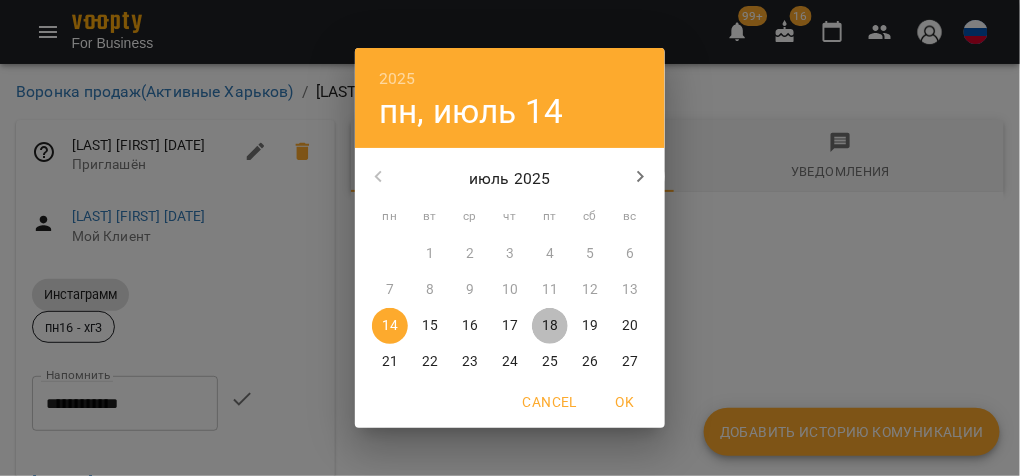 click on "18" at bounding box center [550, 326] 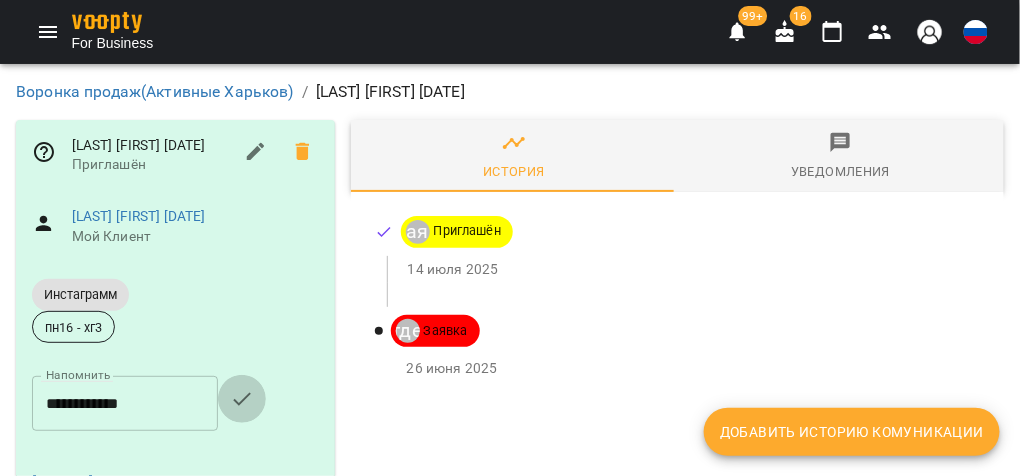 click 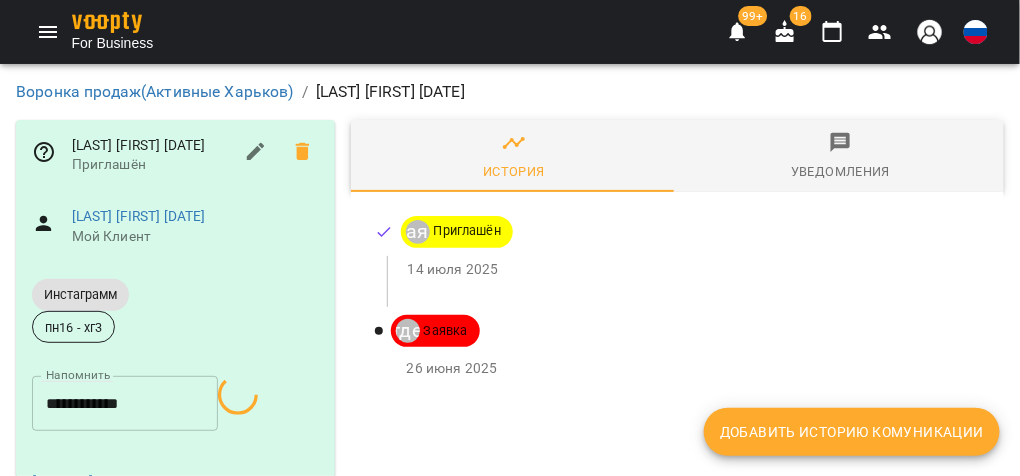 scroll, scrollTop: 133, scrollLeft: 0, axis: vertical 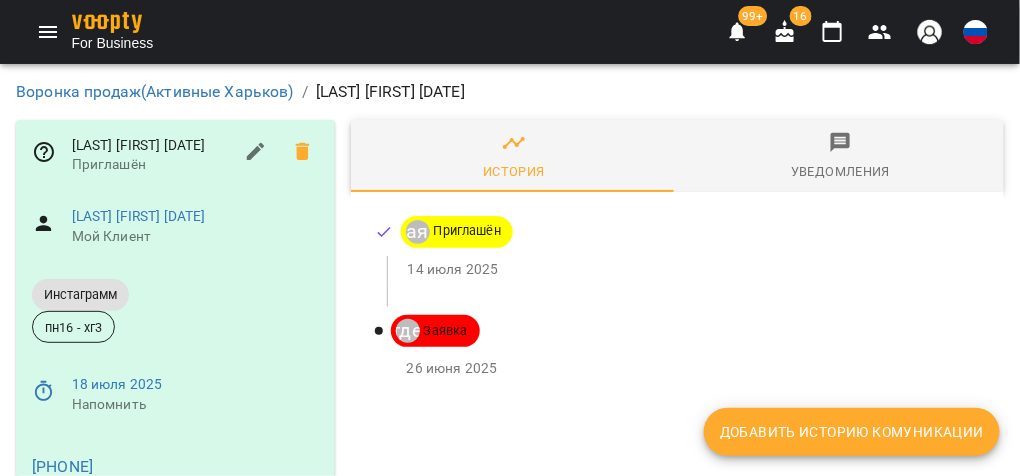 click at bounding box center [175, 530] 